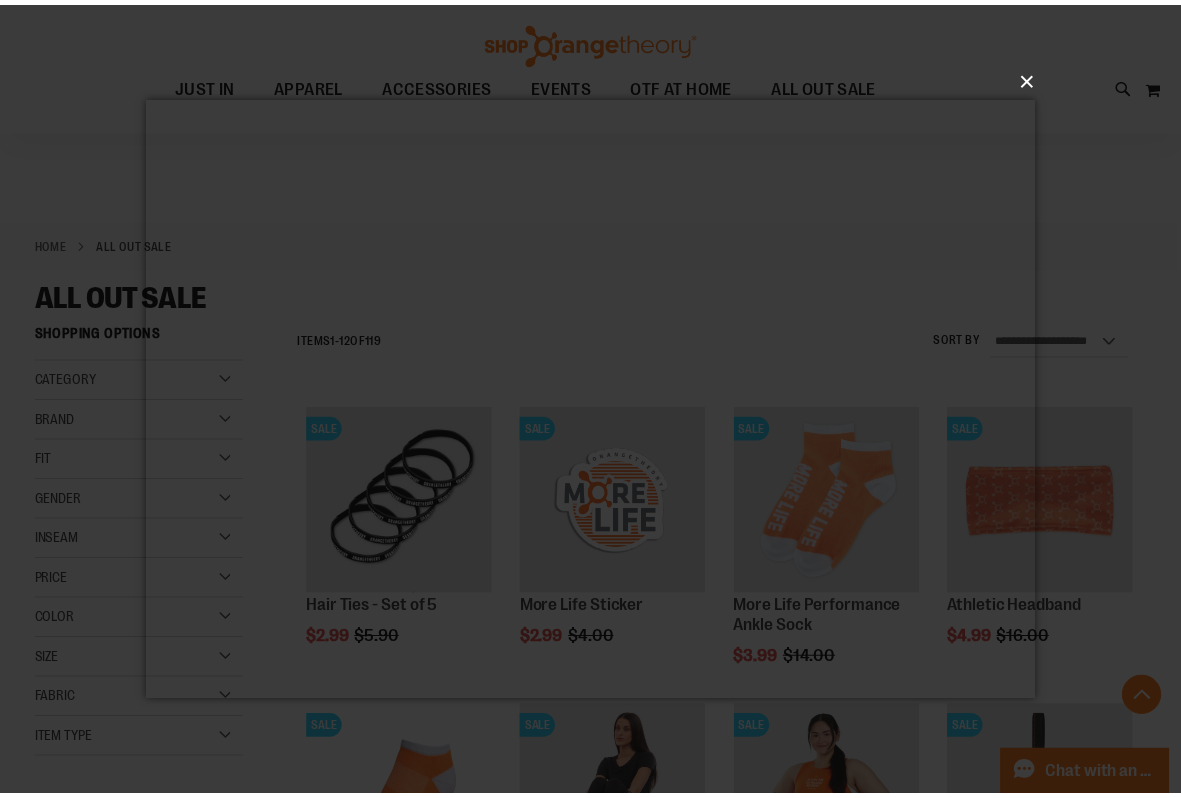 scroll, scrollTop: 1316, scrollLeft: 0, axis: vertical 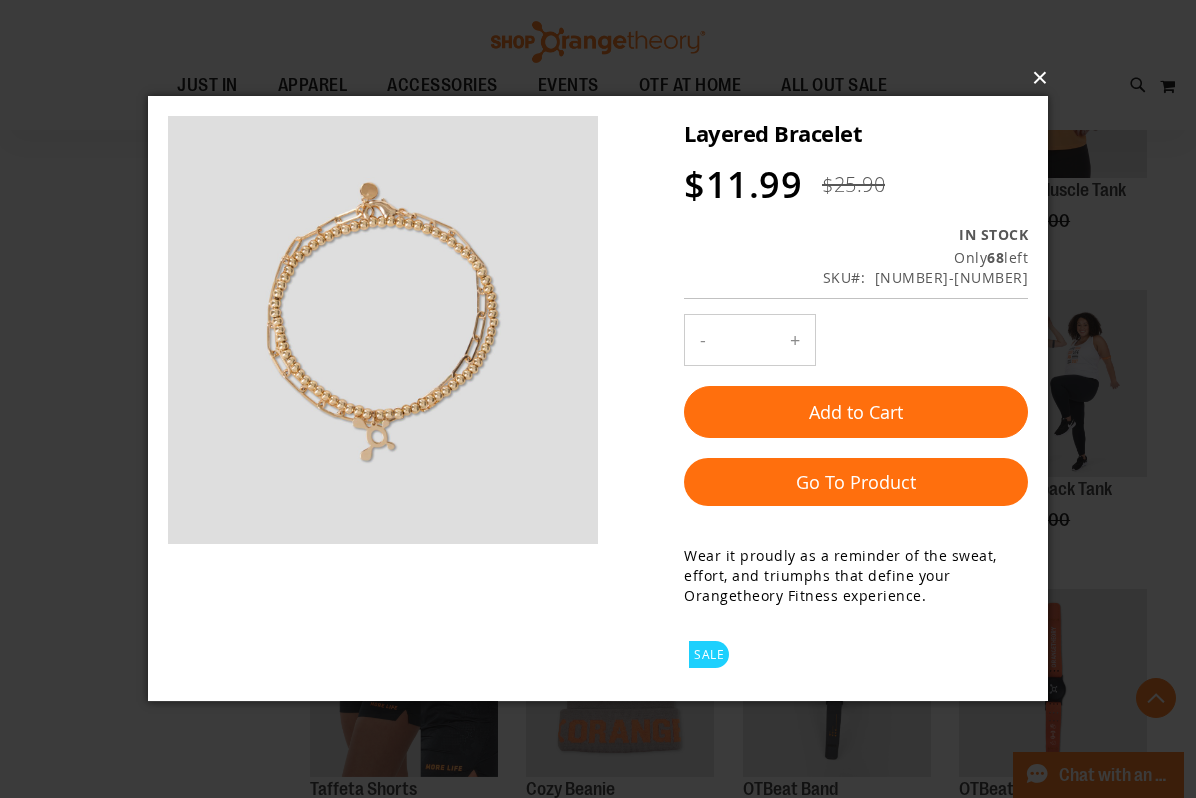click on "×" at bounding box center [604, 78] 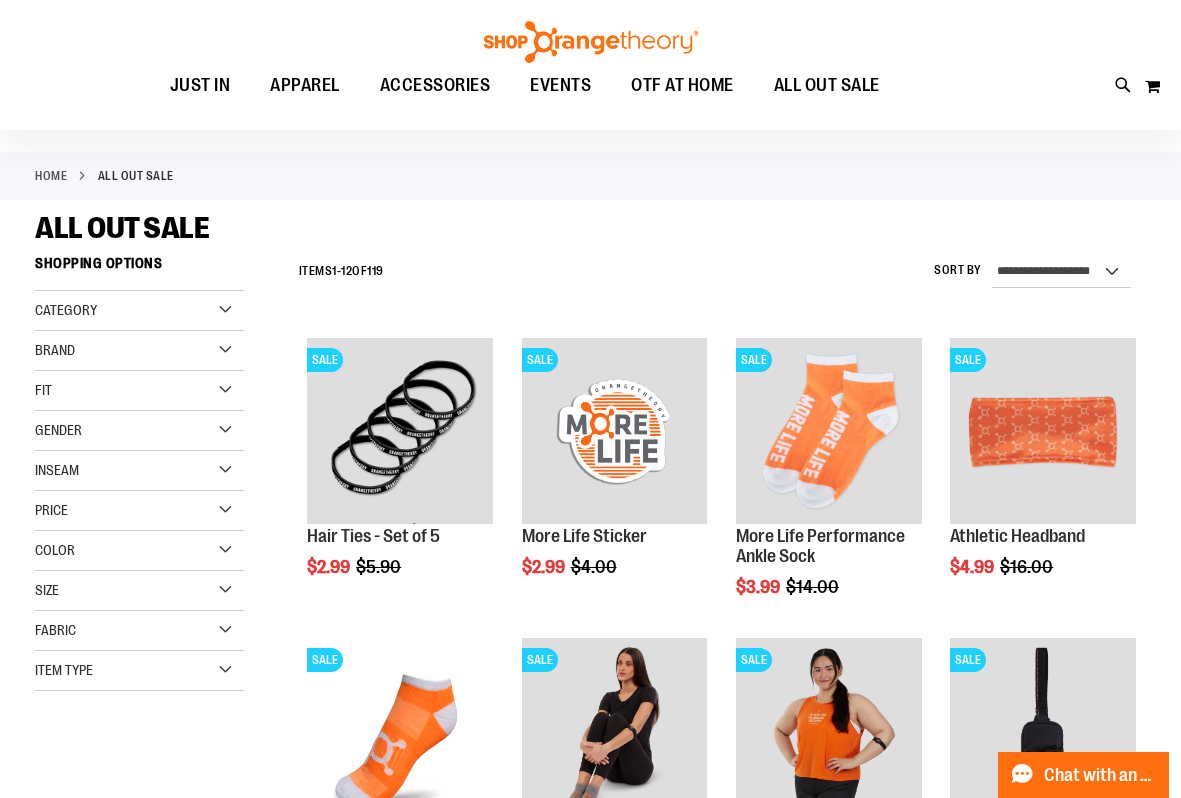 scroll, scrollTop: 0, scrollLeft: 0, axis: both 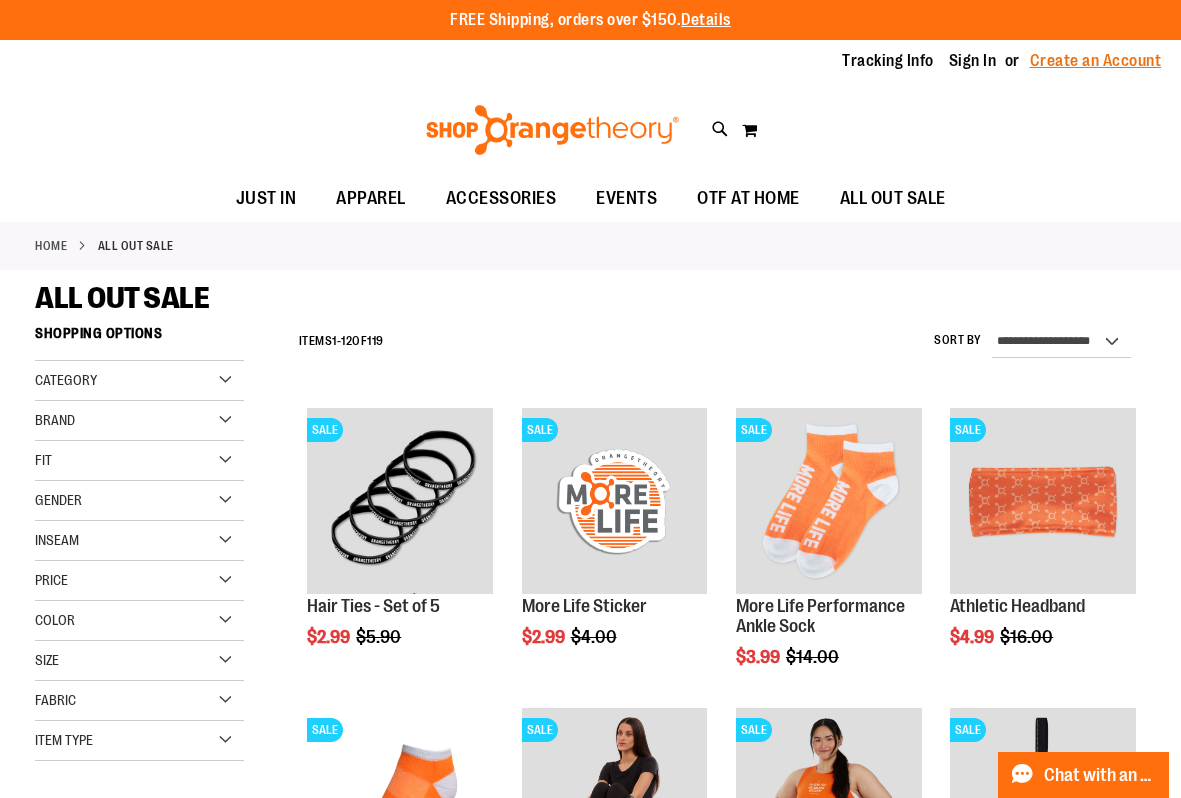 click on "Create an Account" at bounding box center [1096, 61] 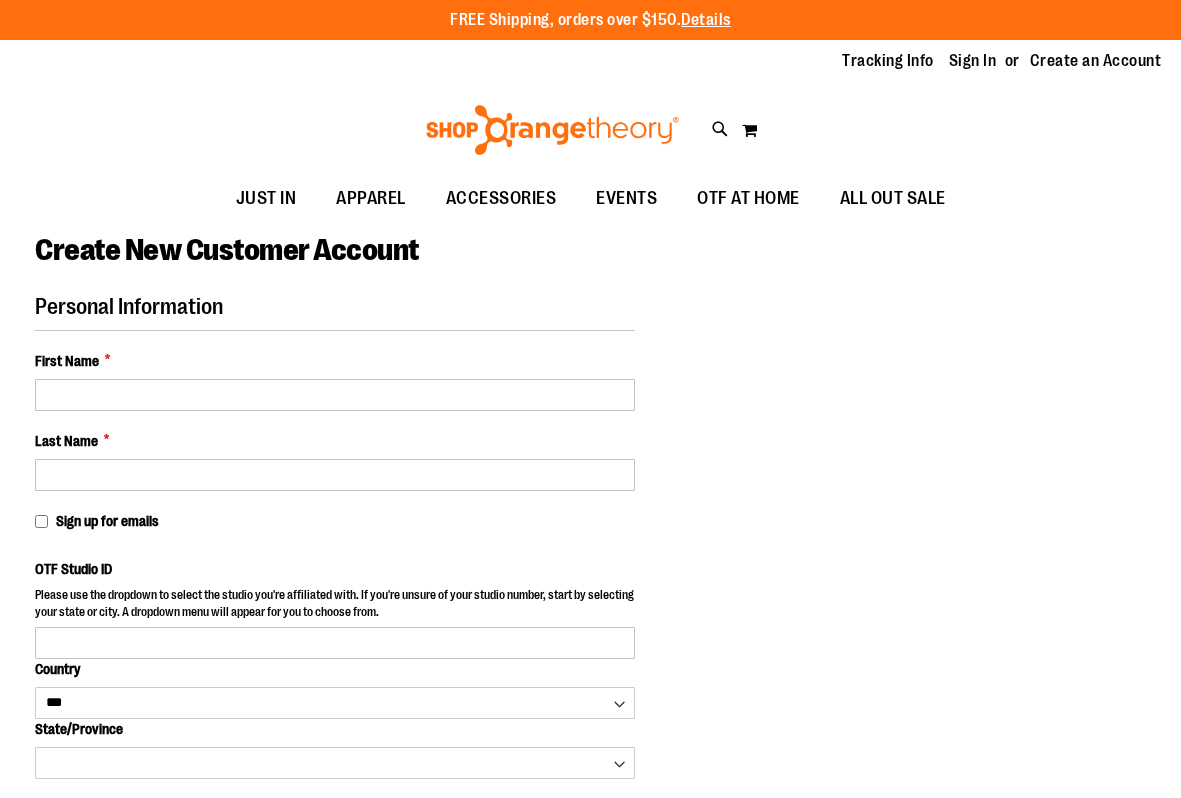 select on "***" 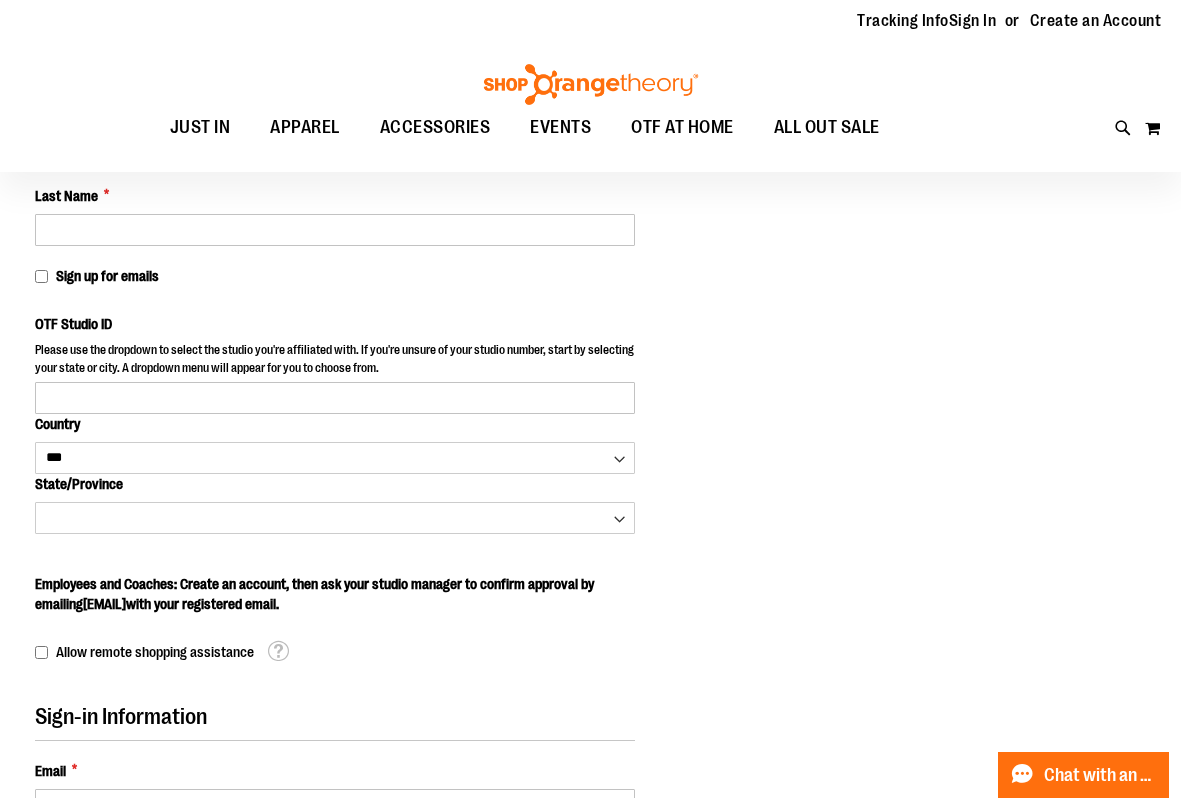 scroll, scrollTop: 0, scrollLeft: 0, axis: both 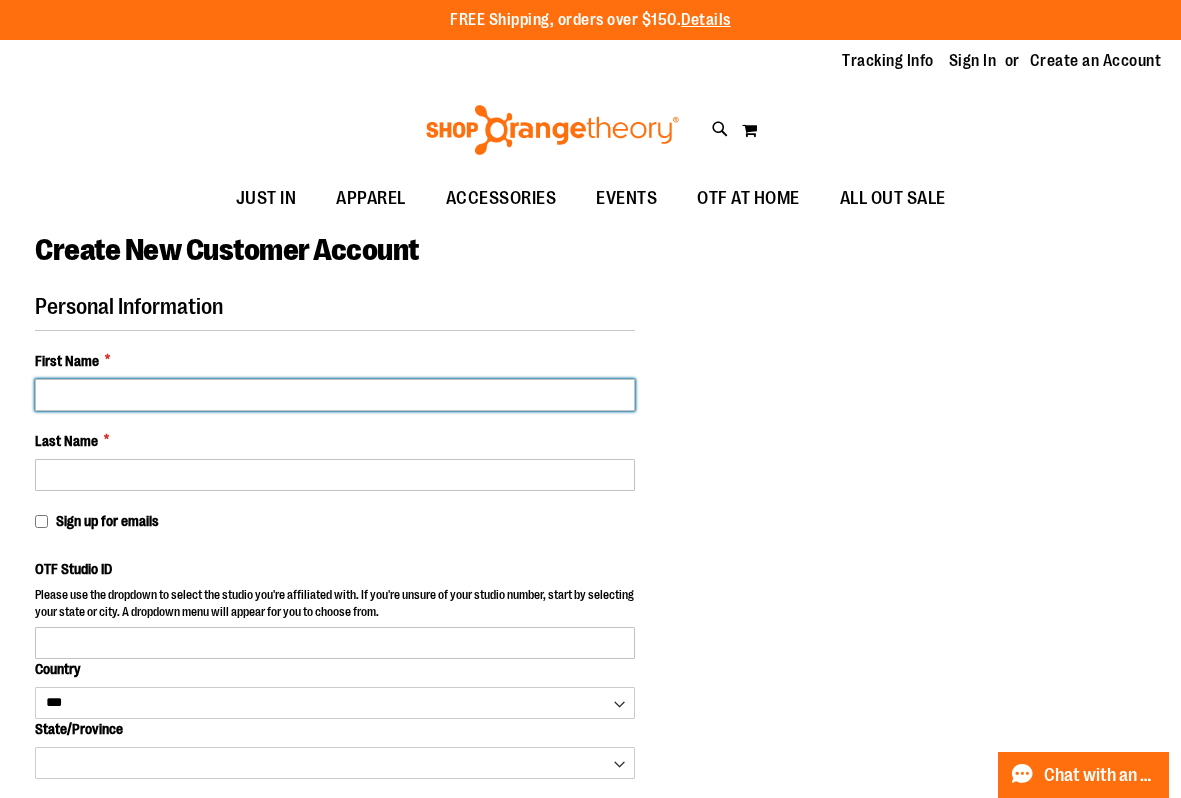 click on "First Name *" at bounding box center (335, 395) 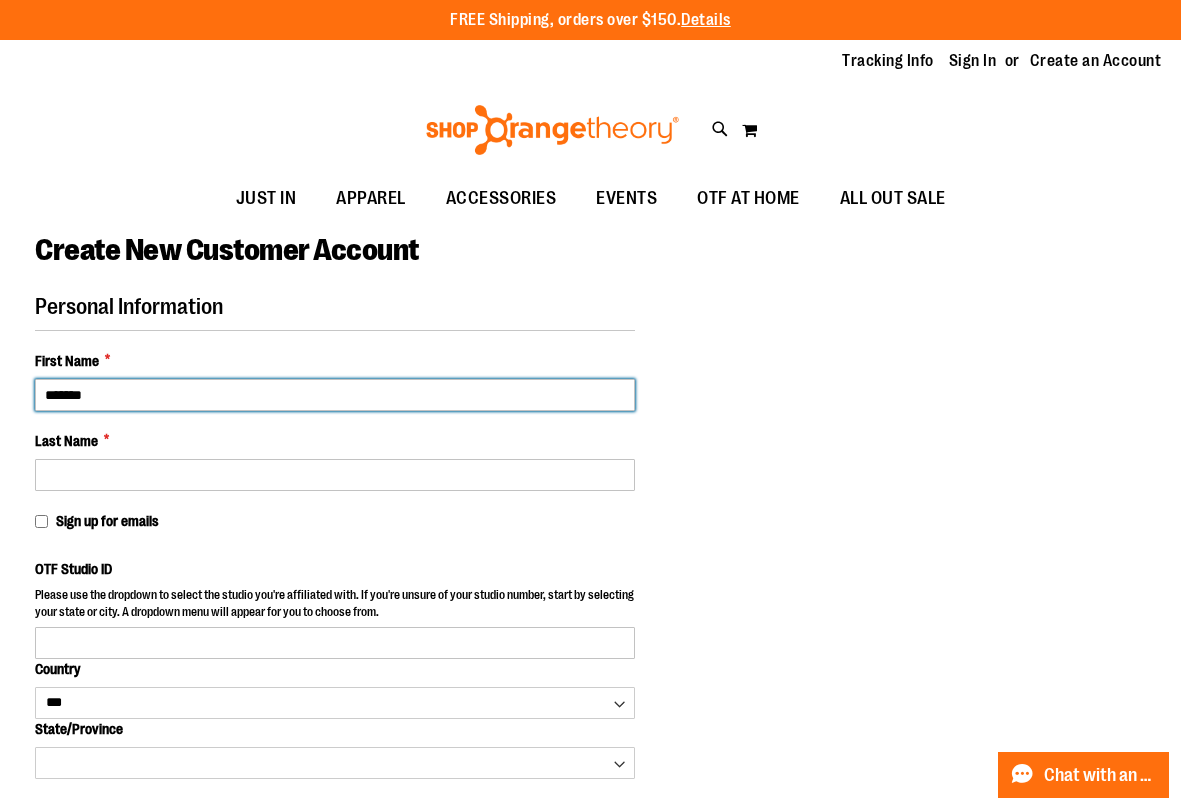 type on "*******" 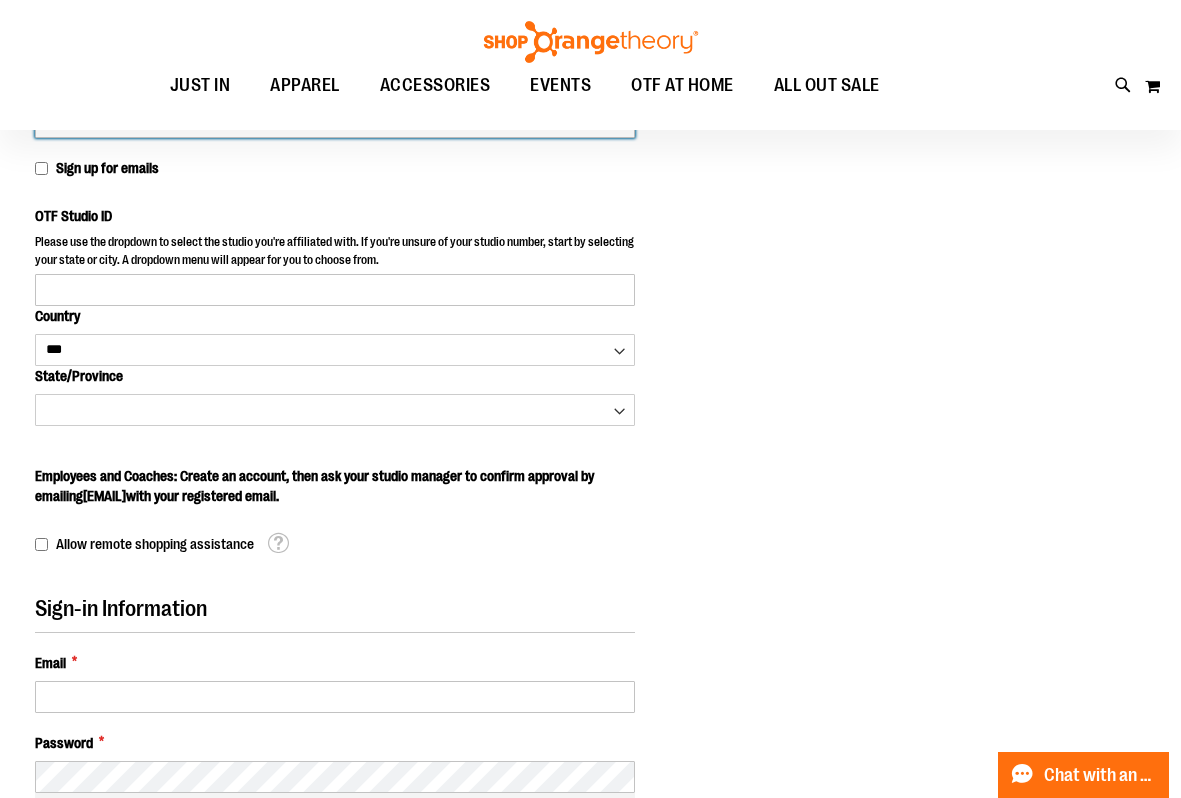 scroll, scrollTop: 299, scrollLeft: 0, axis: vertical 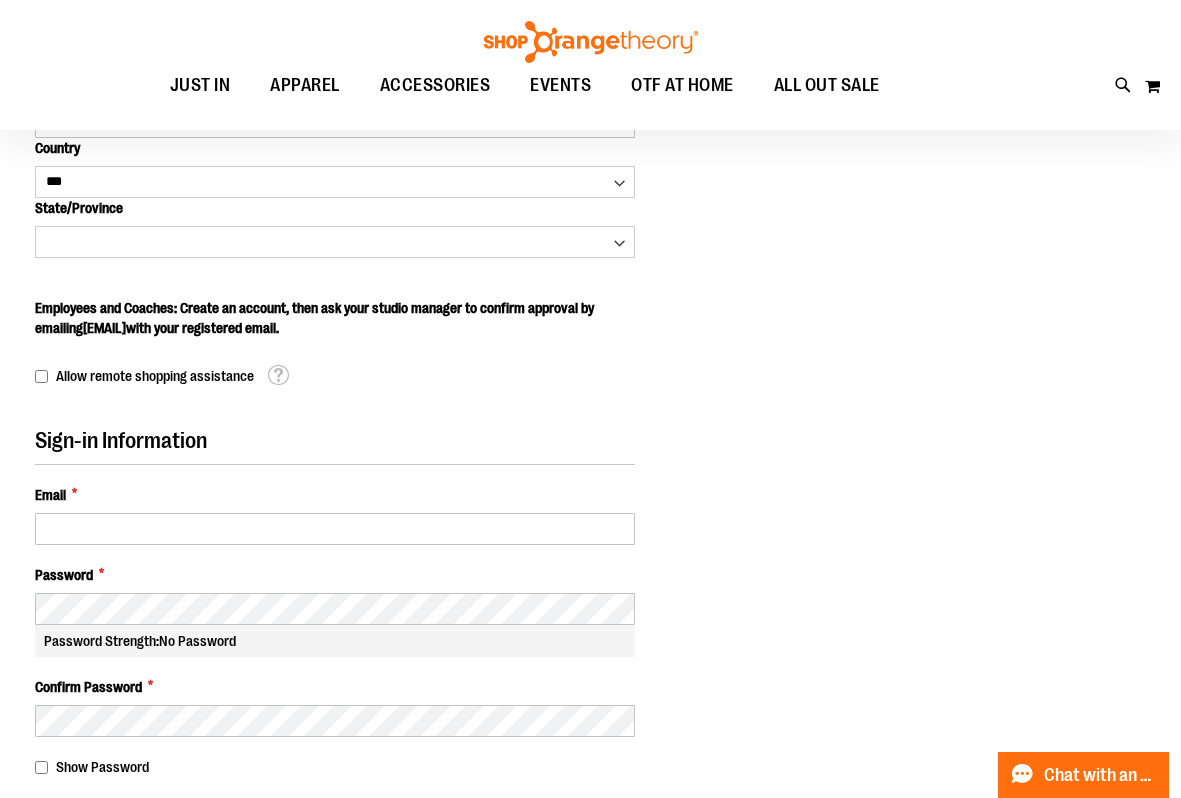 type on "******" 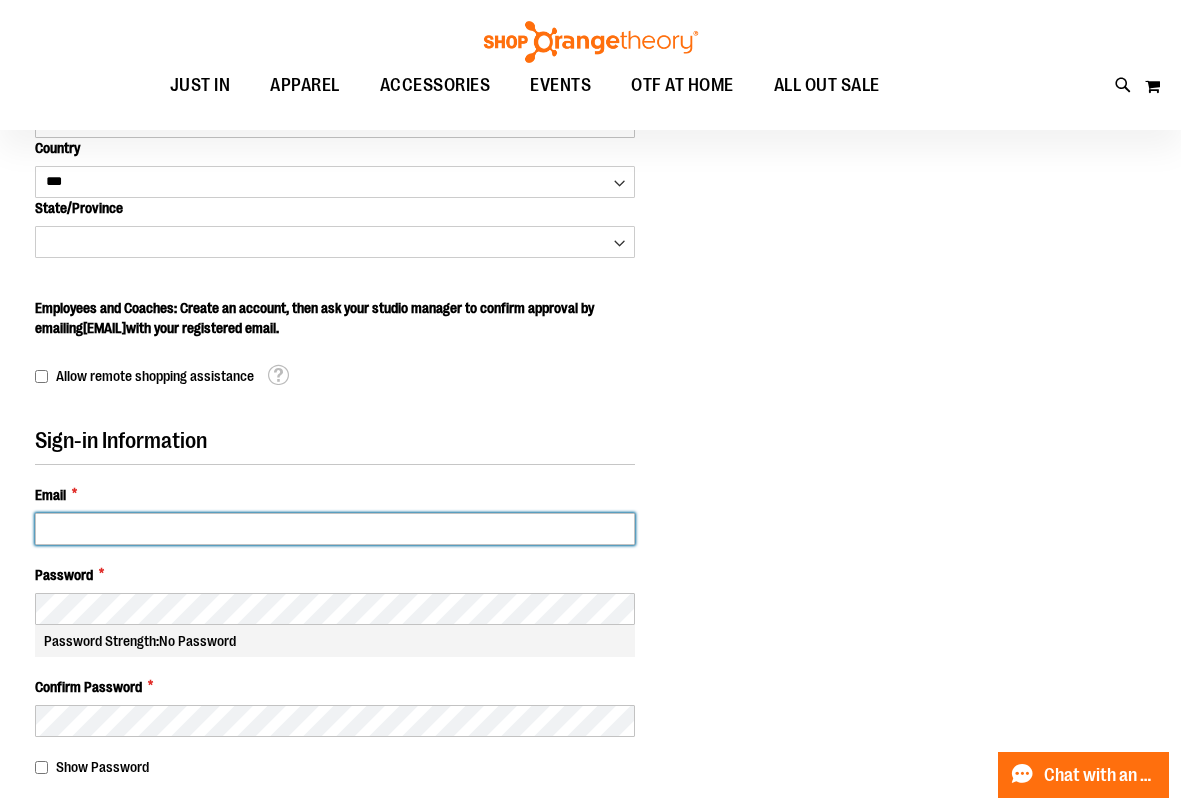 click on "Email
*" at bounding box center [335, 529] 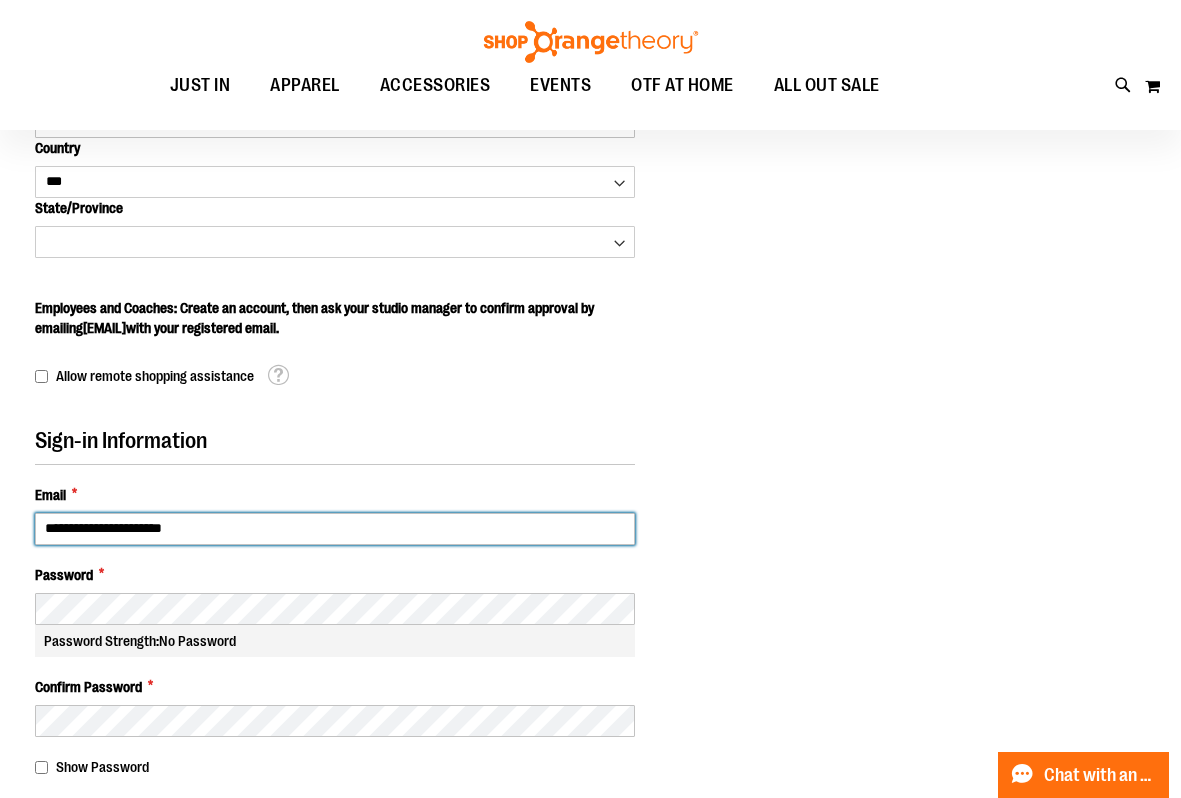 type on "**********" 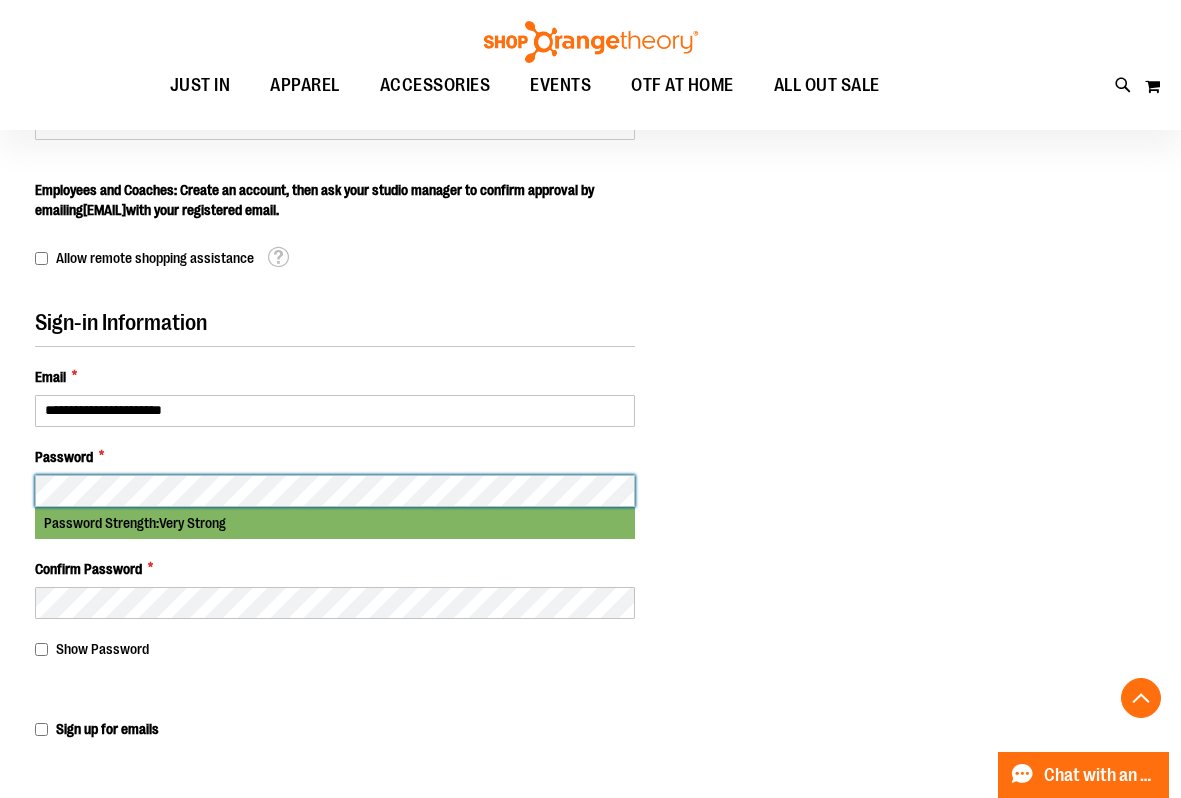 scroll, scrollTop: 599, scrollLeft: 0, axis: vertical 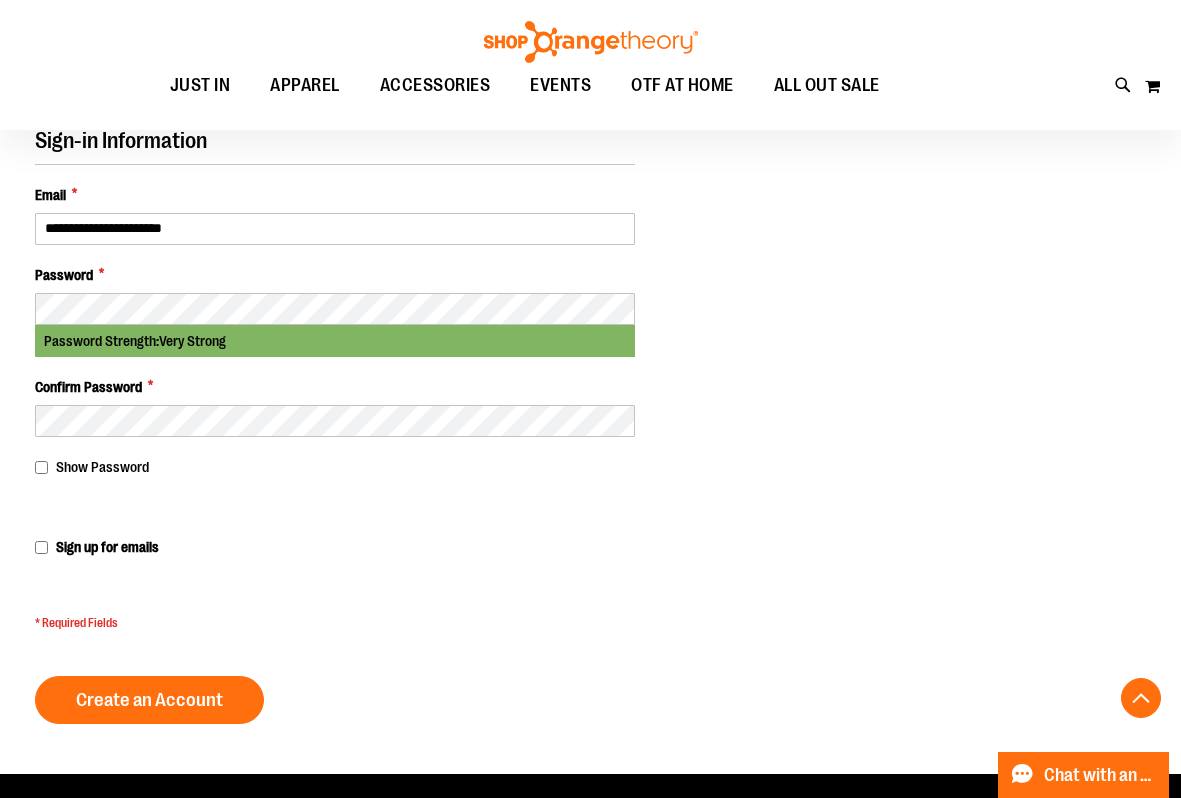 click on "Personal Information
First Name *
*******
Last Name *
******
Sign up for emails
OTF Studio ID
Country
***
***
******* *** ***" at bounding box center (335, 98) 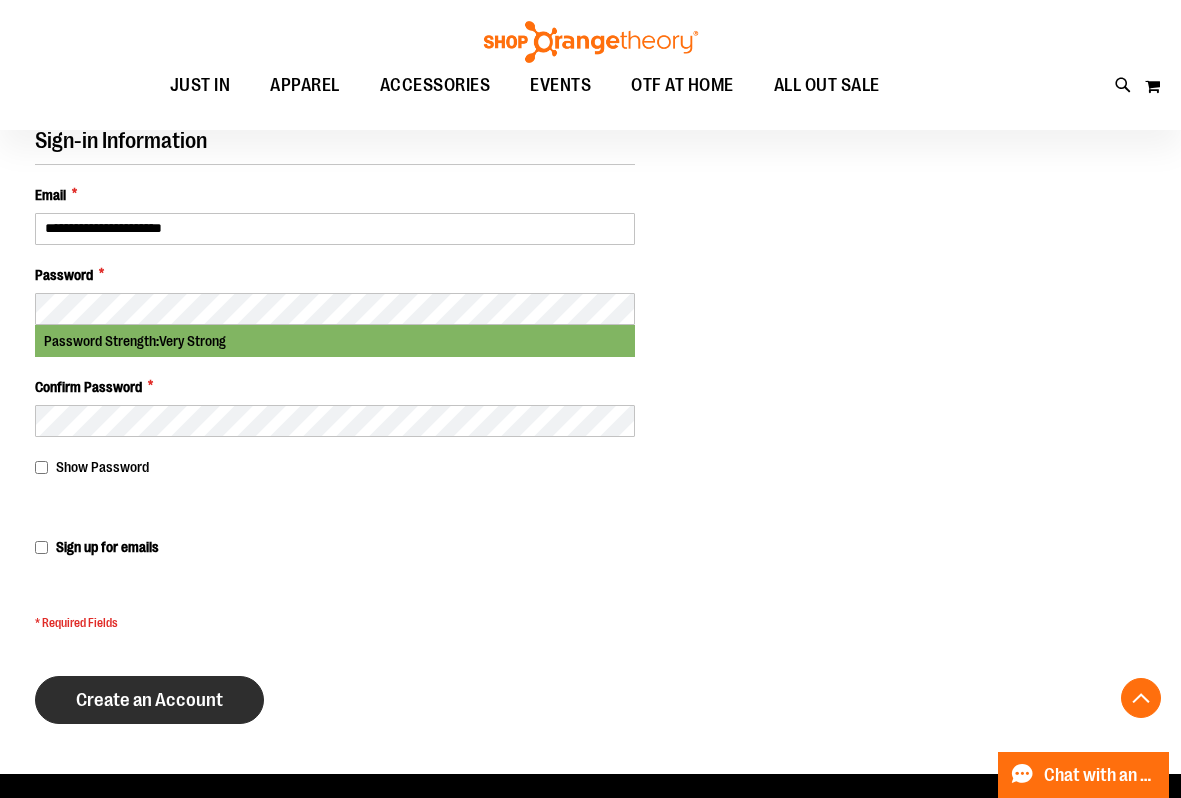 click on "Create an Account" at bounding box center (149, 700) 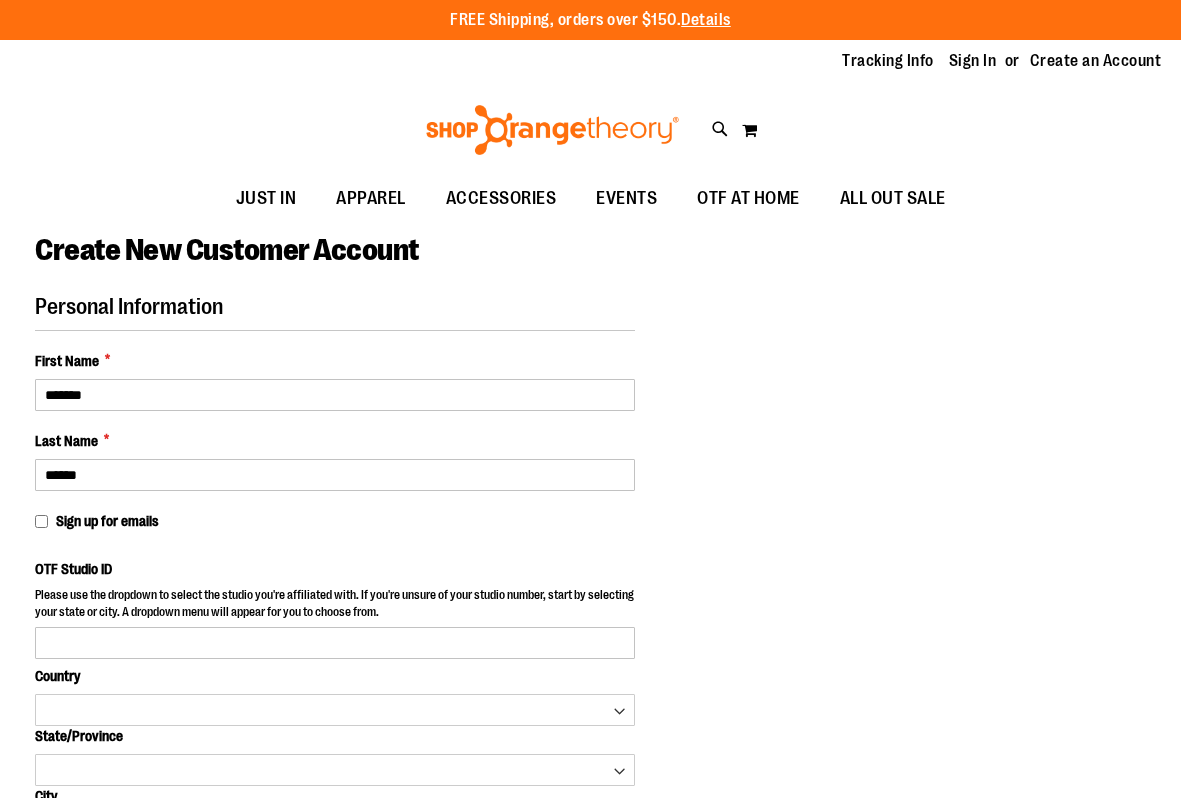 scroll, scrollTop: 0, scrollLeft: 0, axis: both 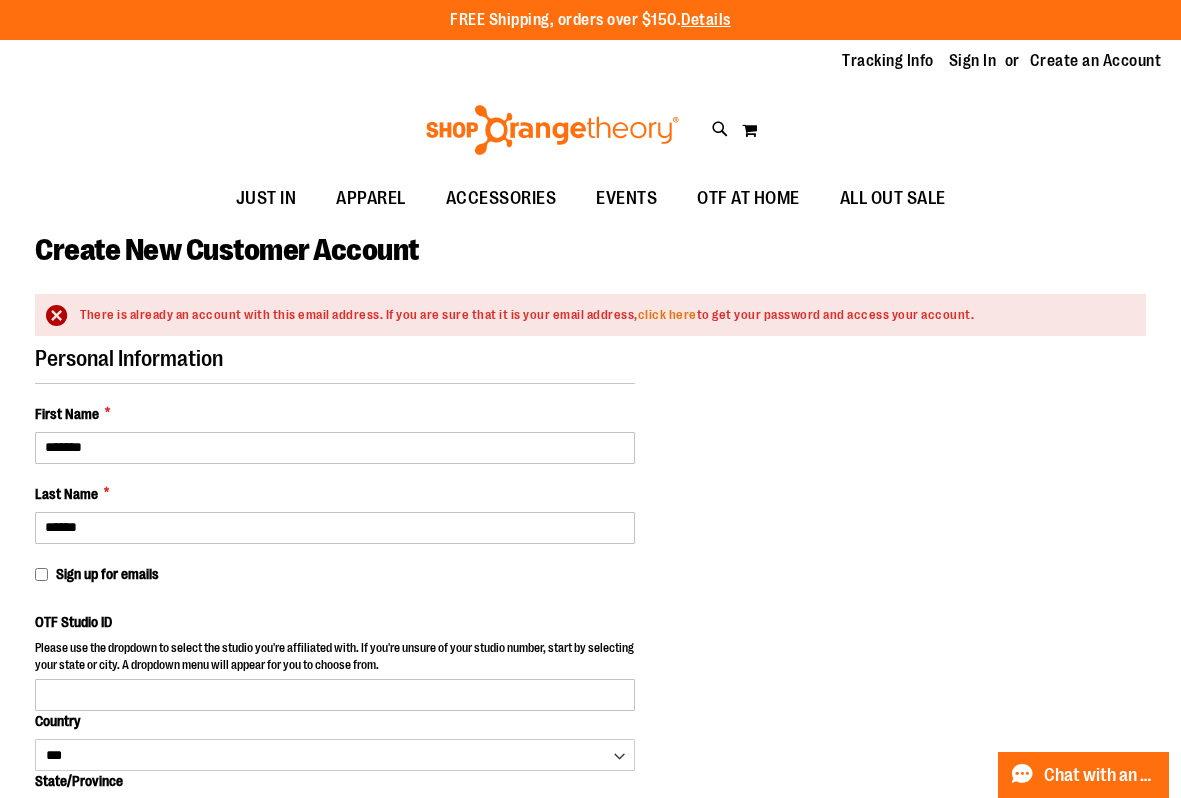 click on "click here" at bounding box center (667, 314) 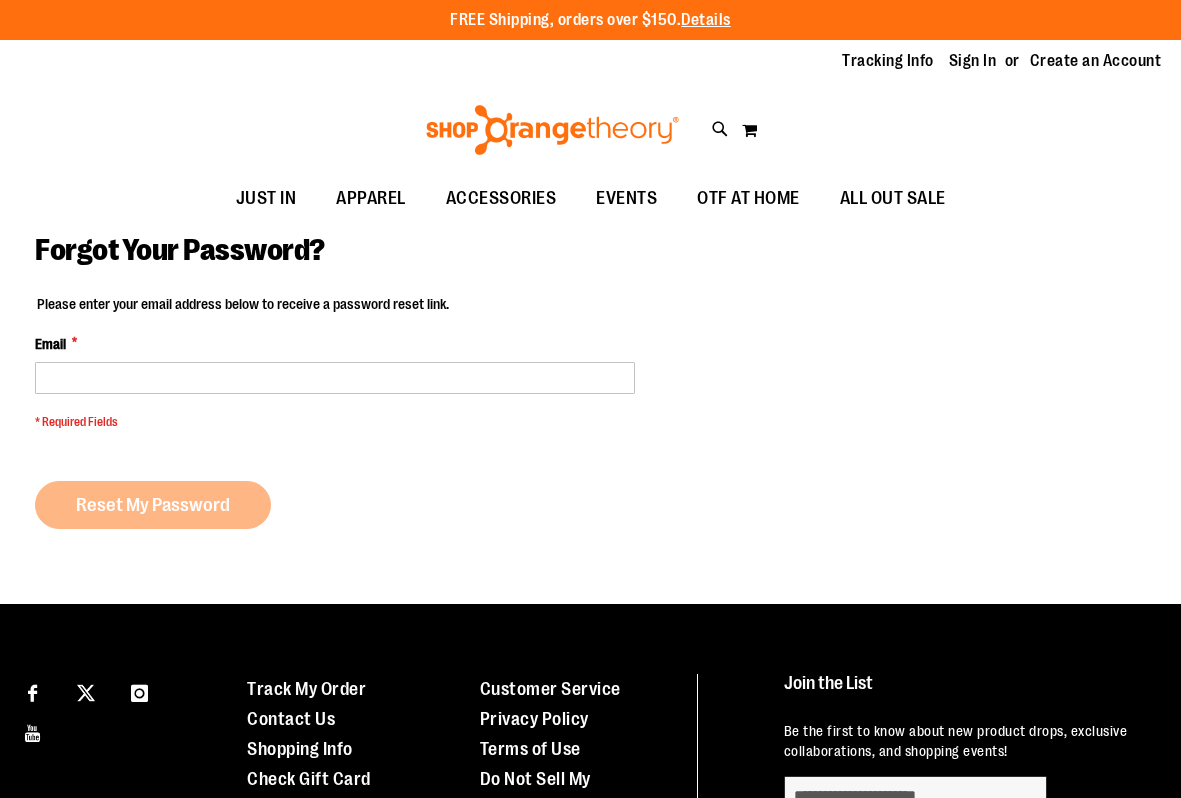 scroll, scrollTop: 0, scrollLeft: 0, axis: both 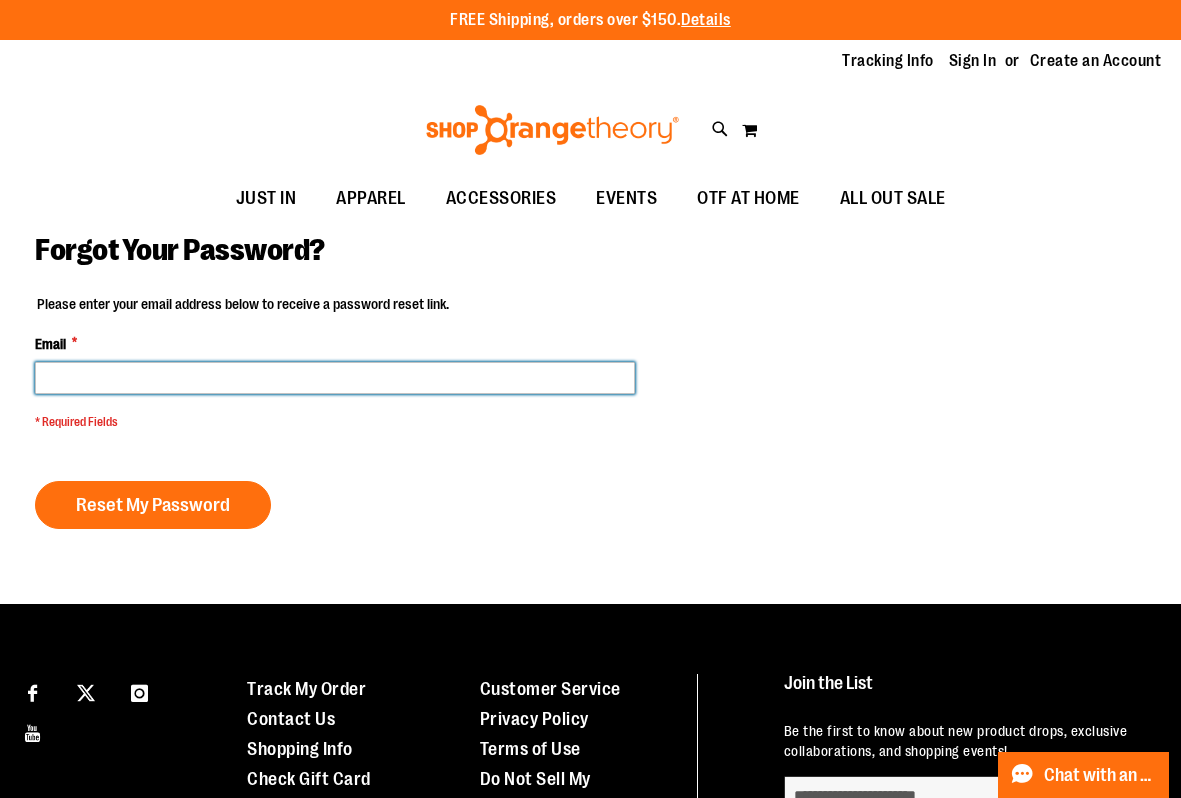 click on "Email *" at bounding box center [335, 378] 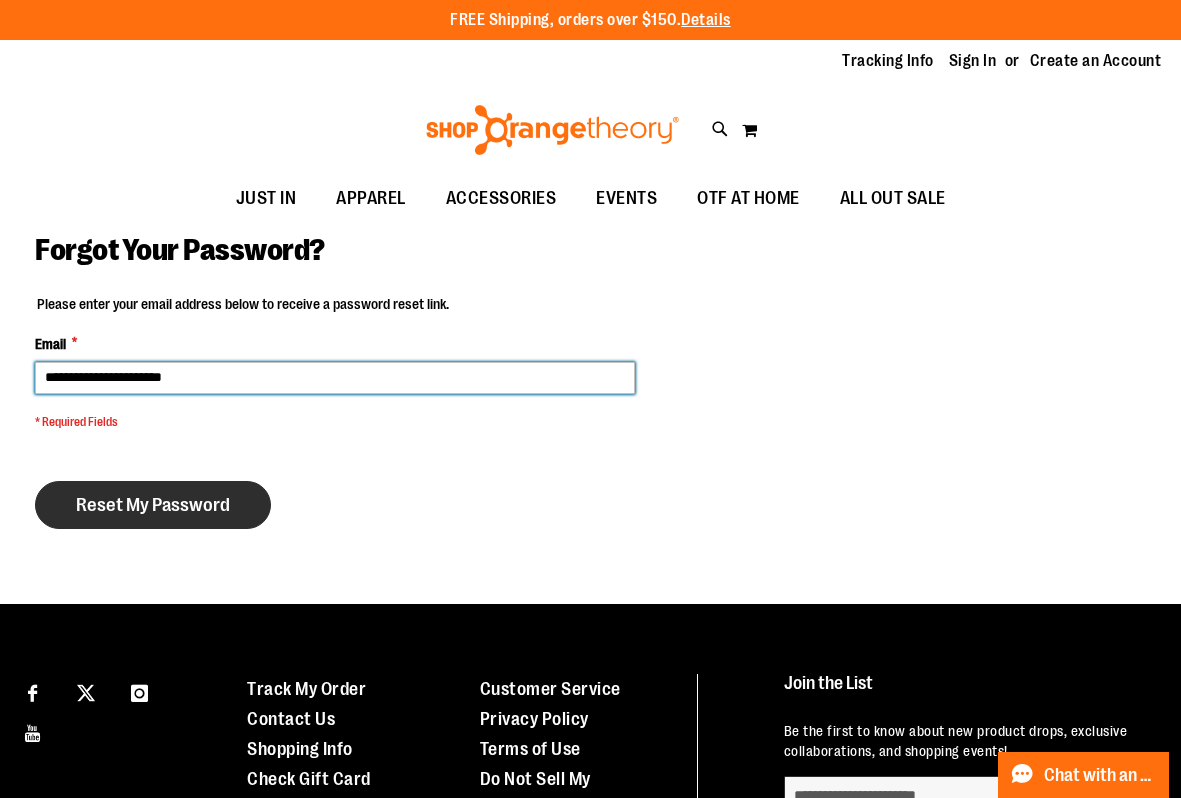 type on "**********" 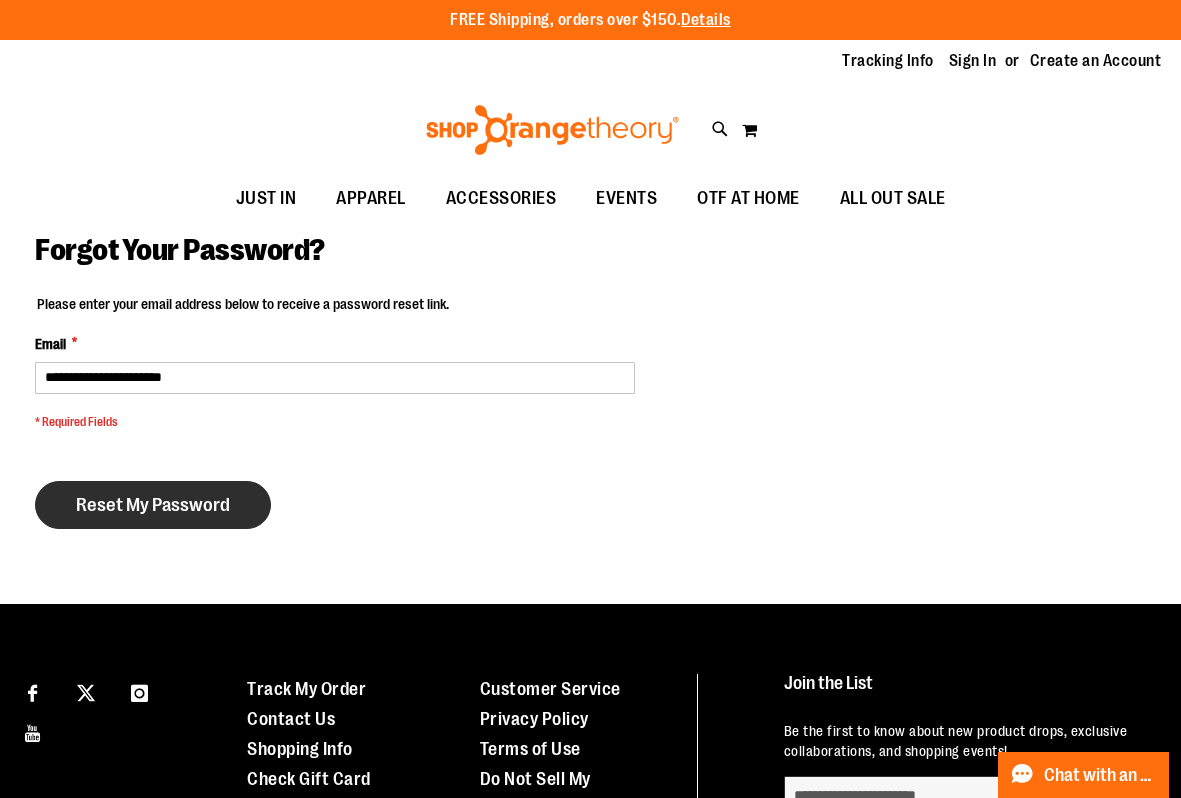 click on "Reset My Password" at bounding box center (153, 505) 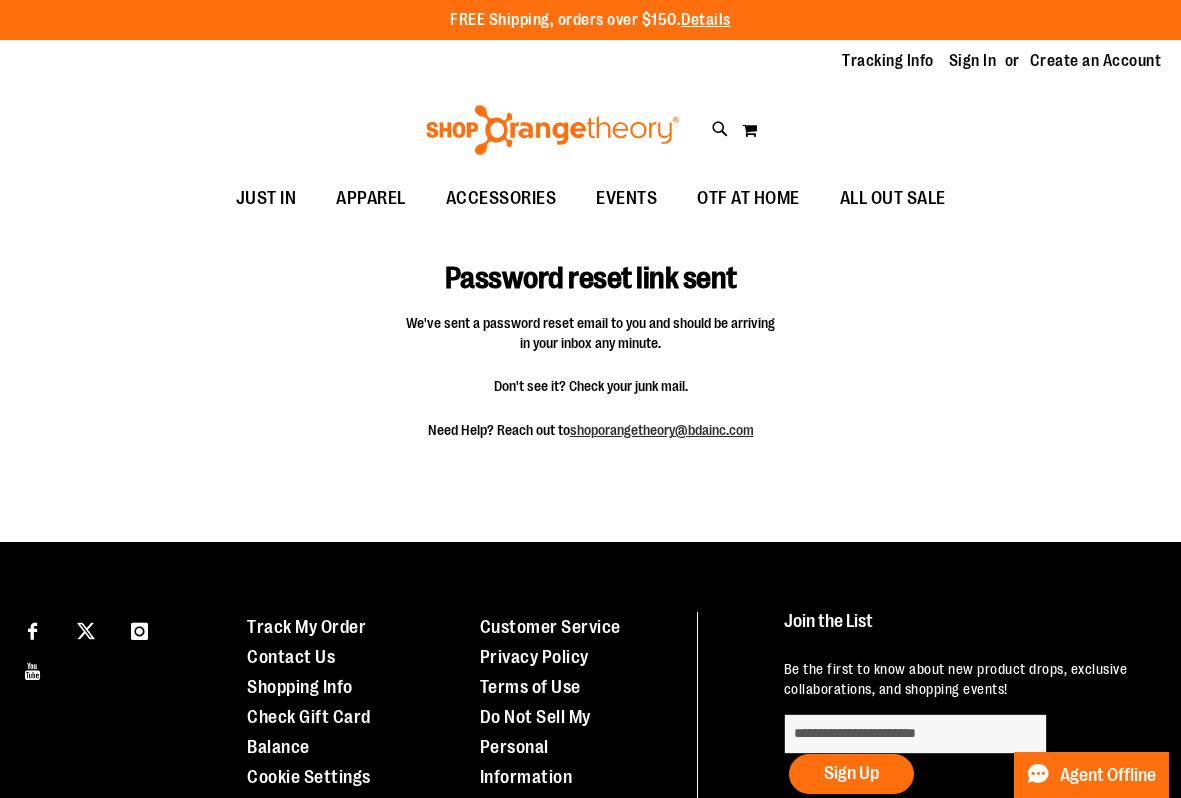 scroll, scrollTop: 0, scrollLeft: 0, axis: both 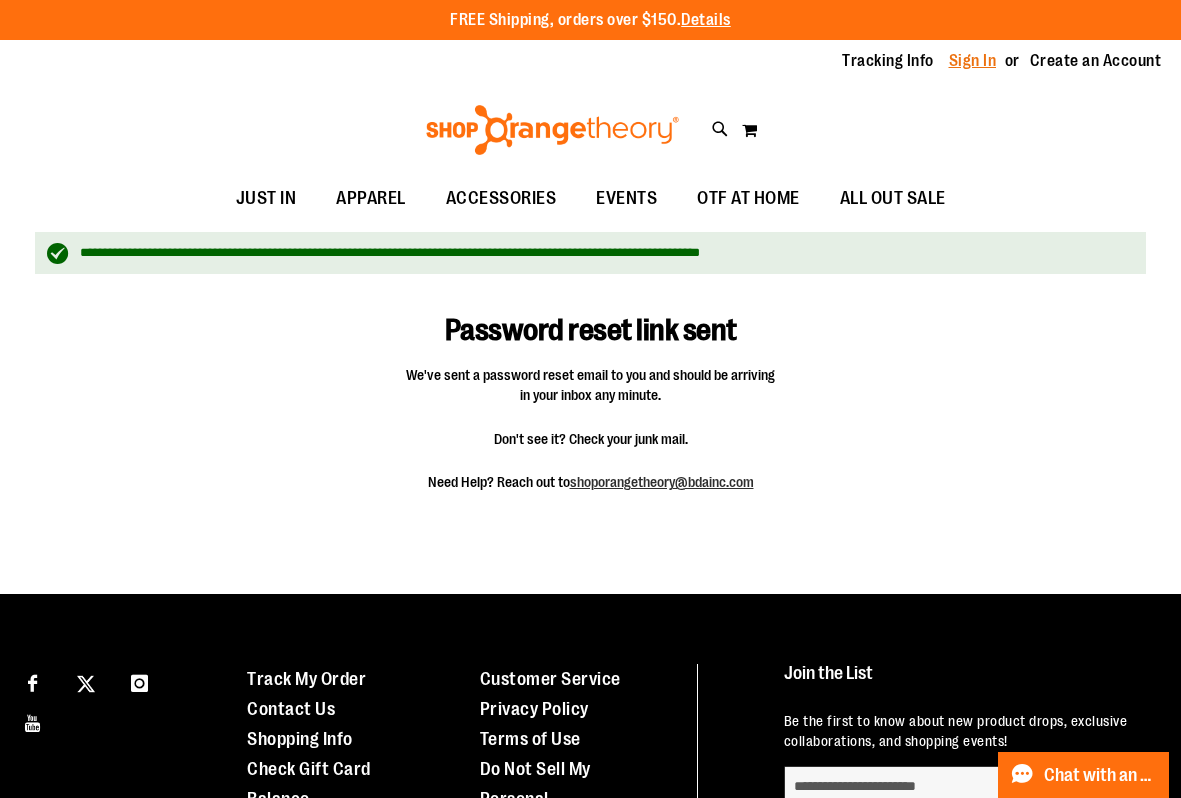 click on "Sign In" at bounding box center [973, 61] 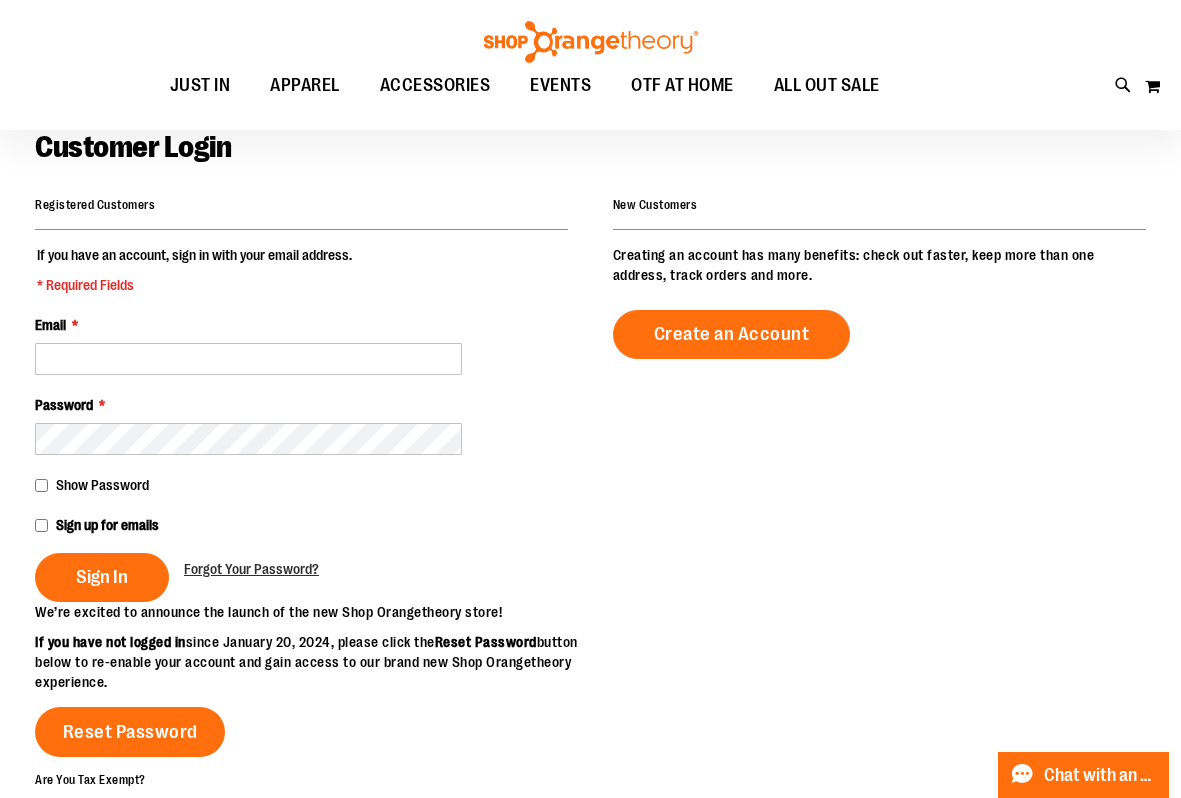 scroll, scrollTop: 199, scrollLeft: 0, axis: vertical 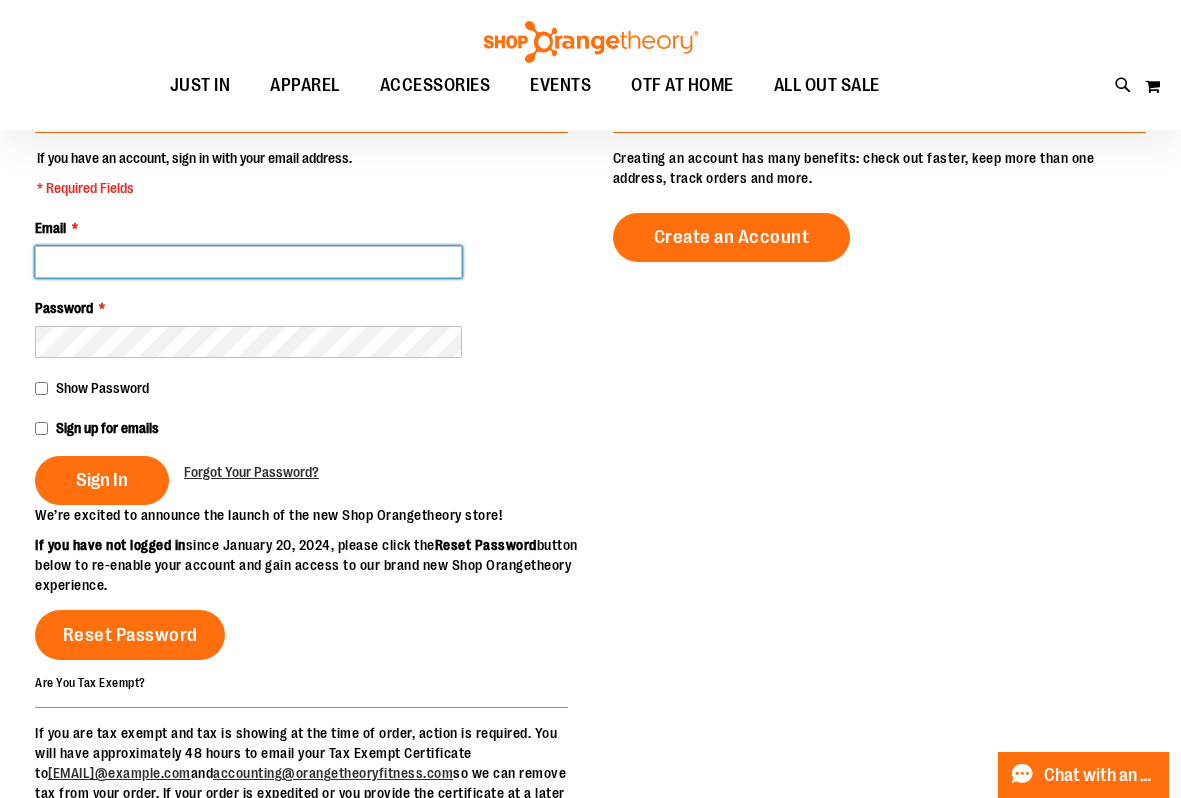 click on "Email *" at bounding box center [248, 262] 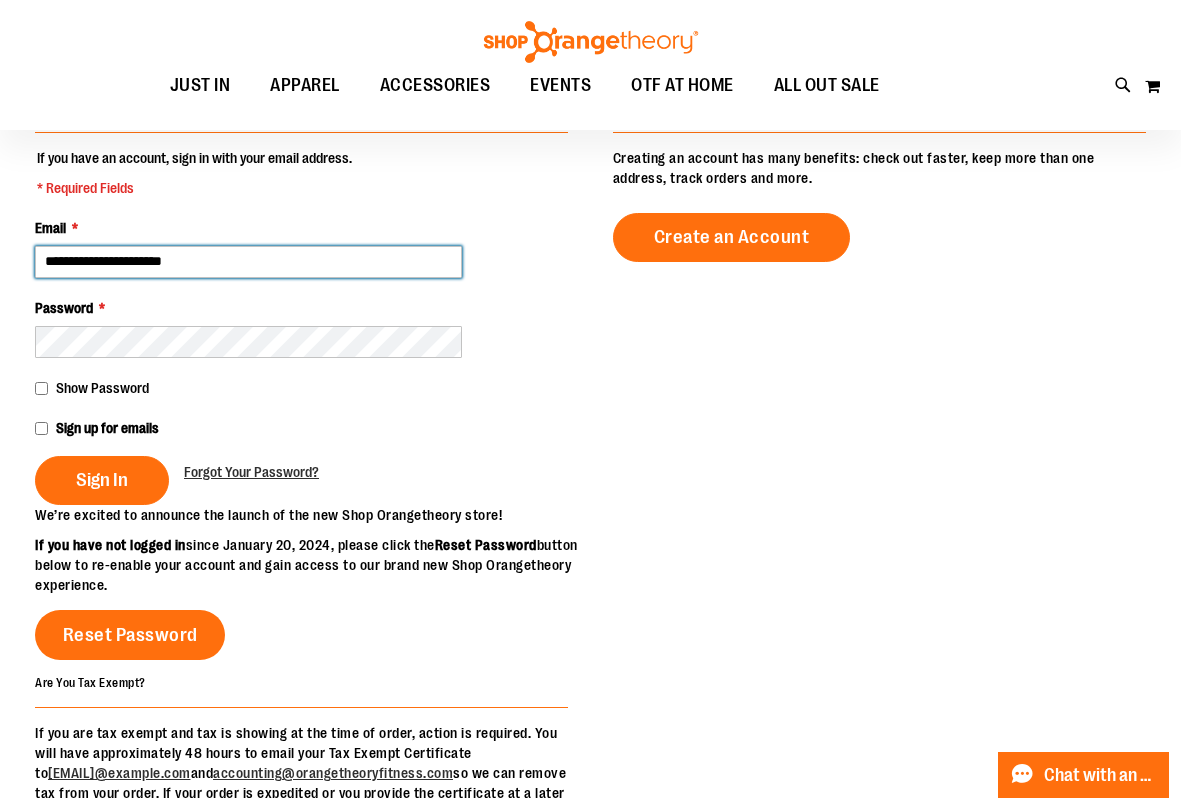 type on "**********" 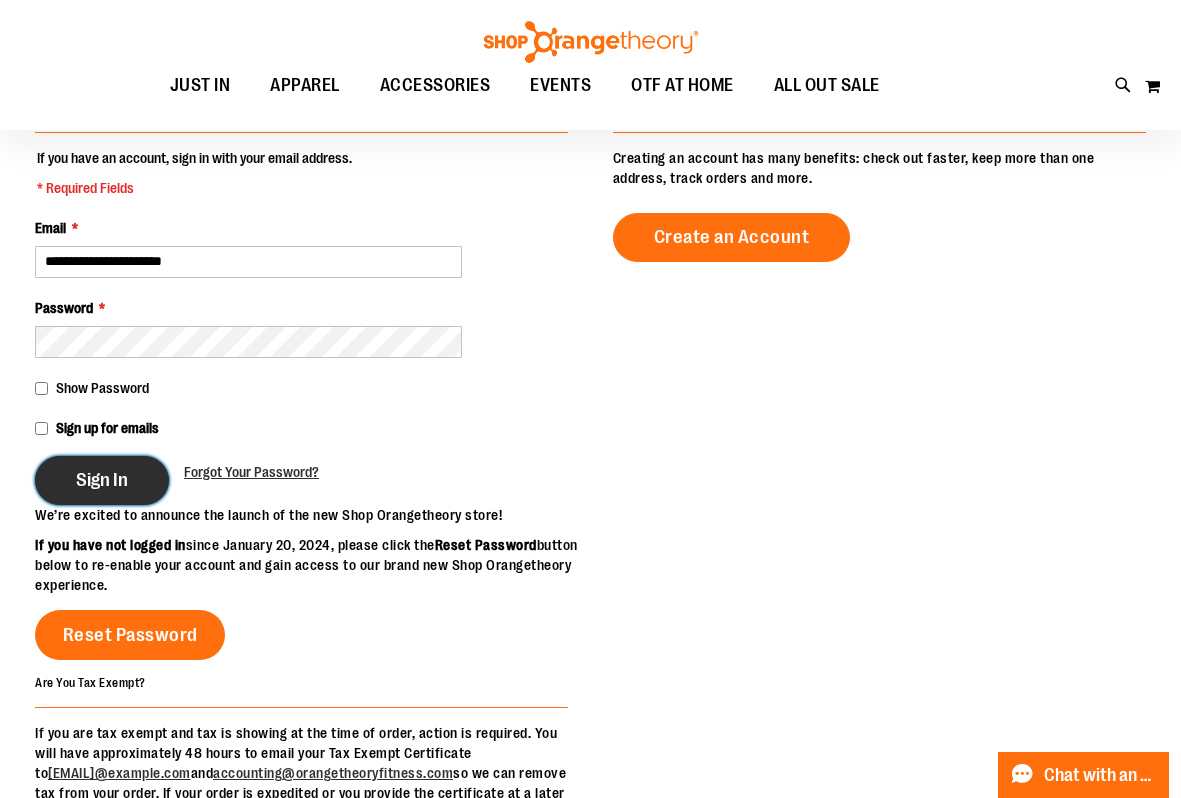 click on "Sign In" at bounding box center (102, 480) 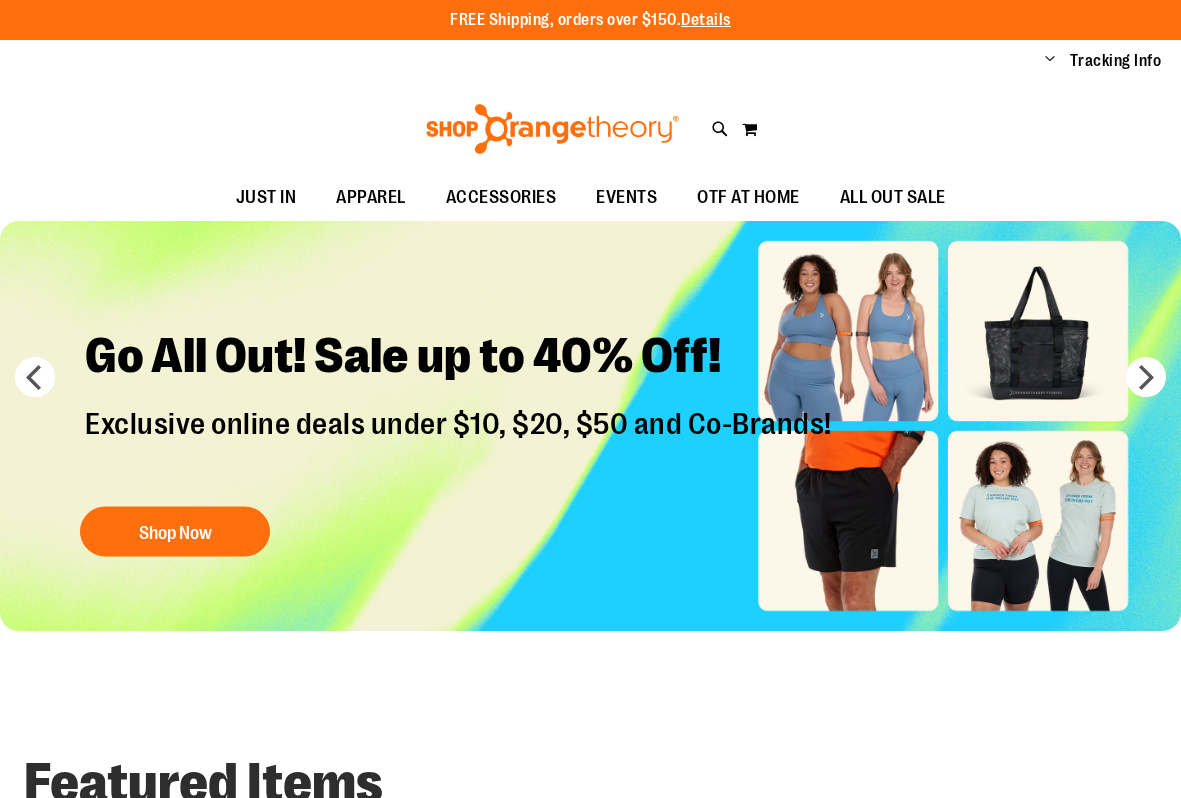 scroll, scrollTop: 0, scrollLeft: 0, axis: both 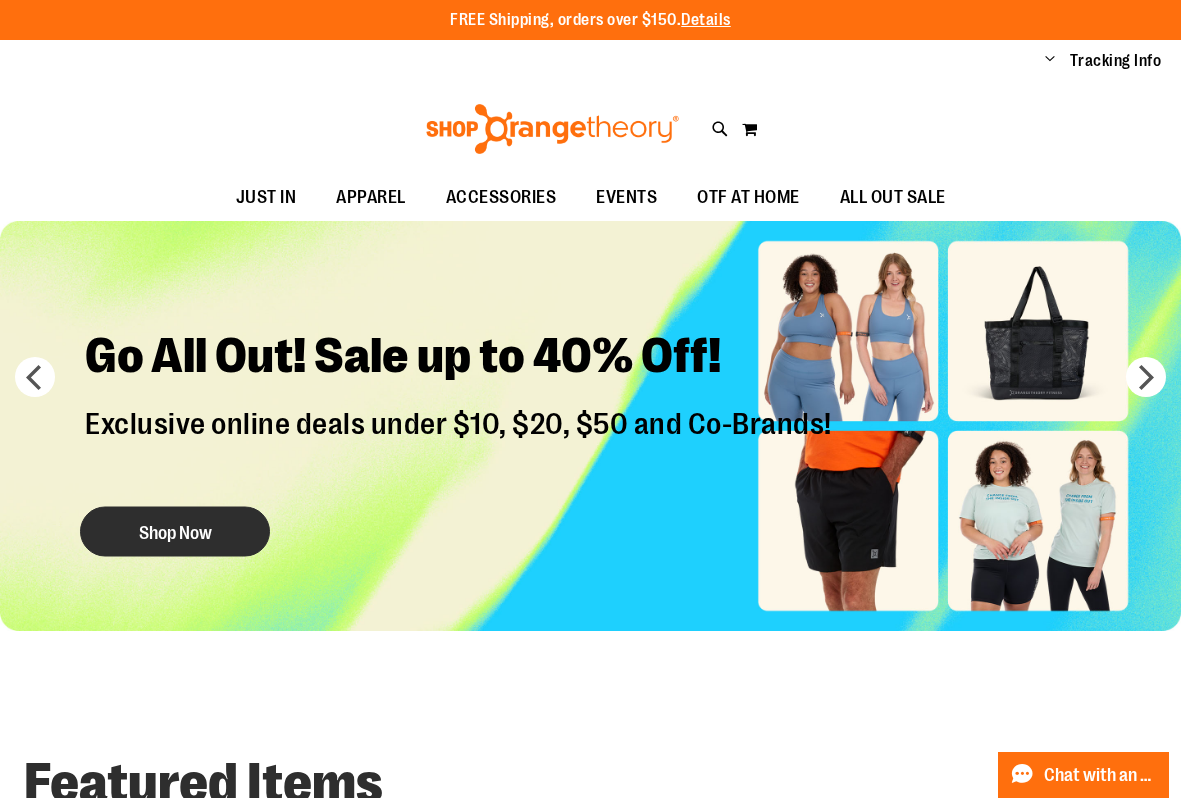 click on "Shop Now" at bounding box center (175, 532) 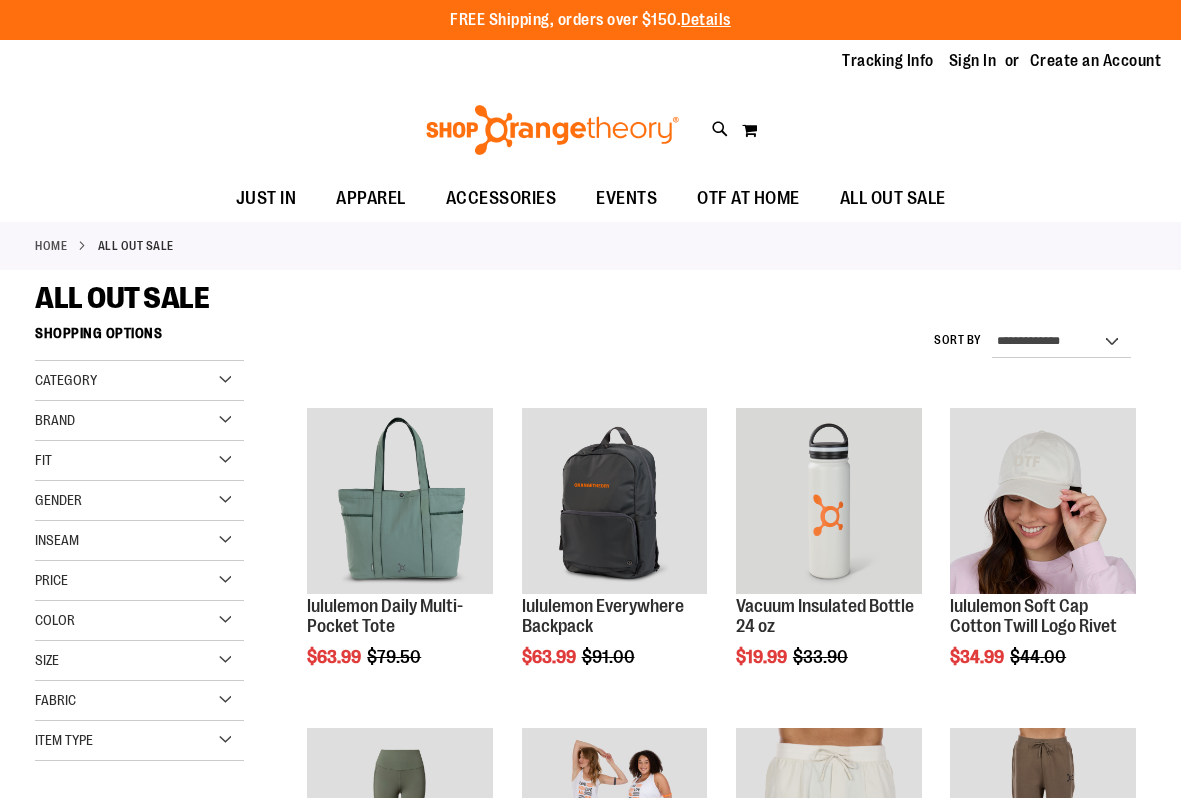 scroll, scrollTop: 0, scrollLeft: 0, axis: both 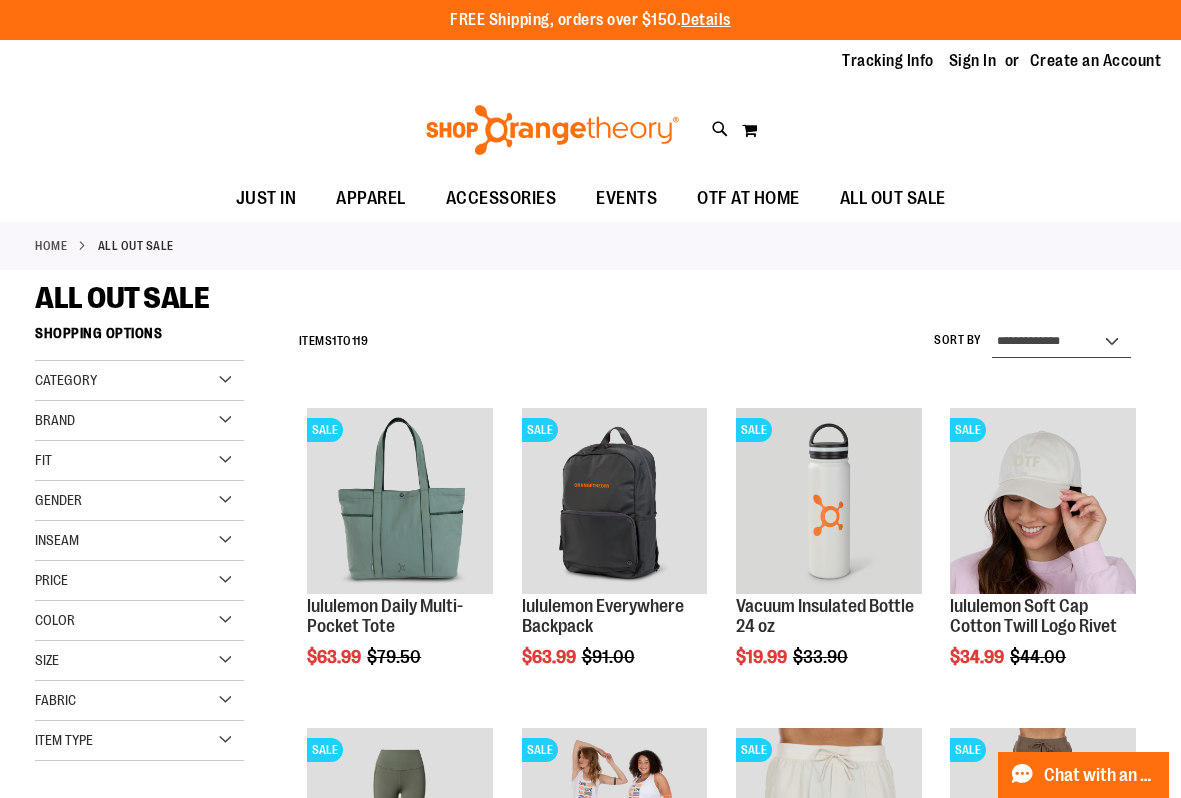 click on "**********" at bounding box center [1061, 342] 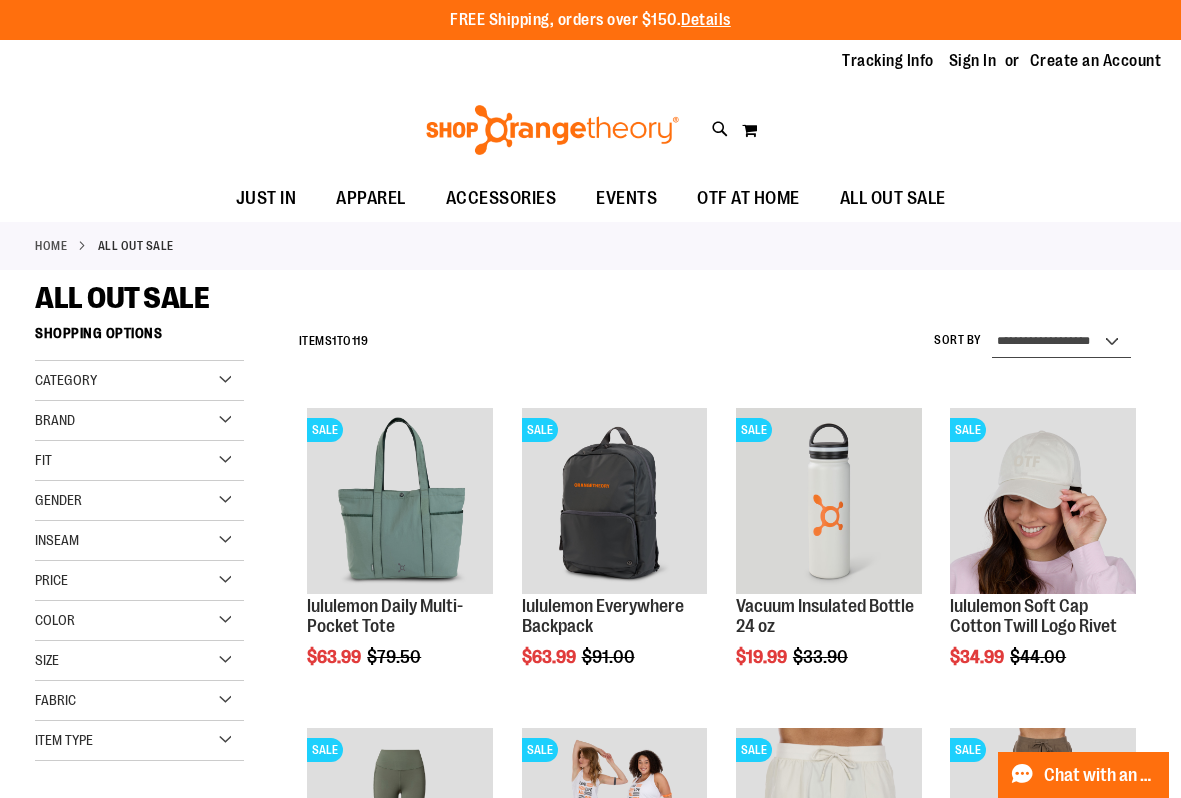 click on "**********" at bounding box center [1061, 342] 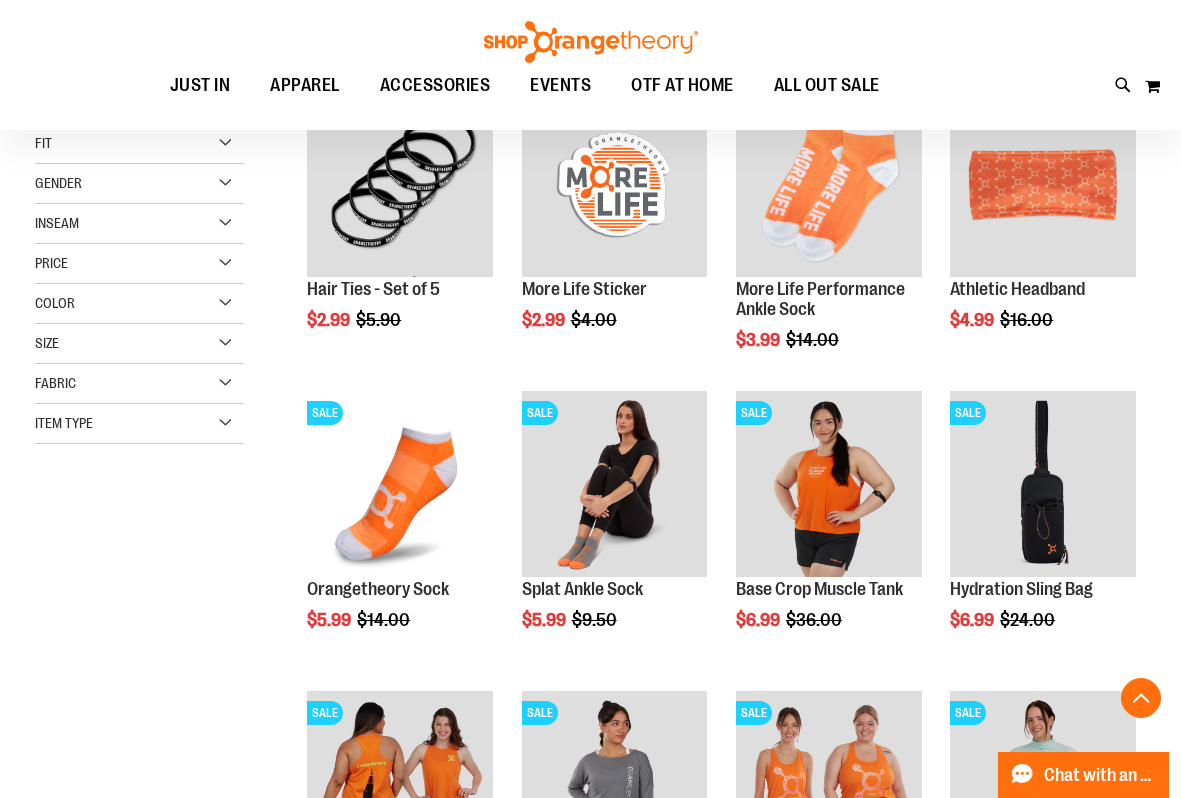 scroll, scrollTop: 416, scrollLeft: 0, axis: vertical 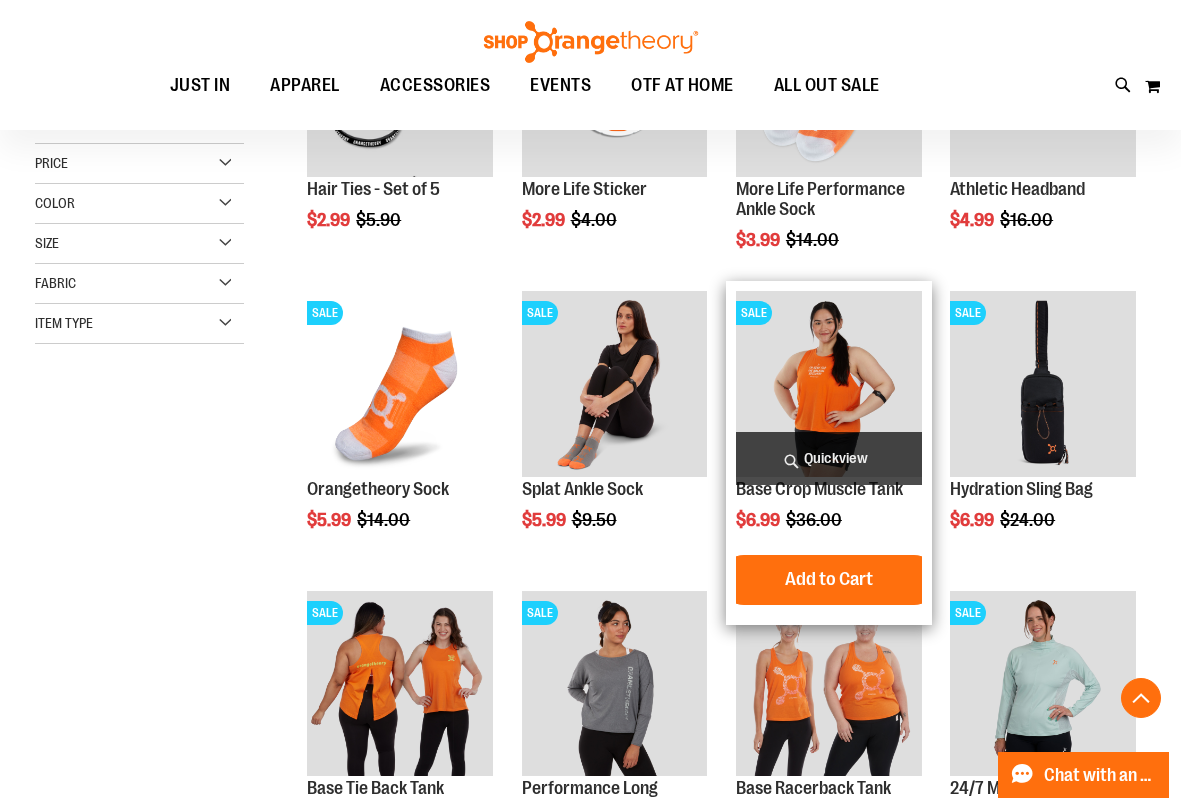 click at bounding box center [829, 384] 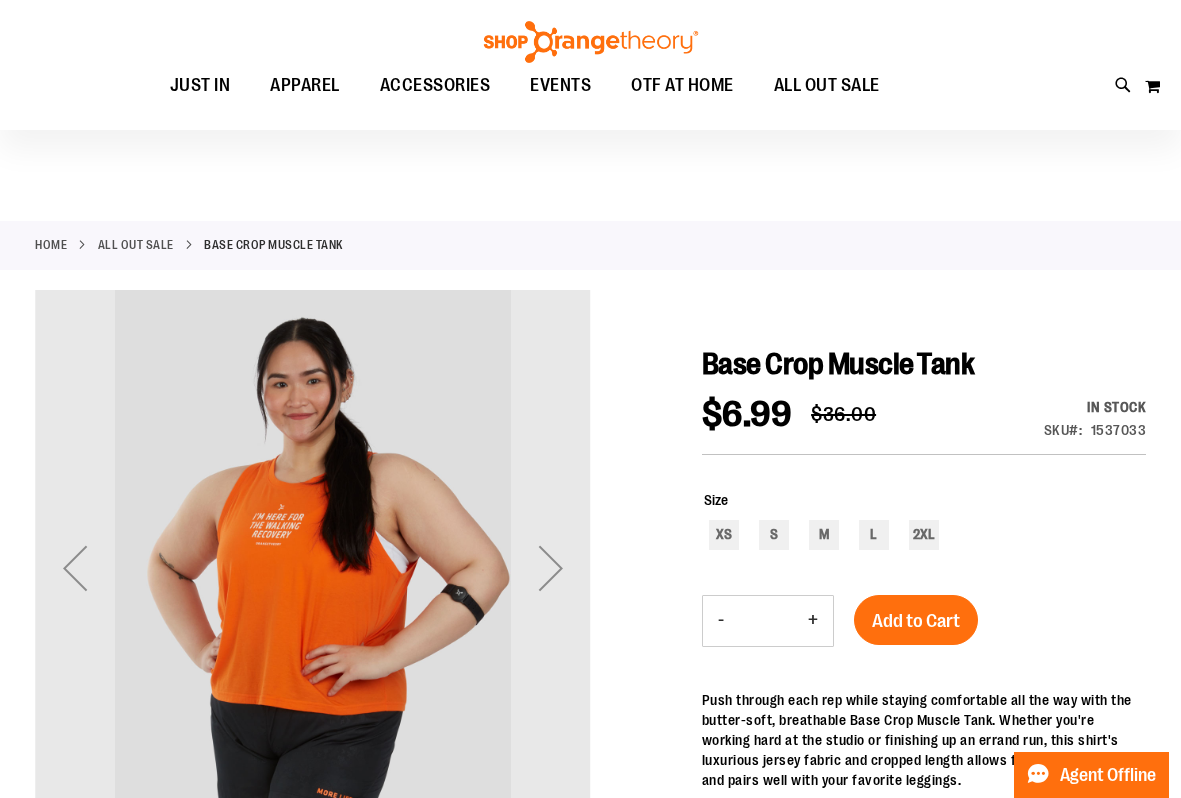scroll, scrollTop: 99, scrollLeft: 0, axis: vertical 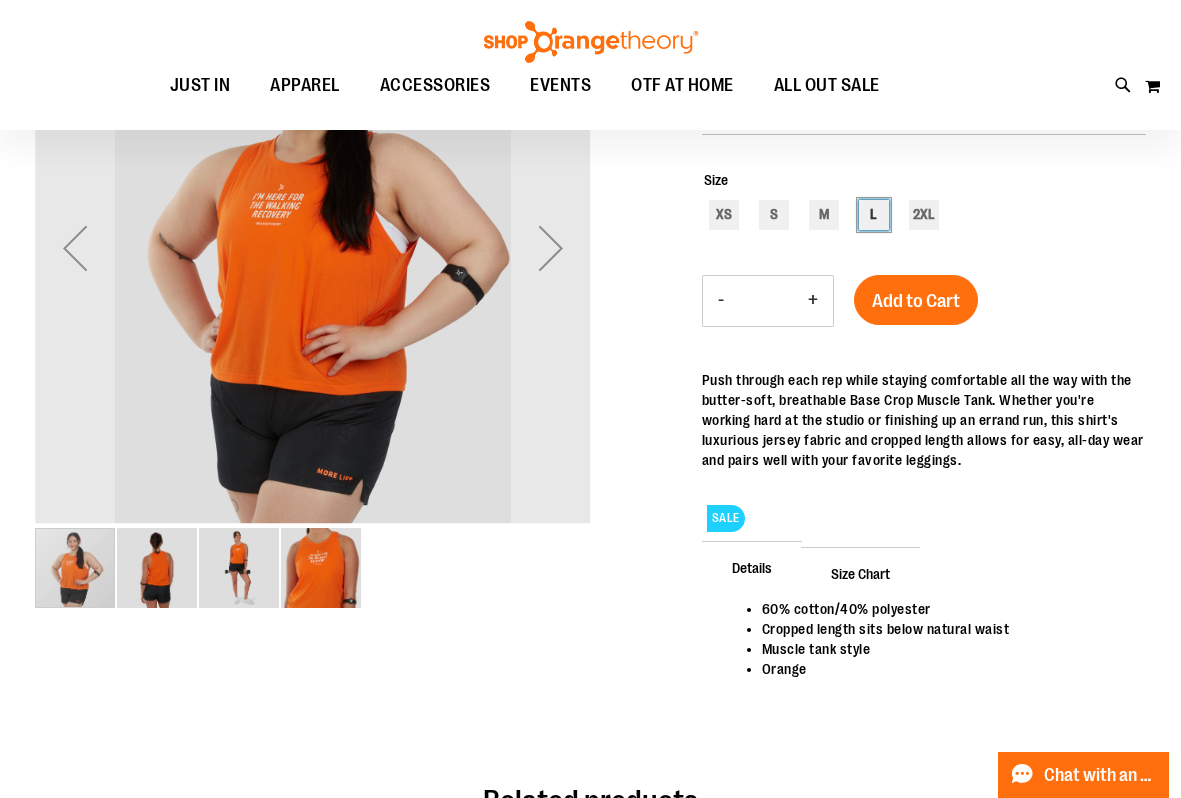 click on "L" at bounding box center (874, 215) 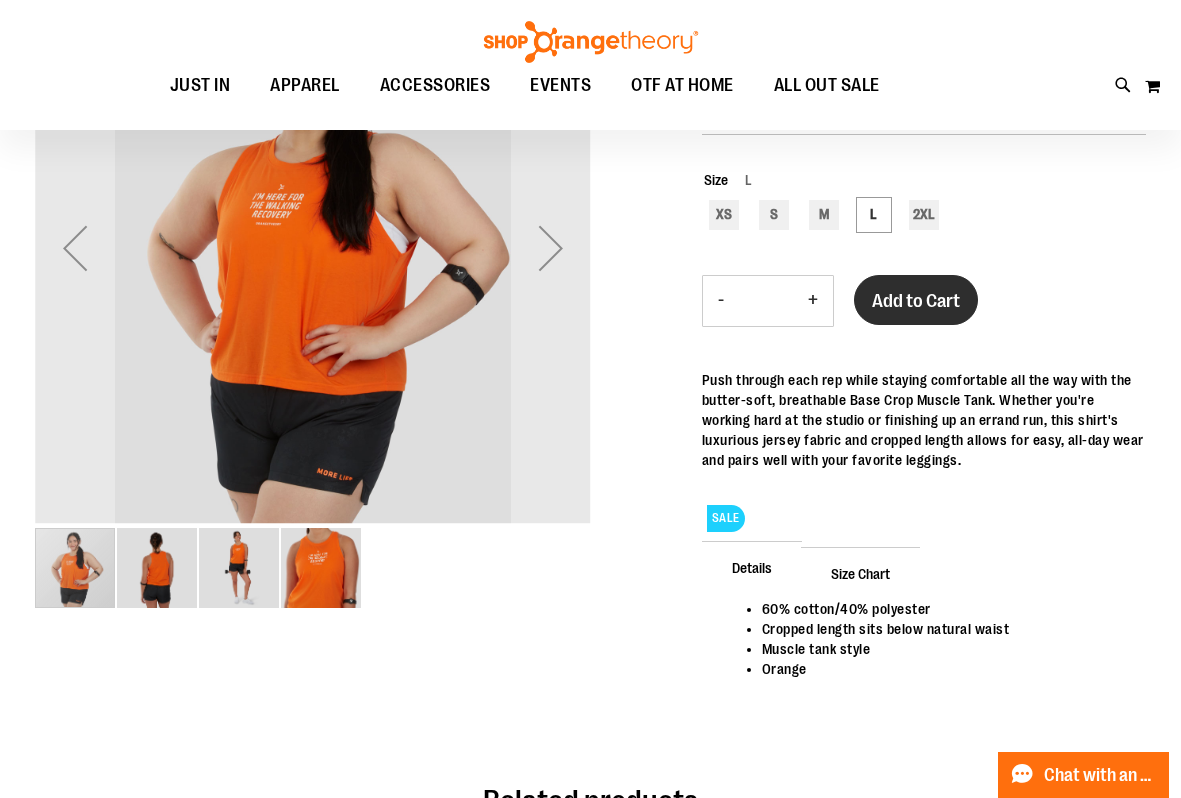 click on "Add to Cart" at bounding box center [916, 301] 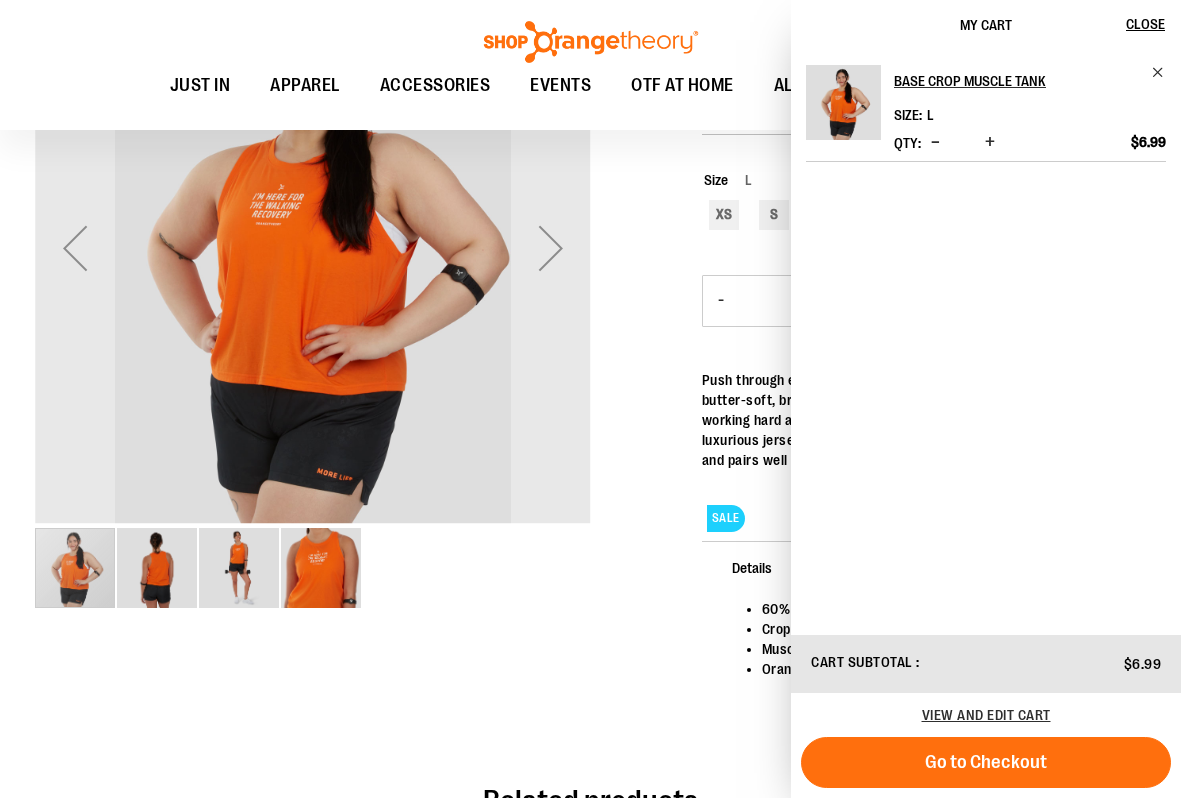 click at bounding box center [590, 365] 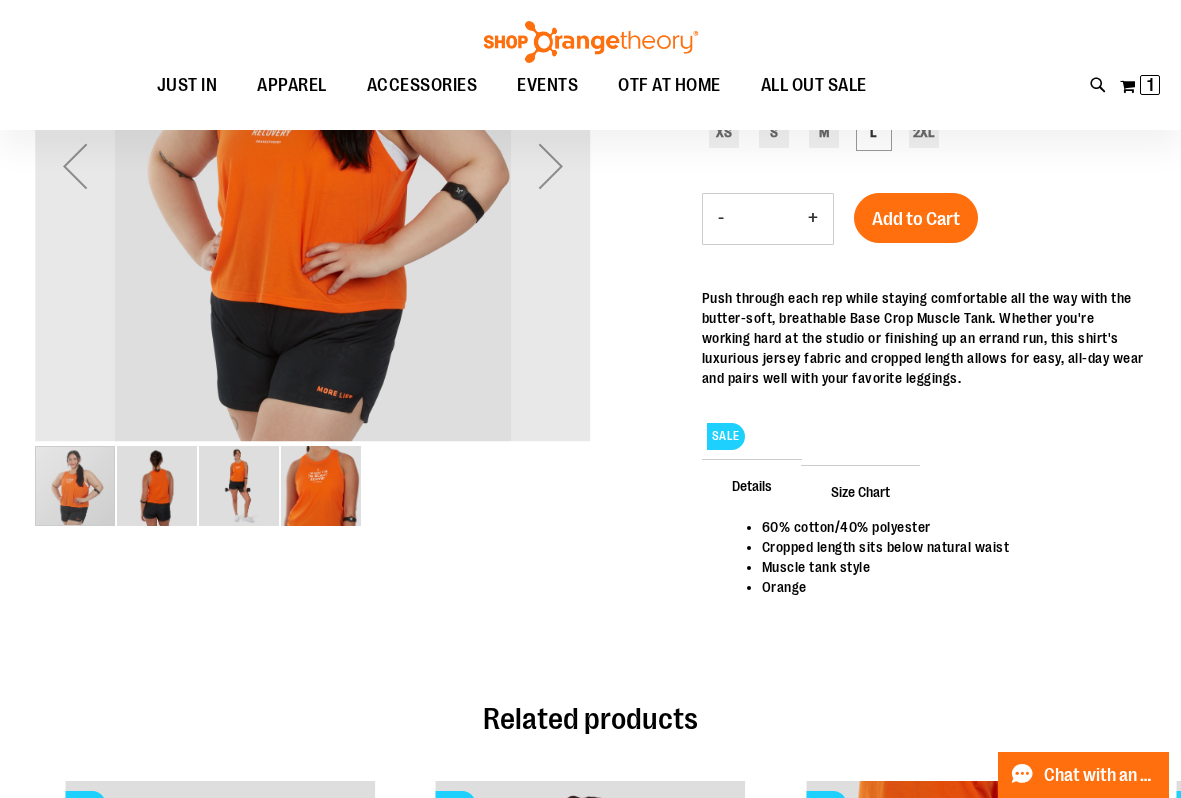 scroll, scrollTop: 199, scrollLeft: 0, axis: vertical 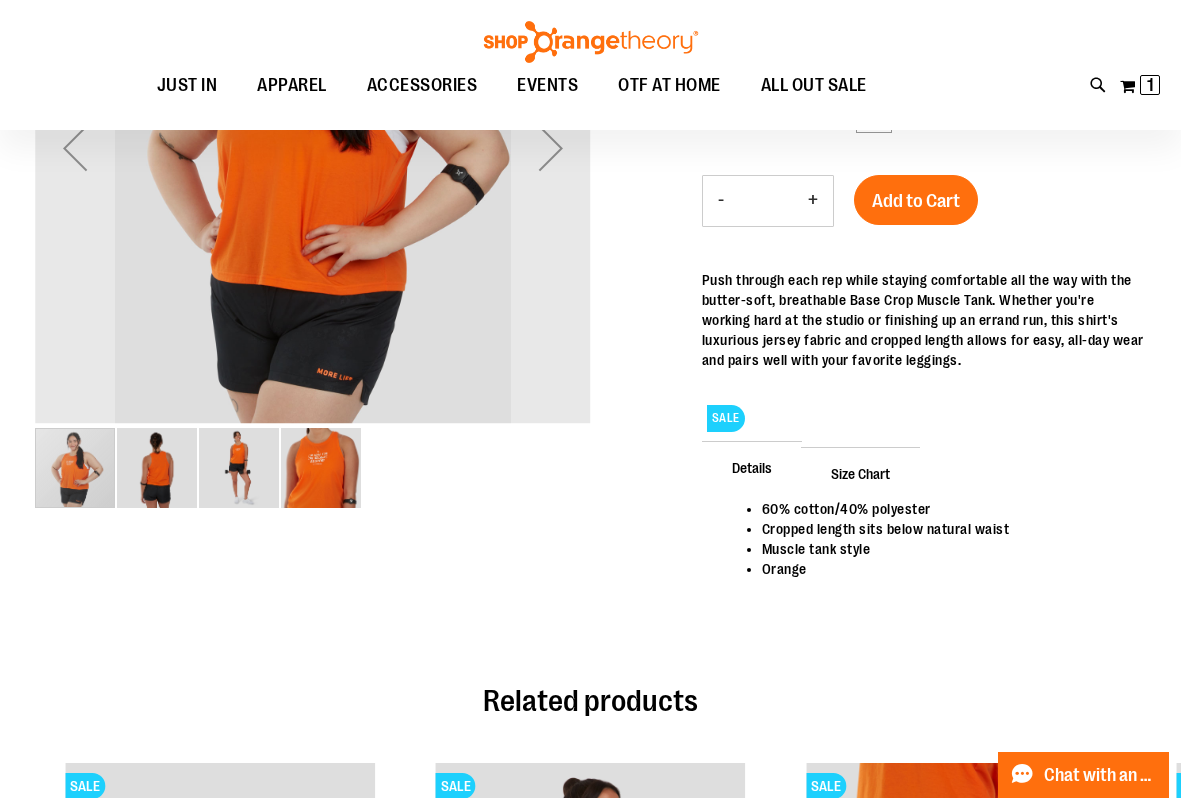 click on "Size Chart" at bounding box center (860, 473) 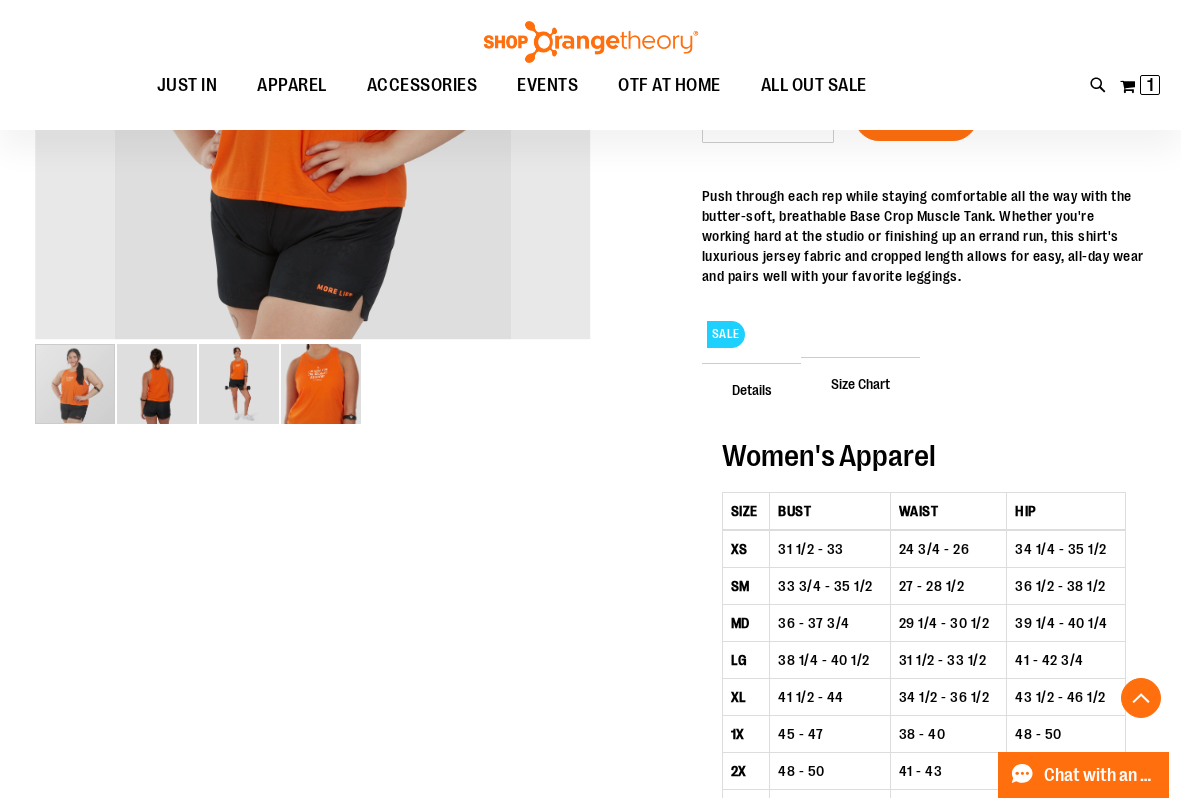 scroll, scrollTop: 399, scrollLeft: 0, axis: vertical 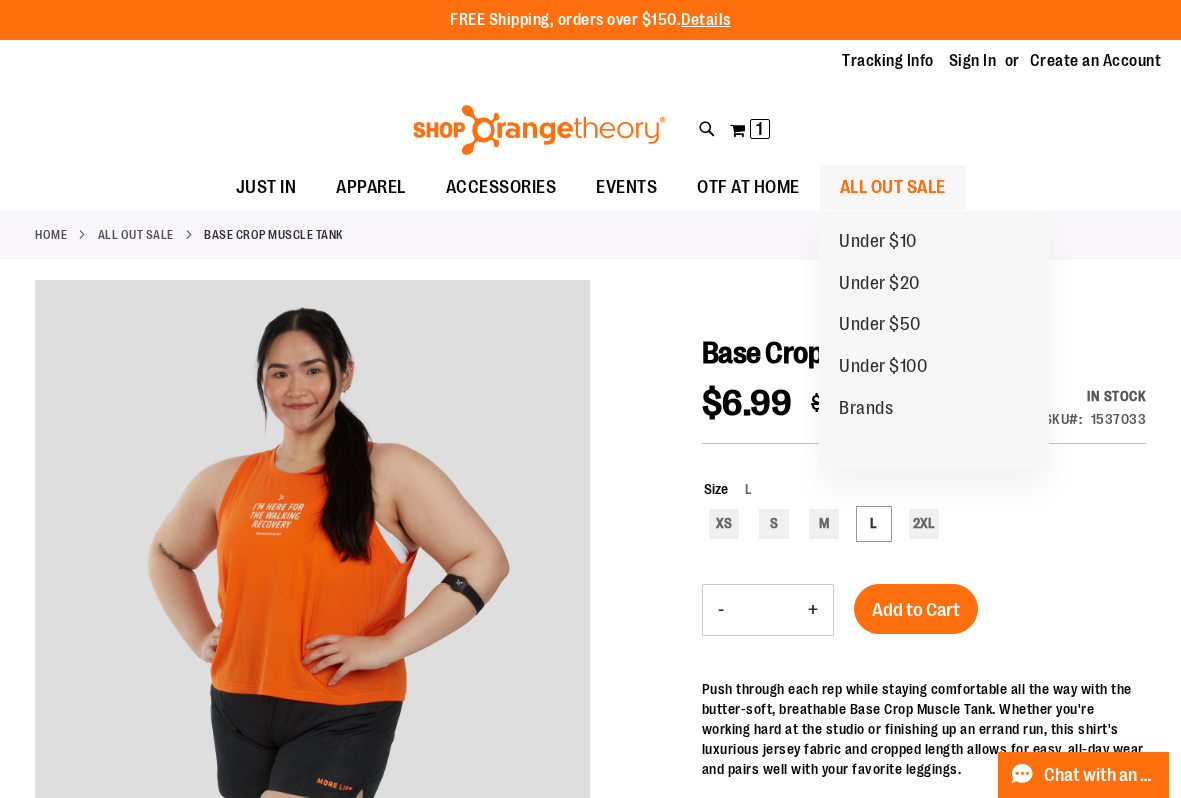 click on "ALL OUT SALE" at bounding box center (893, 187) 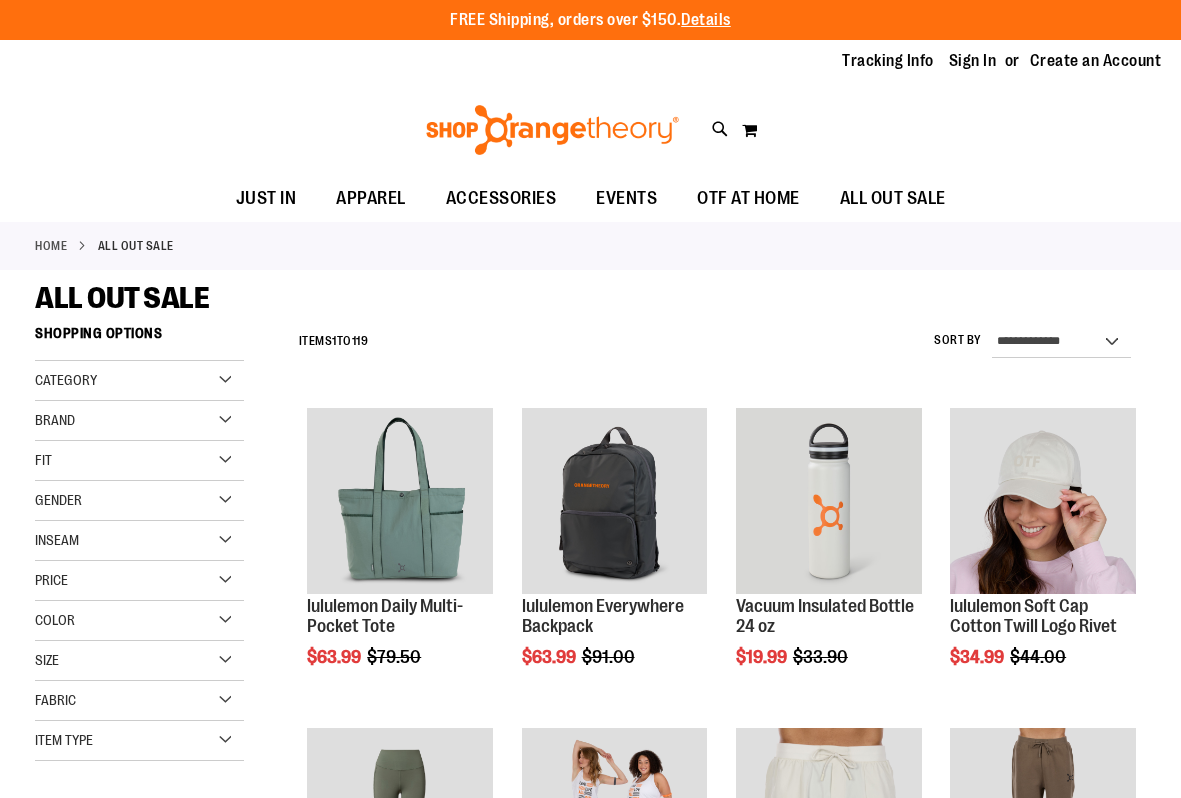 scroll, scrollTop: 0, scrollLeft: 0, axis: both 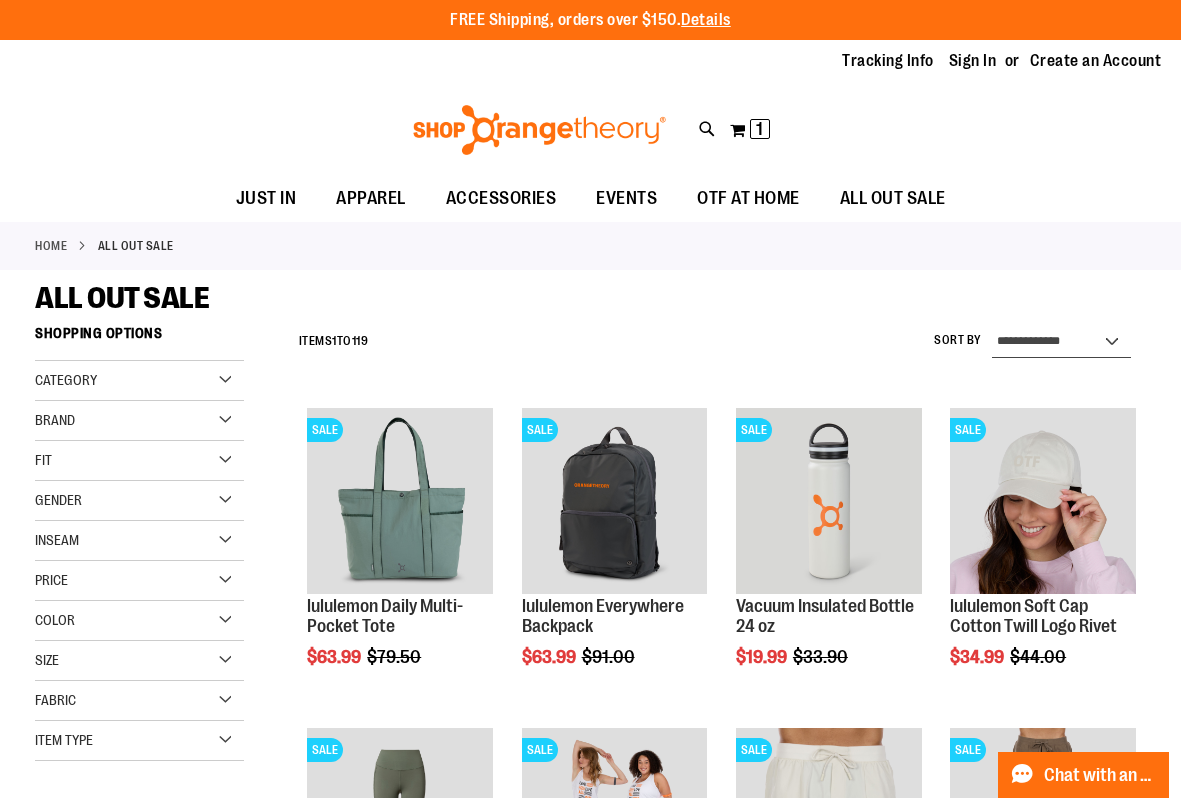 click on "**********" at bounding box center (1061, 342) 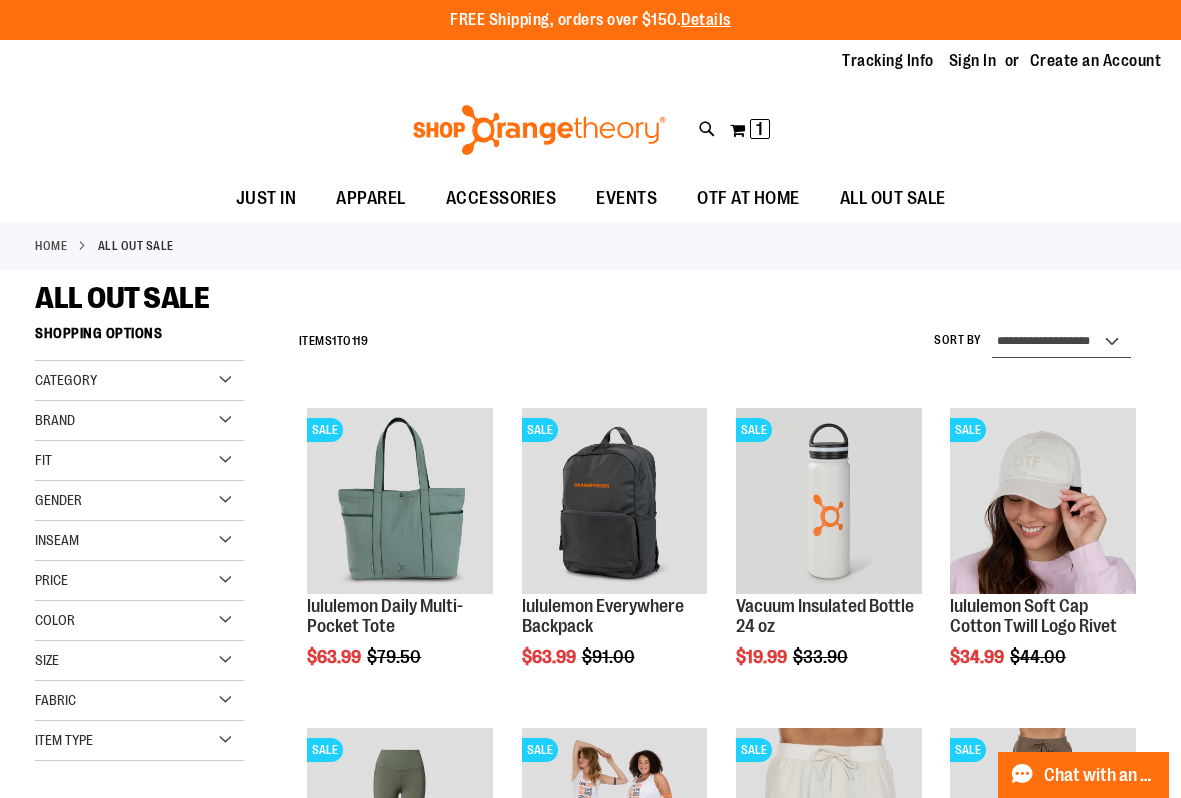 click on "**********" at bounding box center [1061, 342] 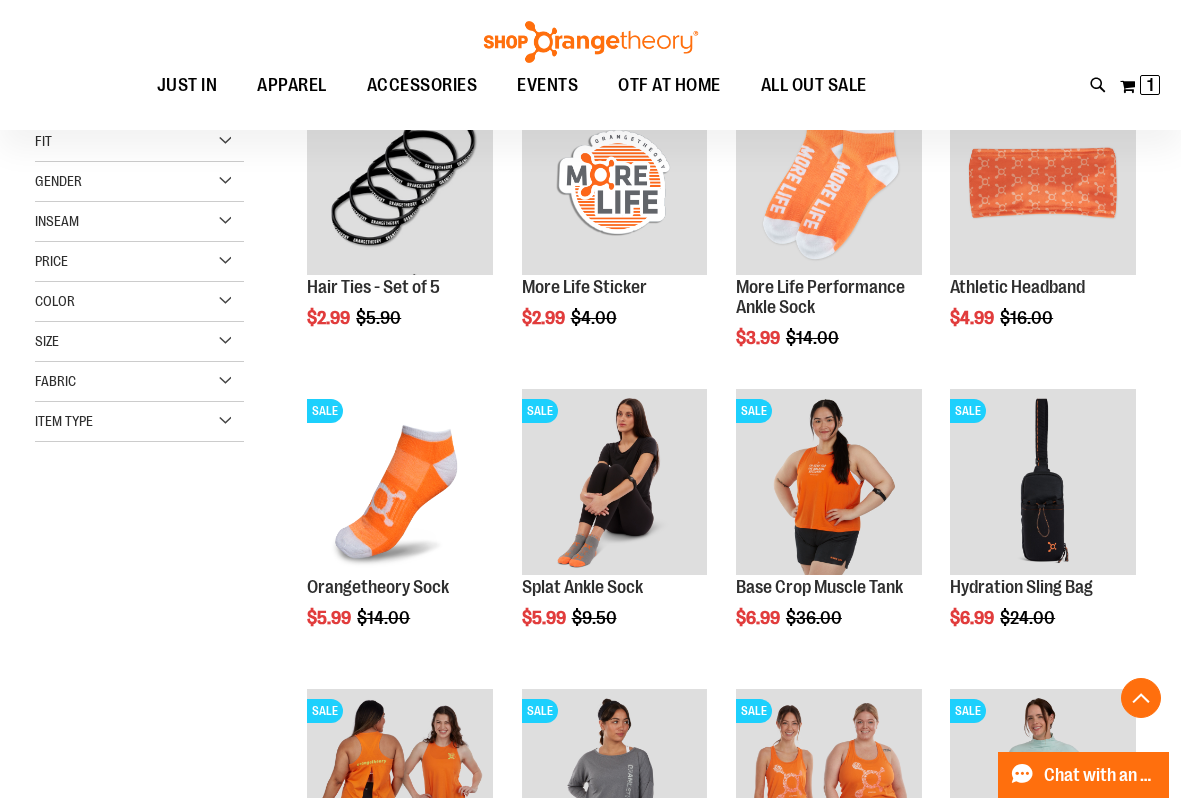 scroll, scrollTop: 716, scrollLeft: 0, axis: vertical 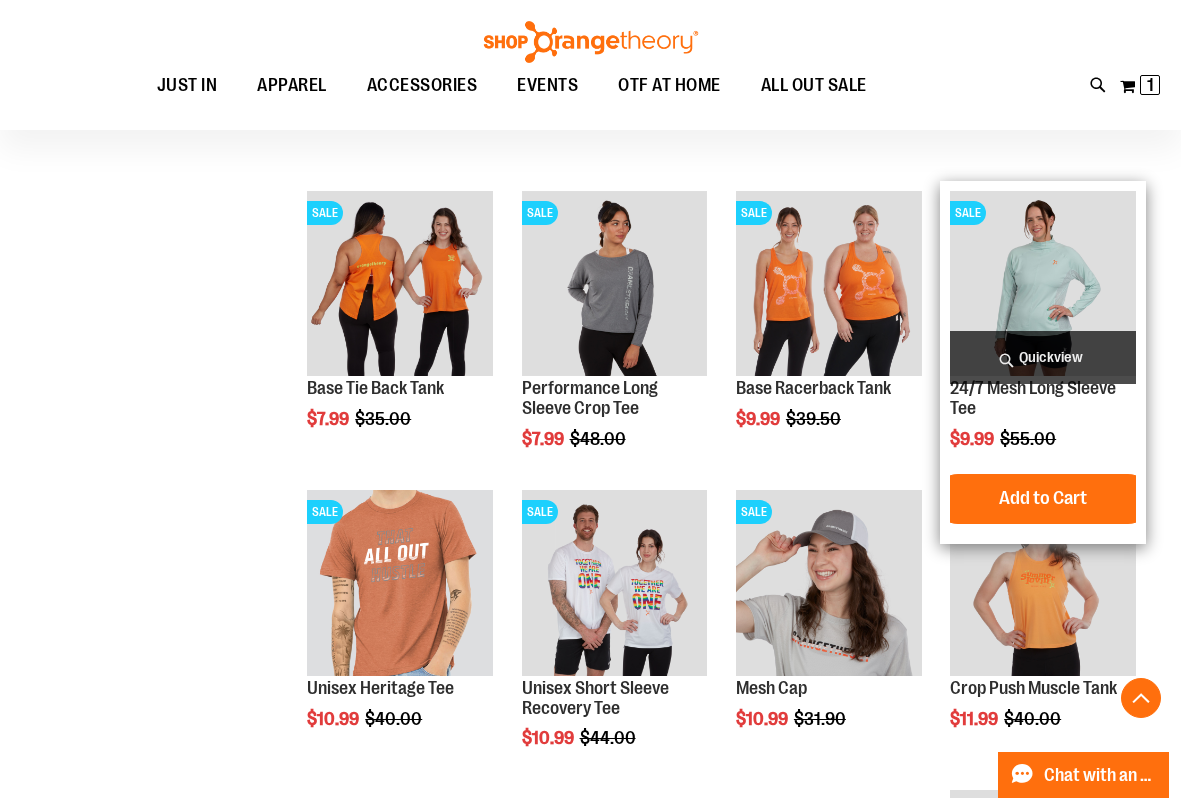 click on "Quickview" at bounding box center [1043, 357] 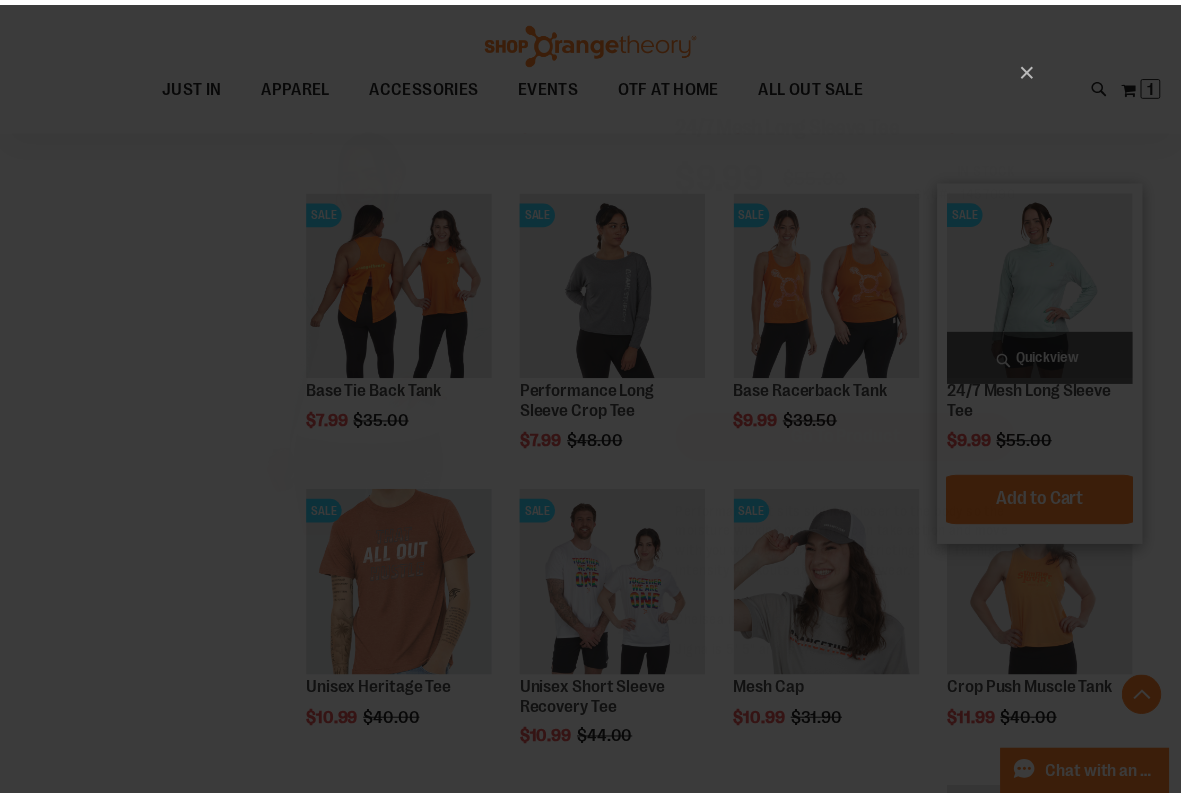 scroll, scrollTop: 0, scrollLeft: 0, axis: both 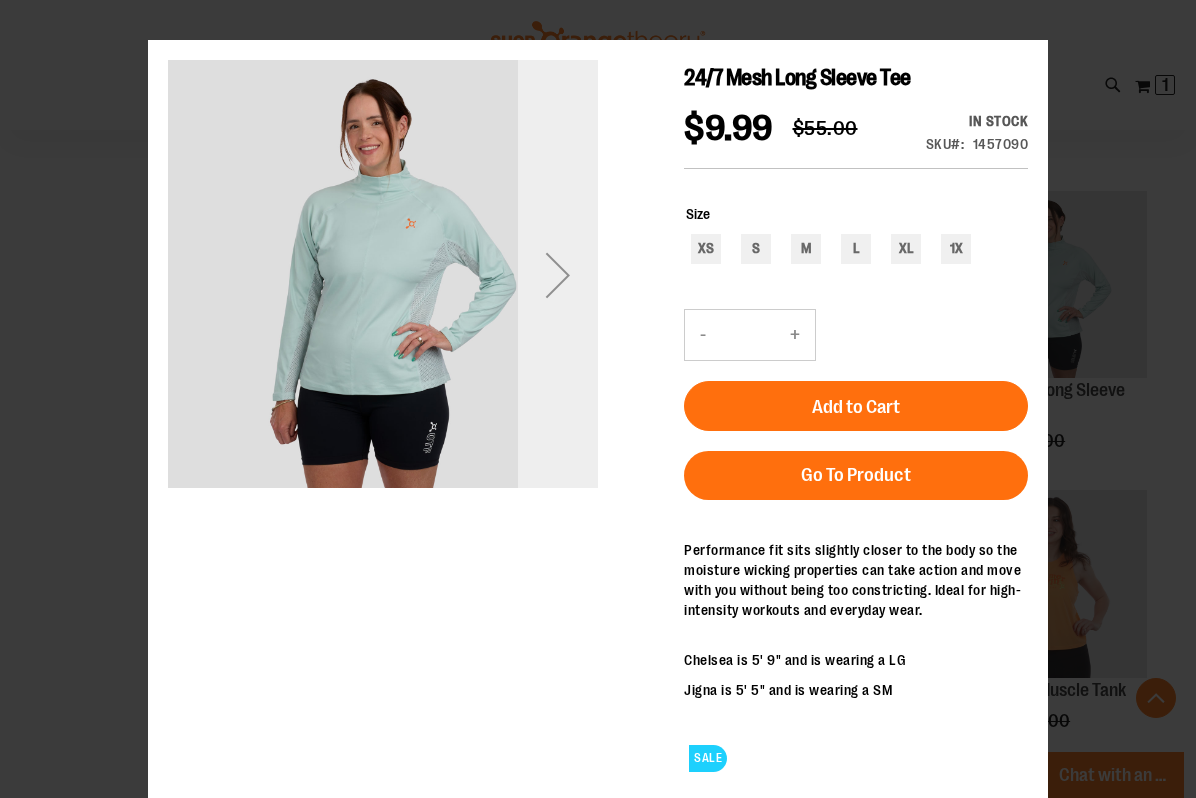 click at bounding box center [558, 275] 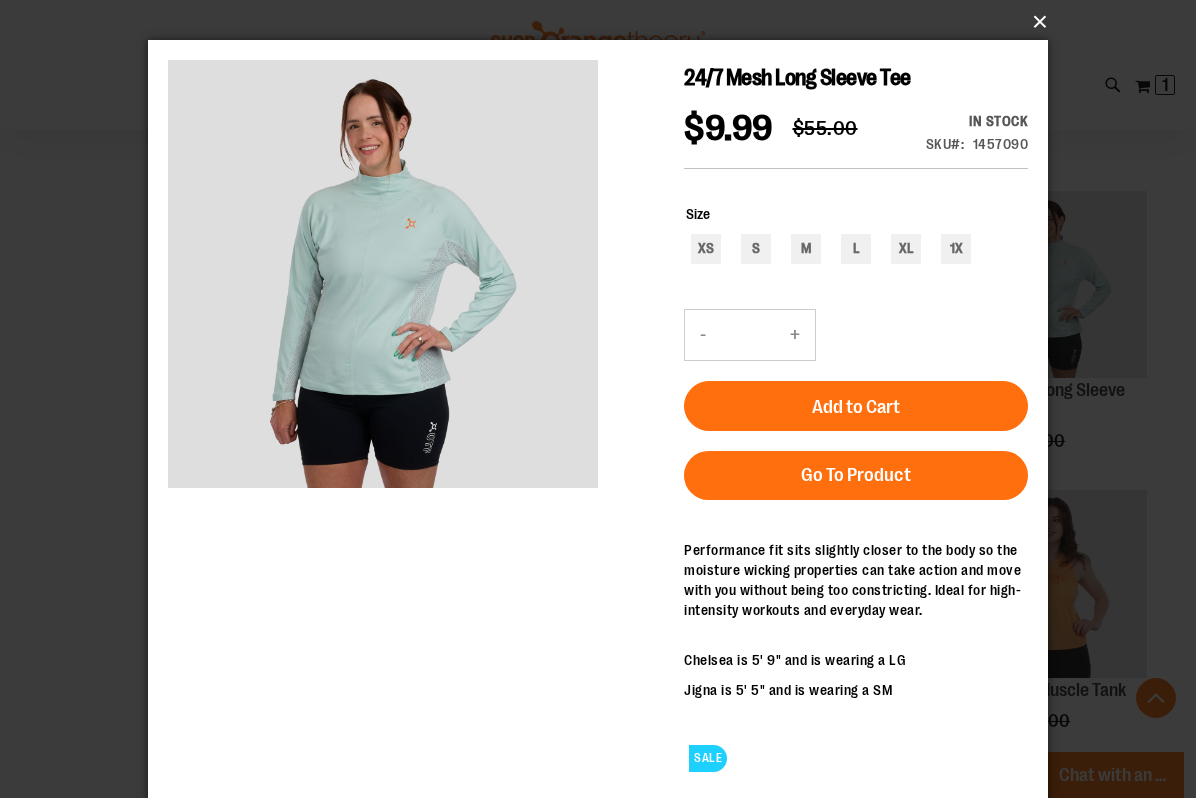 drag, startPoint x: 1040, startPoint y: 19, endPoint x: 1037, endPoint y: 69, distance: 50.08992 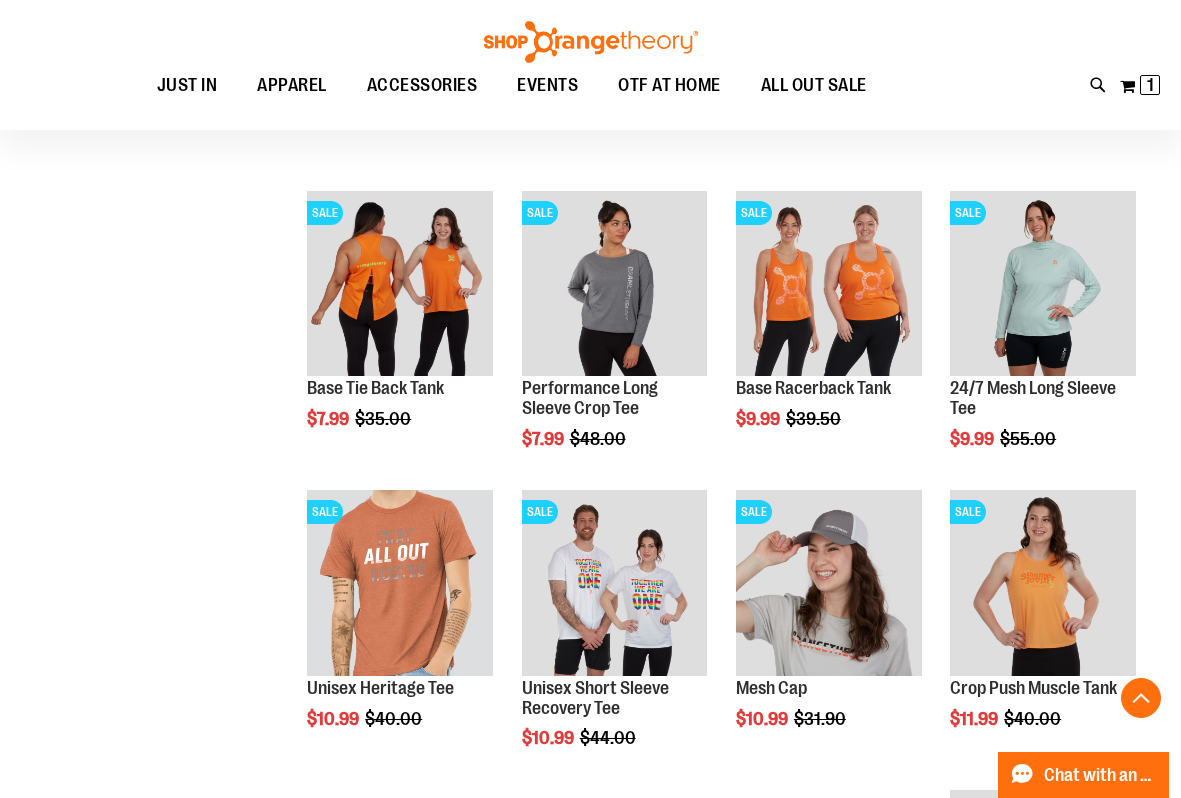 scroll, scrollTop: 916, scrollLeft: 0, axis: vertical 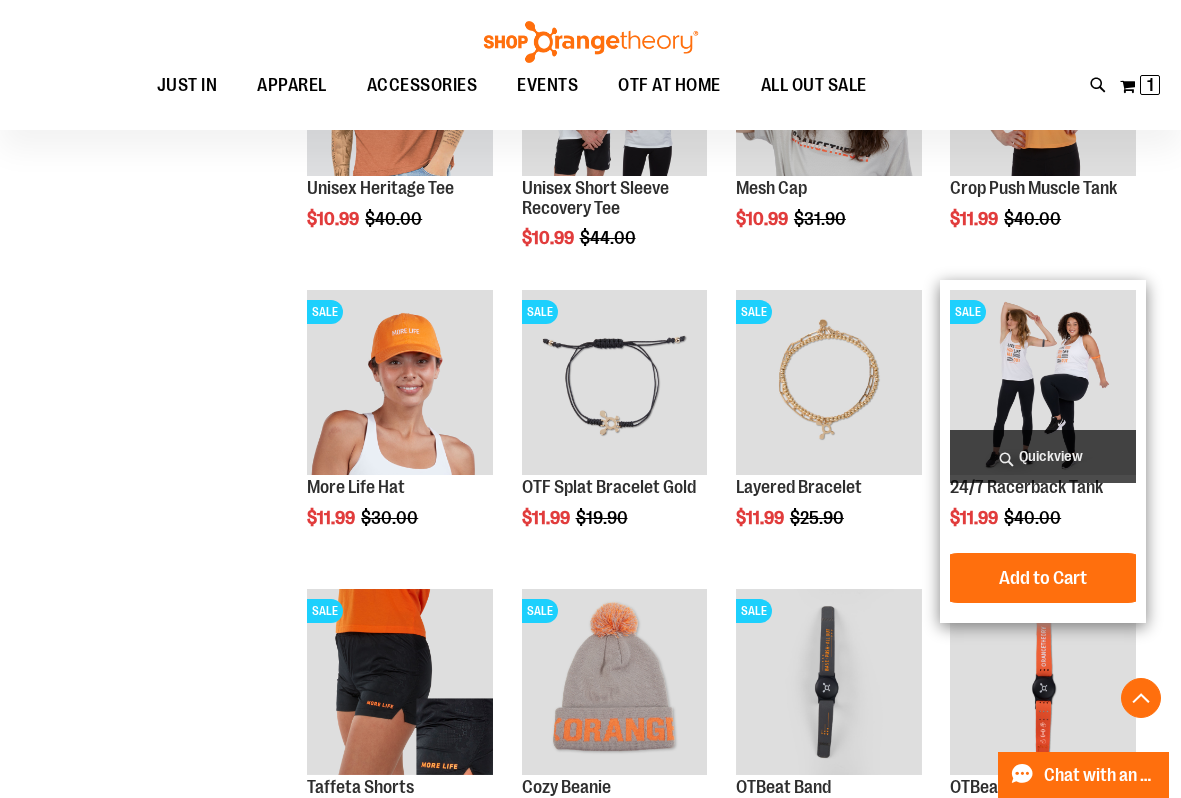 click on "Quickview" at bounding box center (1043, 456) 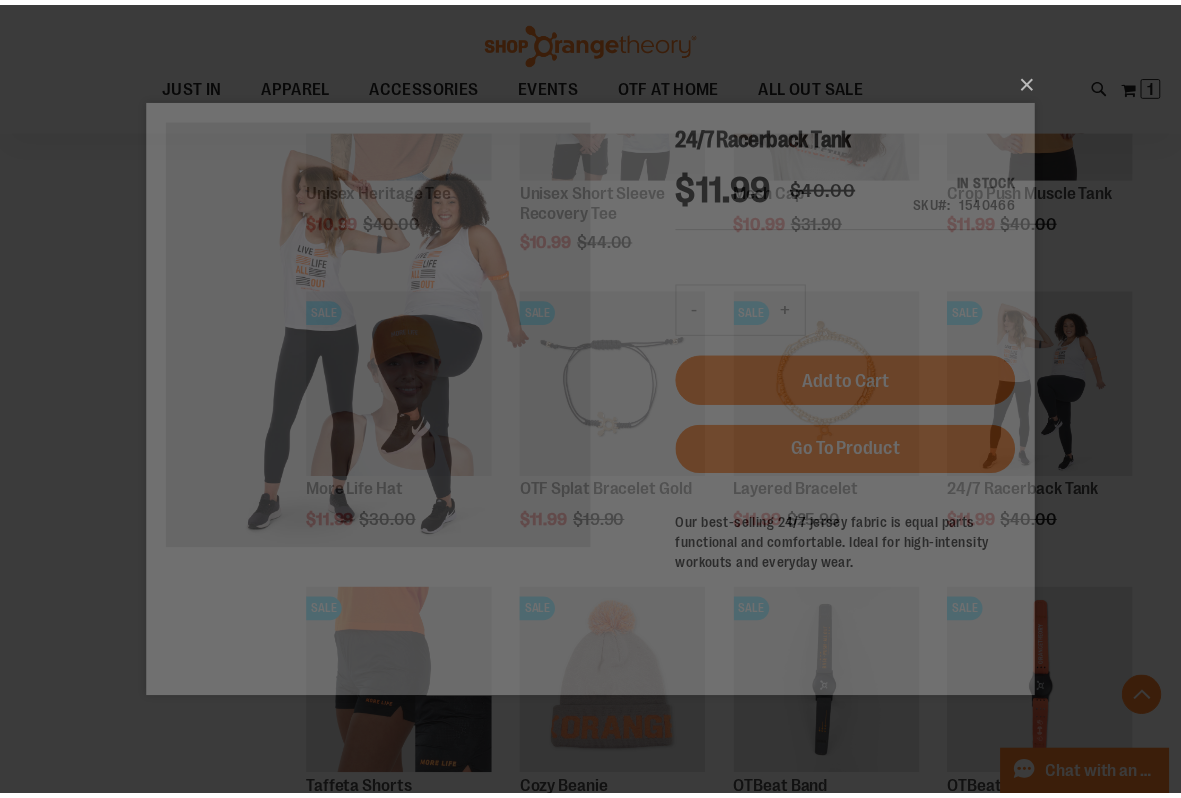 scroll, scrollTop: 0, scrollLeft: 0, axis: both 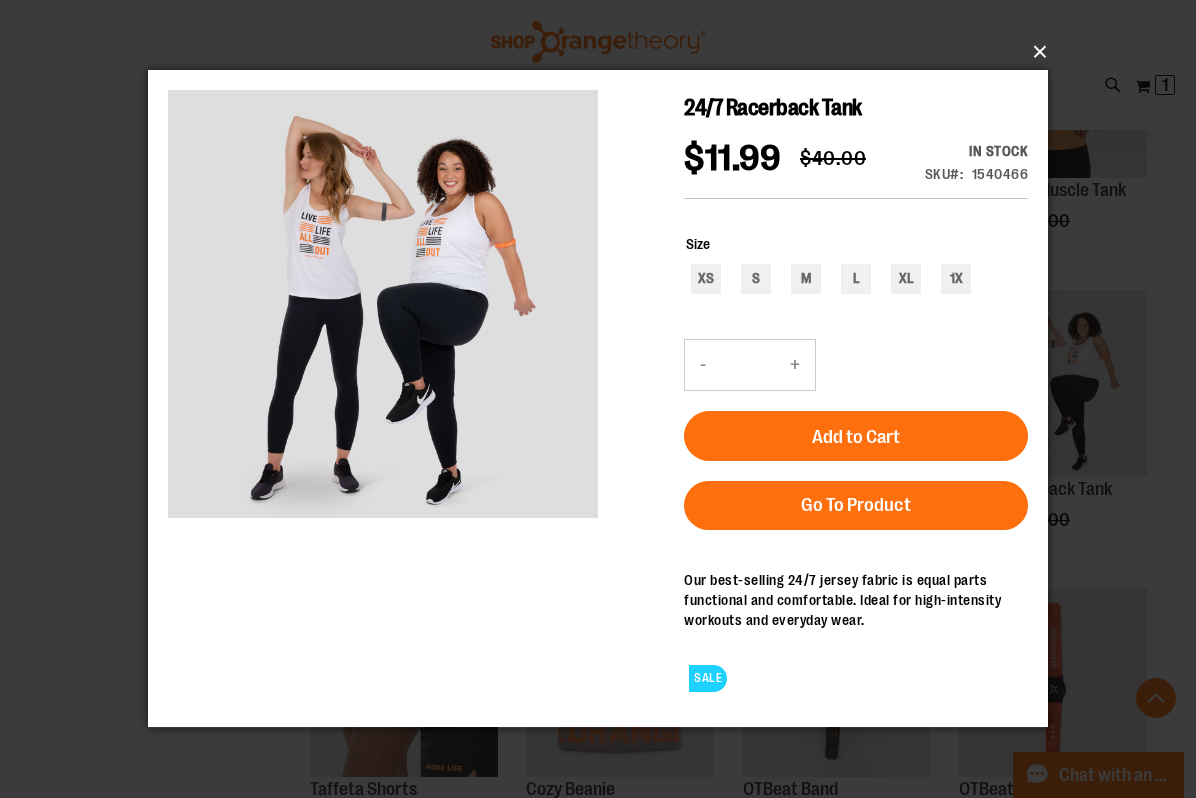 click on "×" at bounding box center (604, 52) 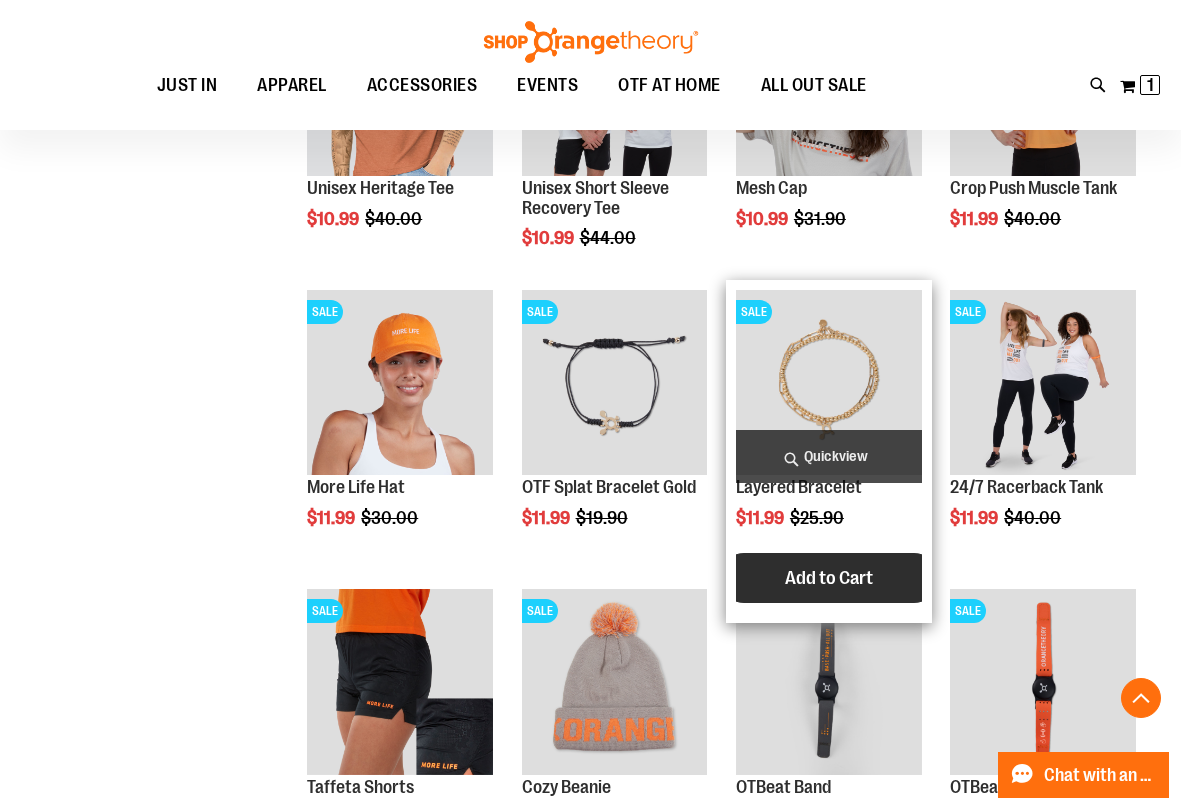 click on "Add to Cart" at bounding box center [829, 578] 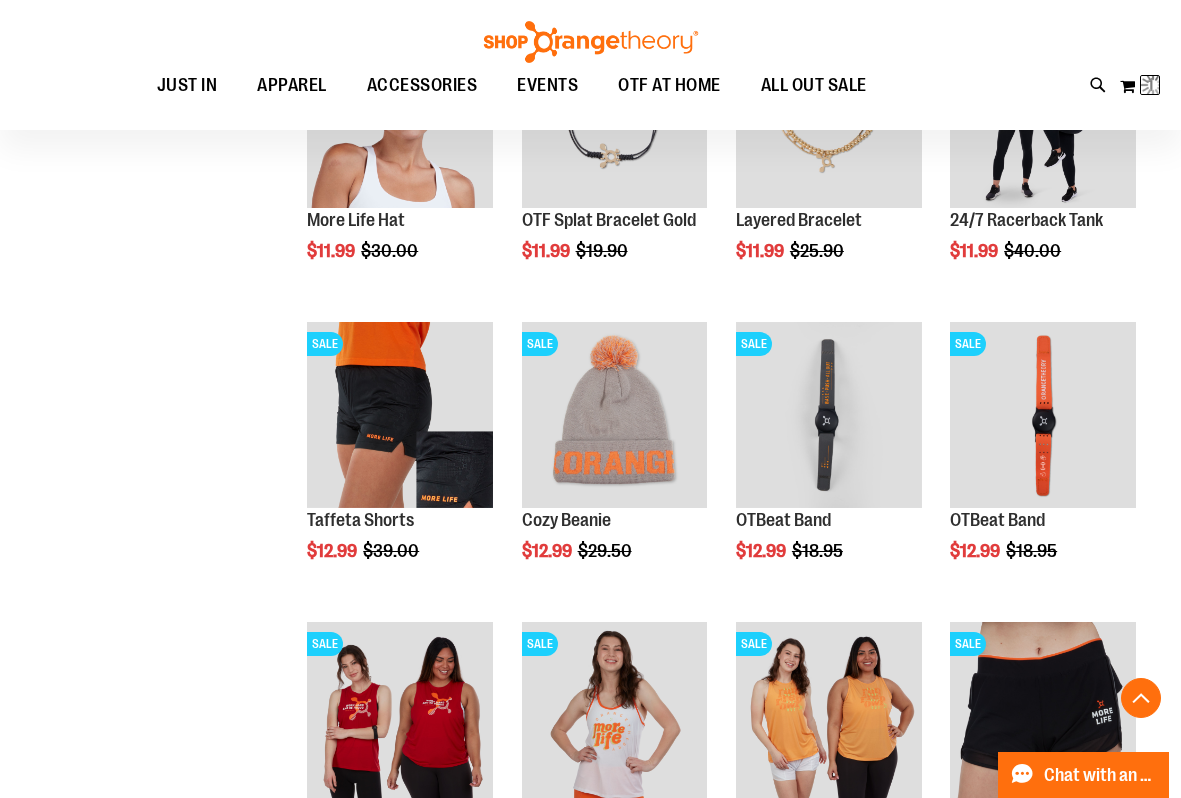 scroll, scrollTop: 1616, scrollLeft: 0, axis: vertical 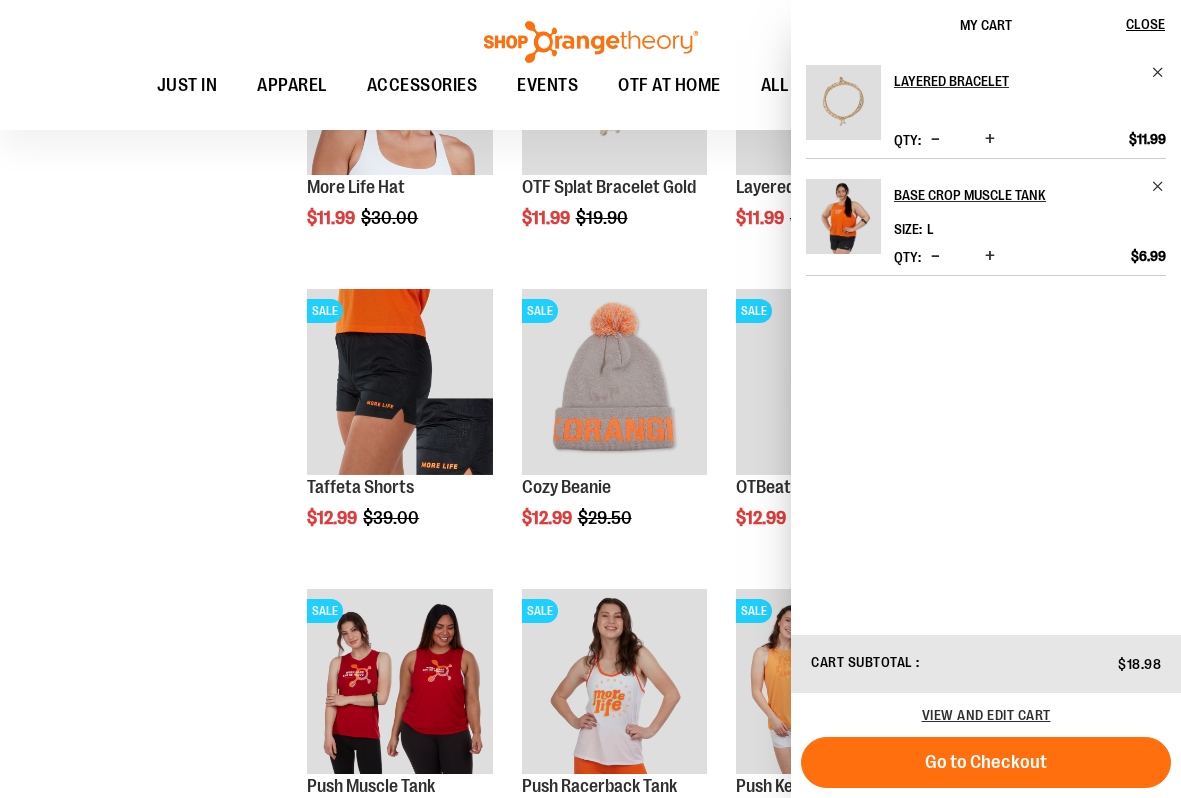 click on "**********" at bounding box center [590, 148] 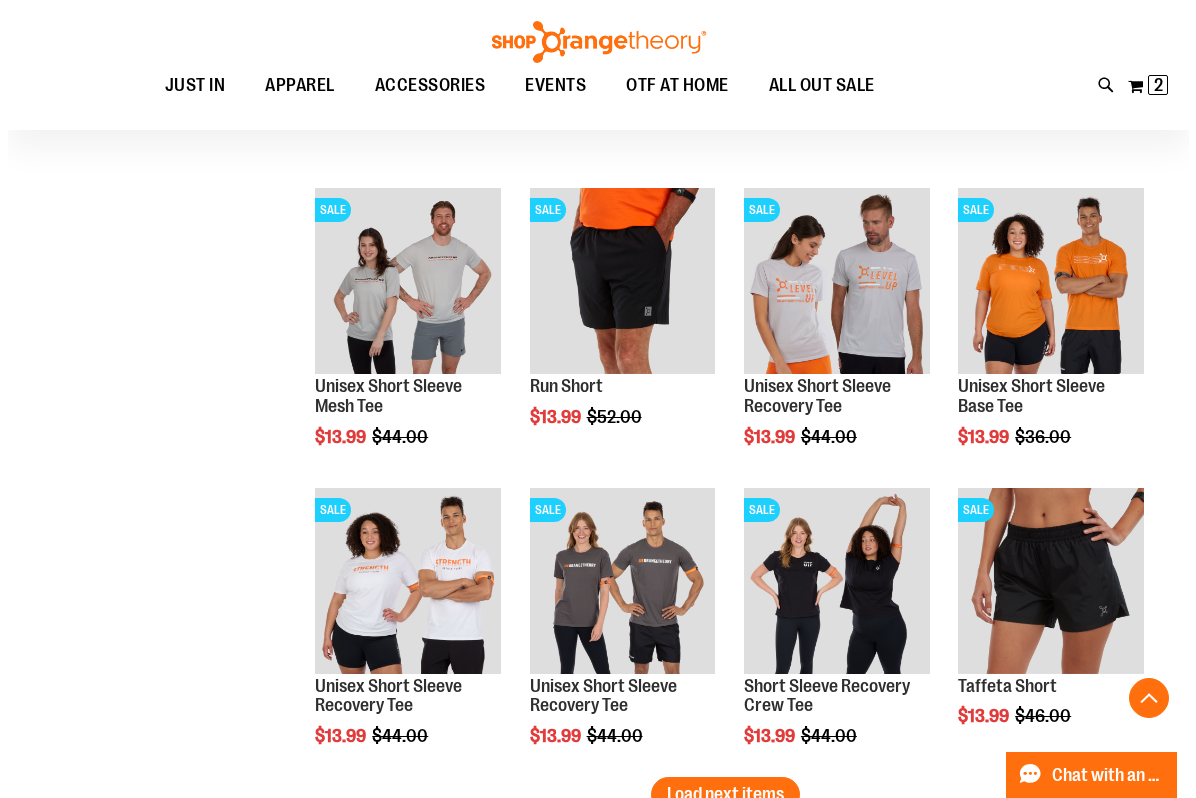 scroll, scrollTop: 2416, scrollLeft: 0, axis: vertical 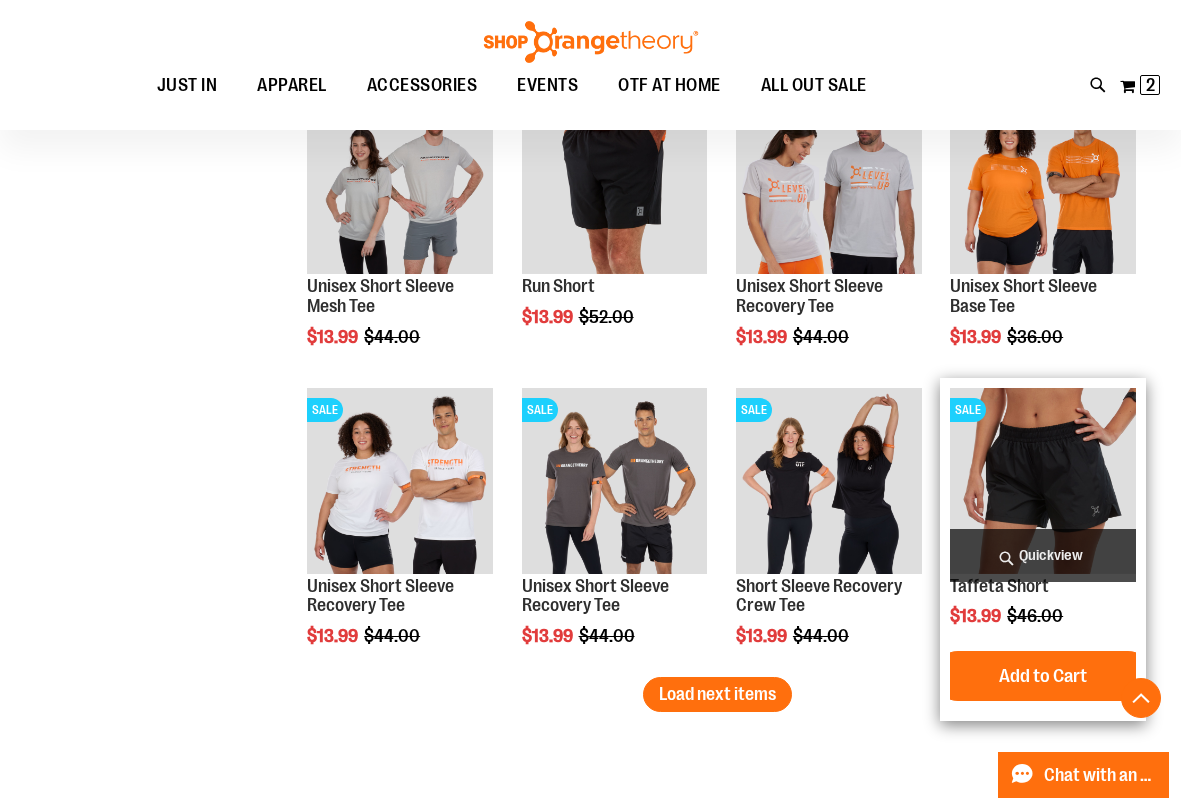 click on "Quickview" at bounding box center (1043, 555) 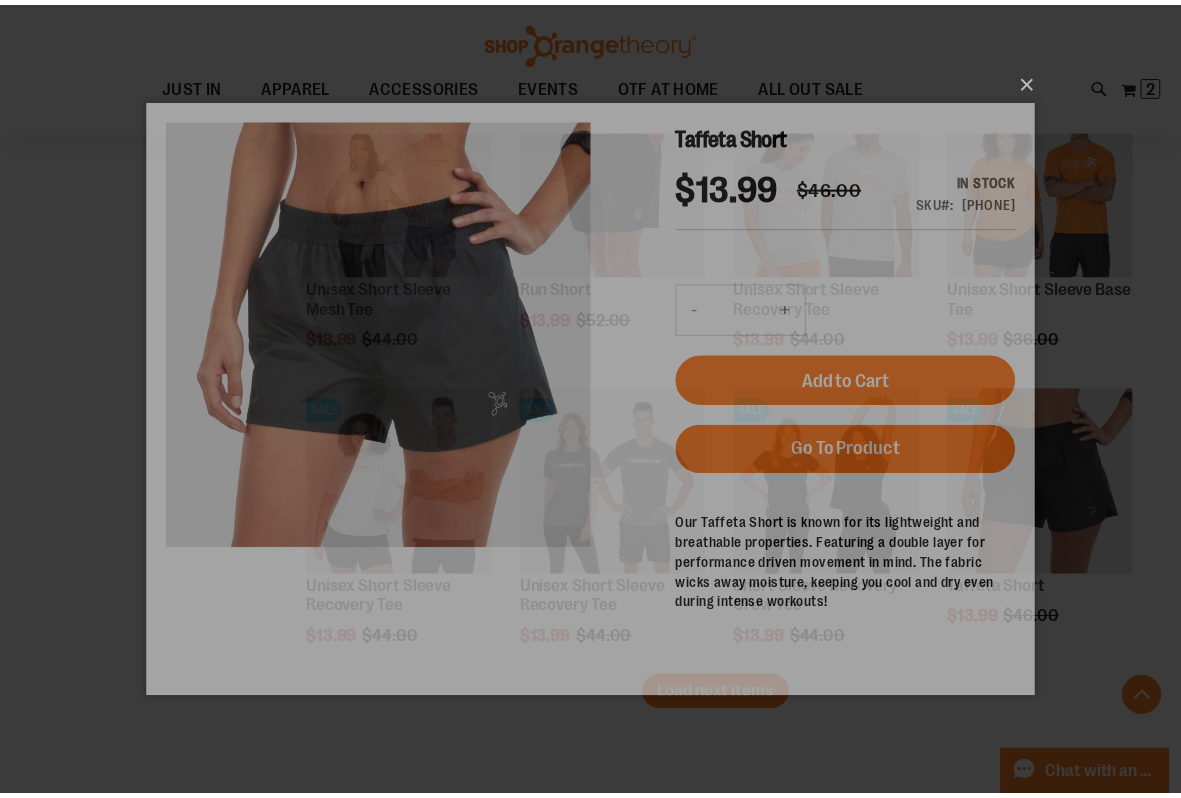 scroll, scrollTop: 0, scrollLeft: 0, axis: both 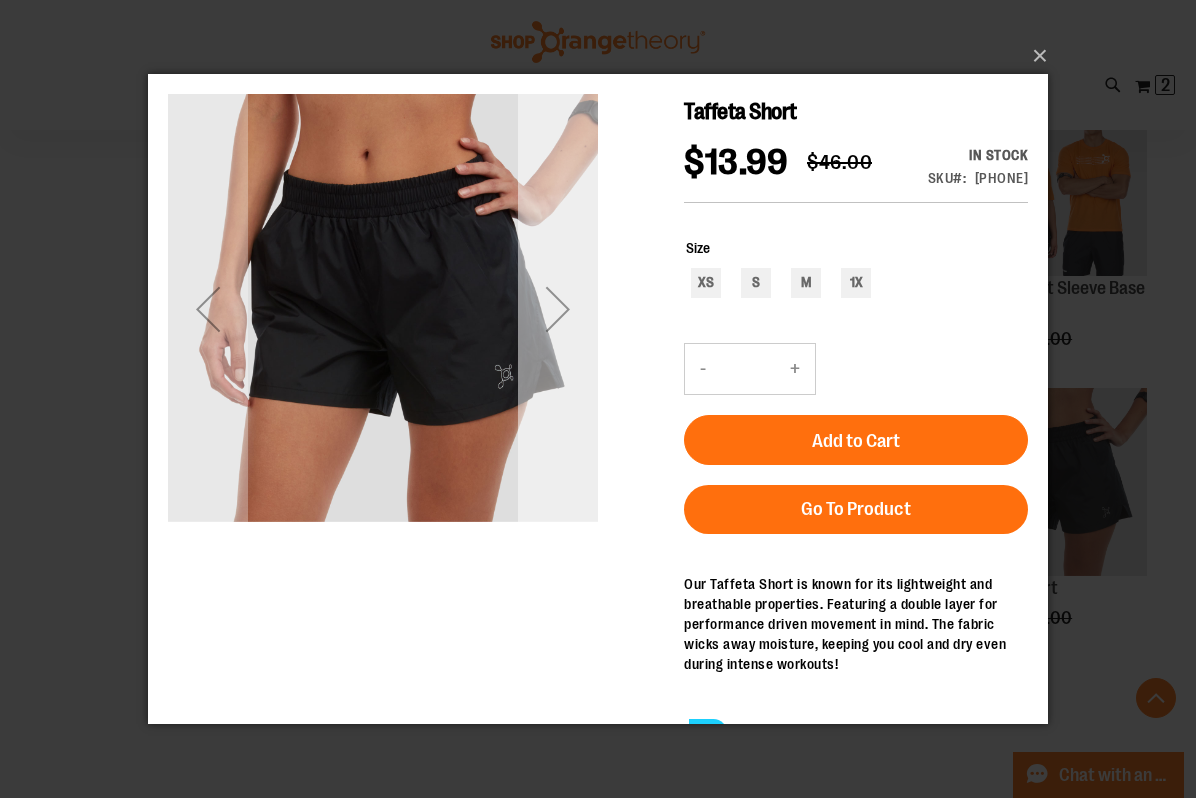 click at bounding box center (558, 309) 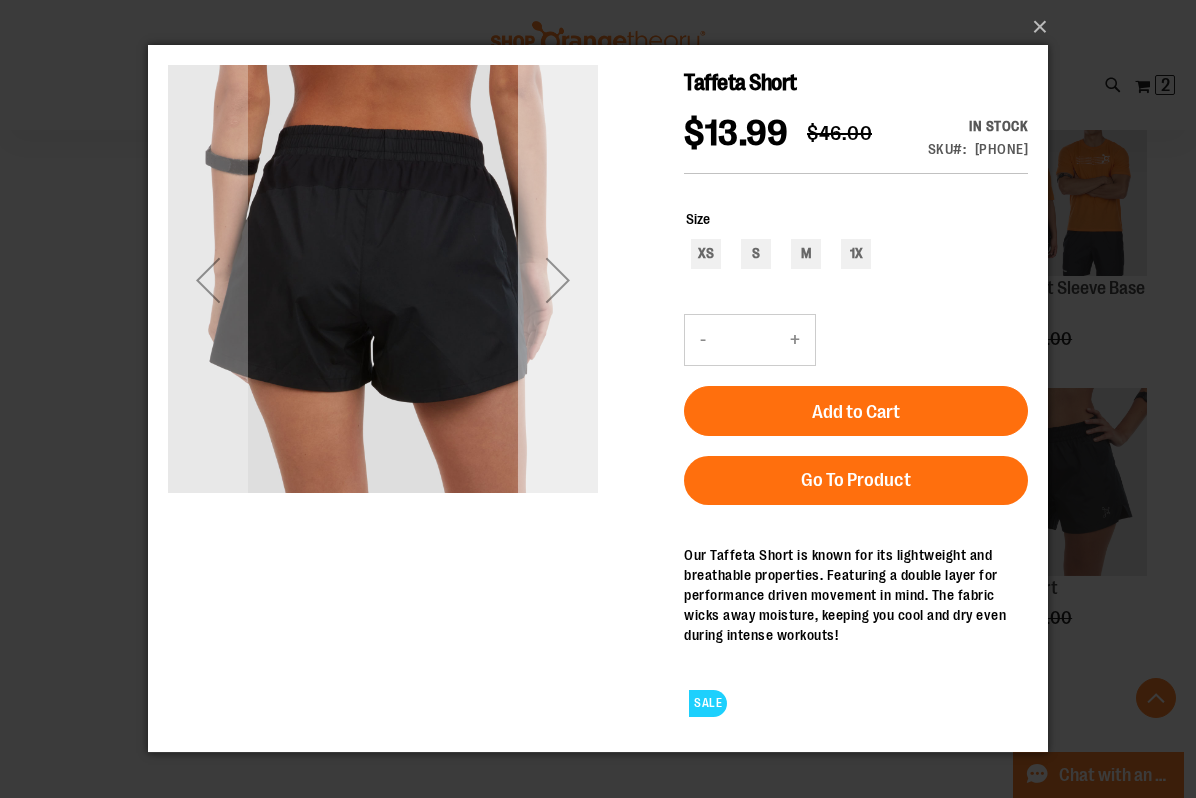 click at bounding box center (558, 280) 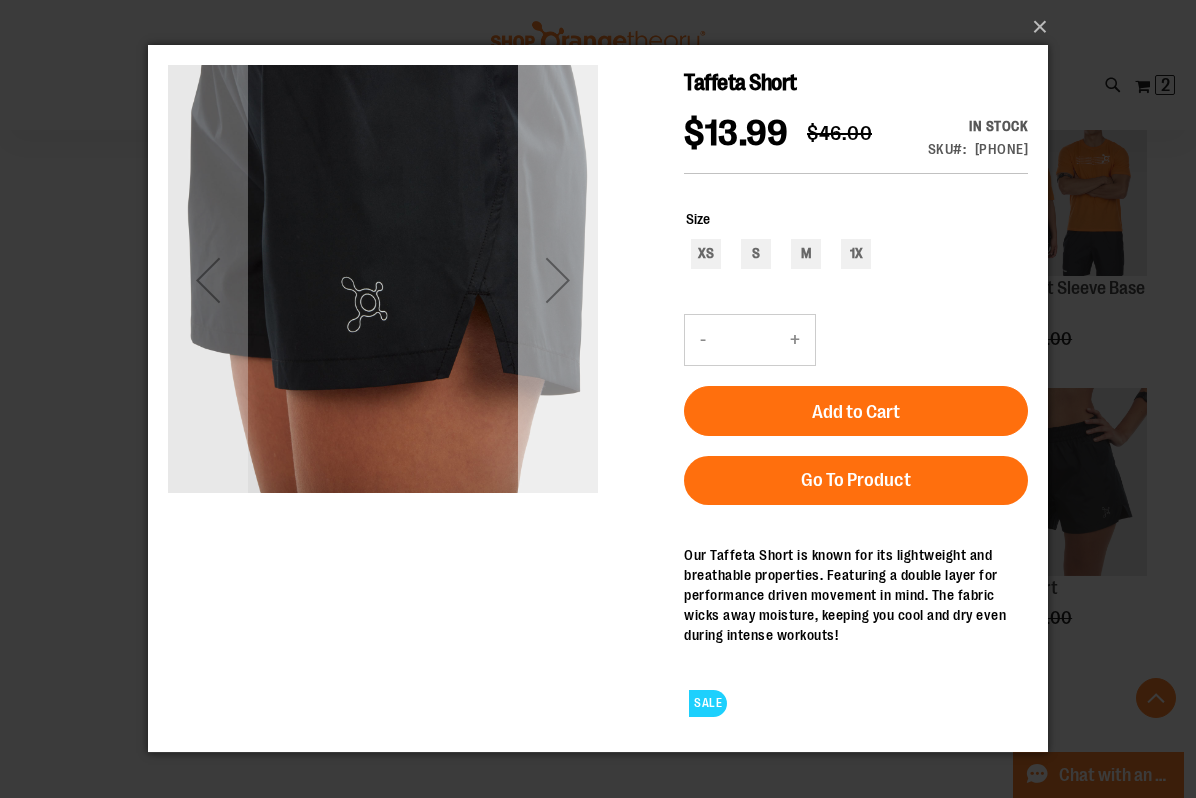 click at bounding box center (558, 280) 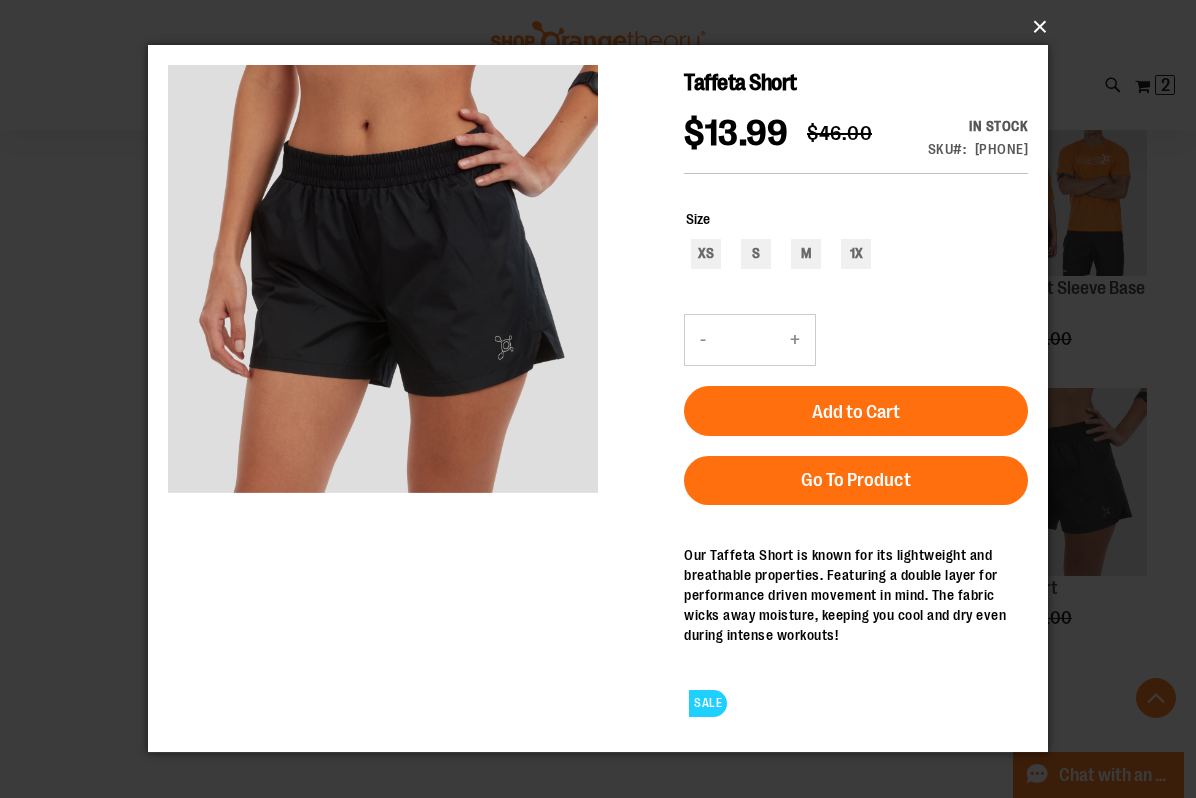 drag, startPoint x: 1041, startPoint y: 17, endPoint x: 868, endPoint y: 103, distance: 193.1968 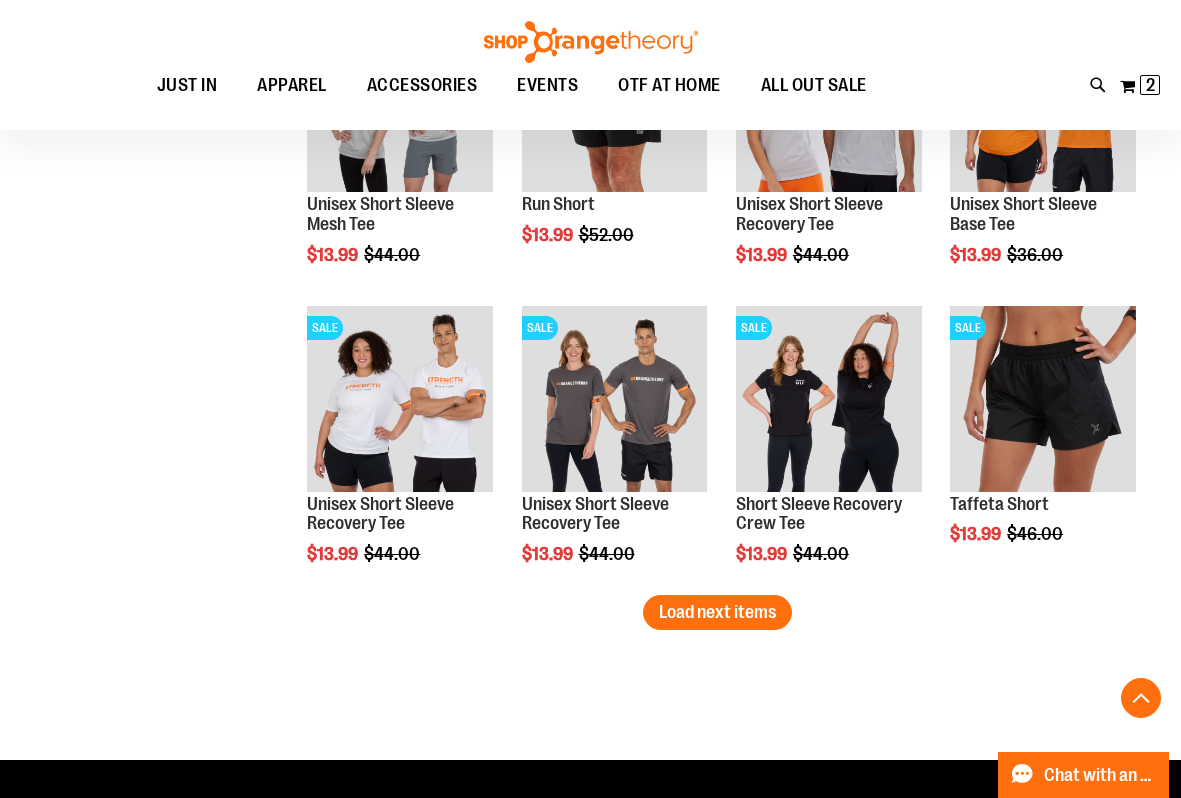 scroll, scrollTop: 2616, scrollLeft: 0, axis: vertical 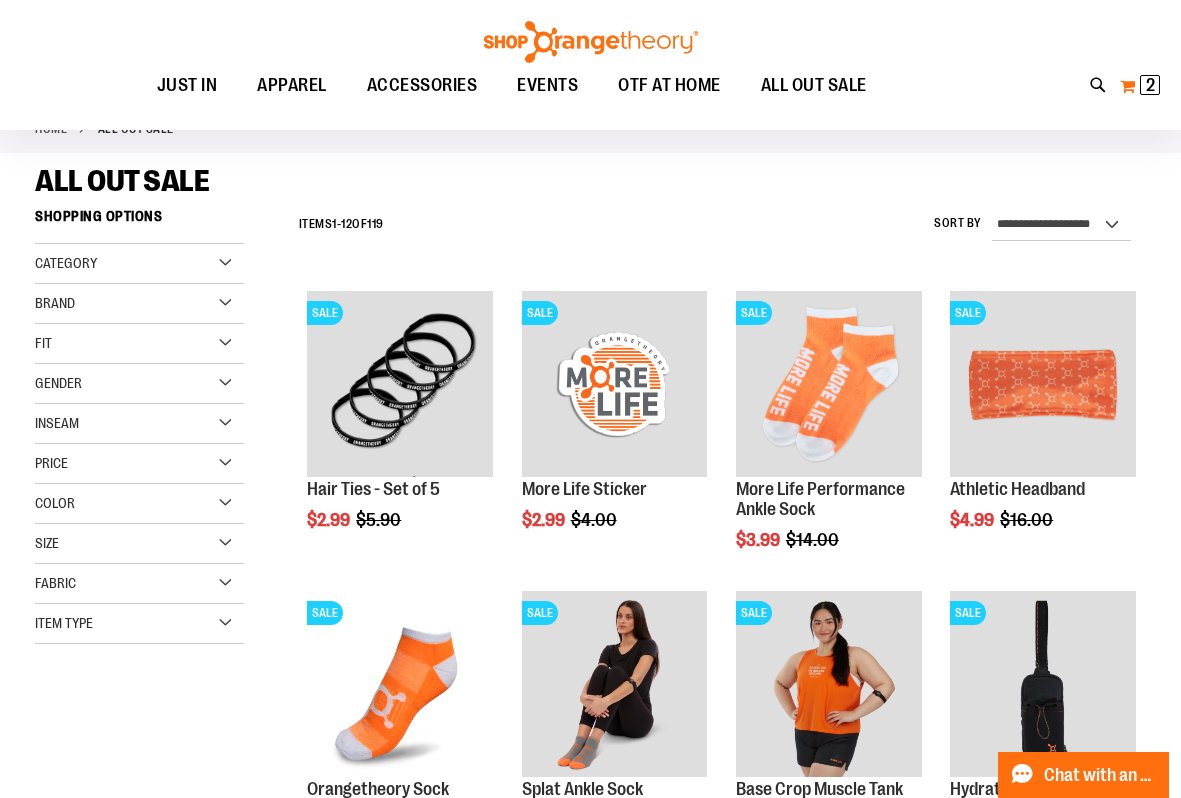 click on "My Cart
2
2
items" at bounding box center [1140, 86] 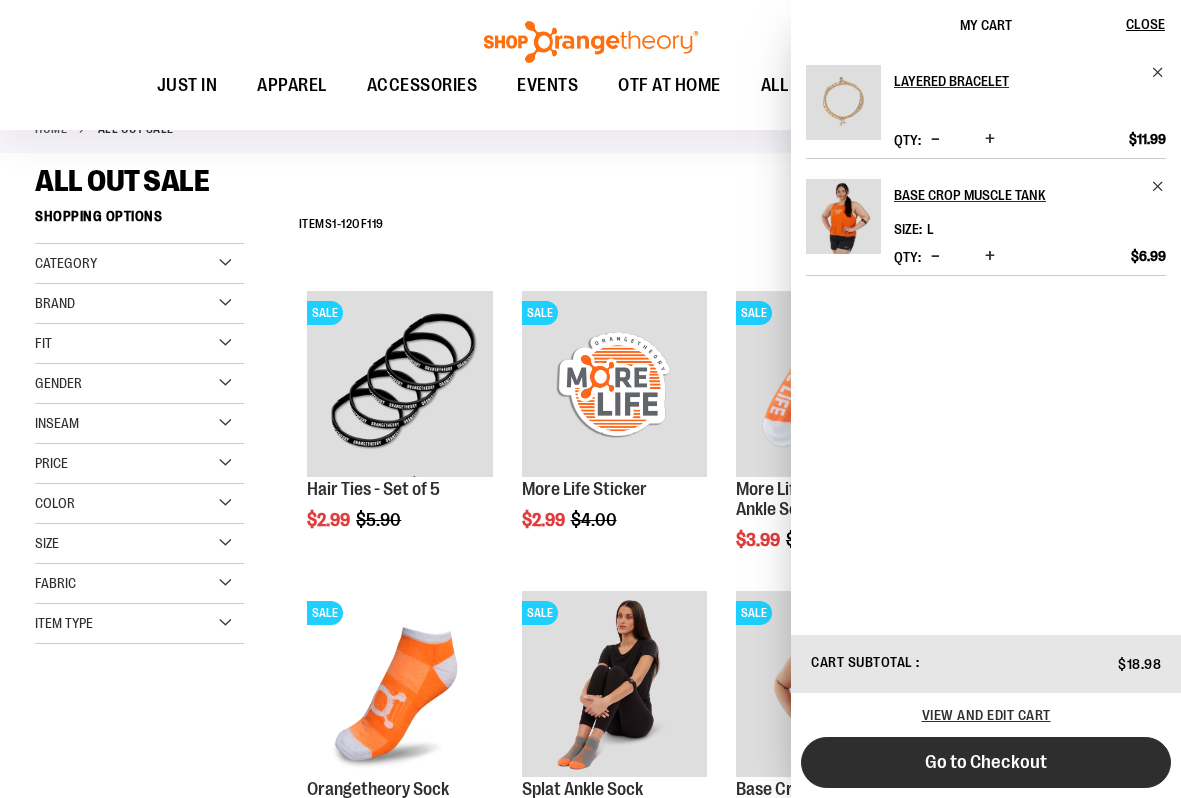 click on "Go to Checkout" at bounding box center [986, 762] 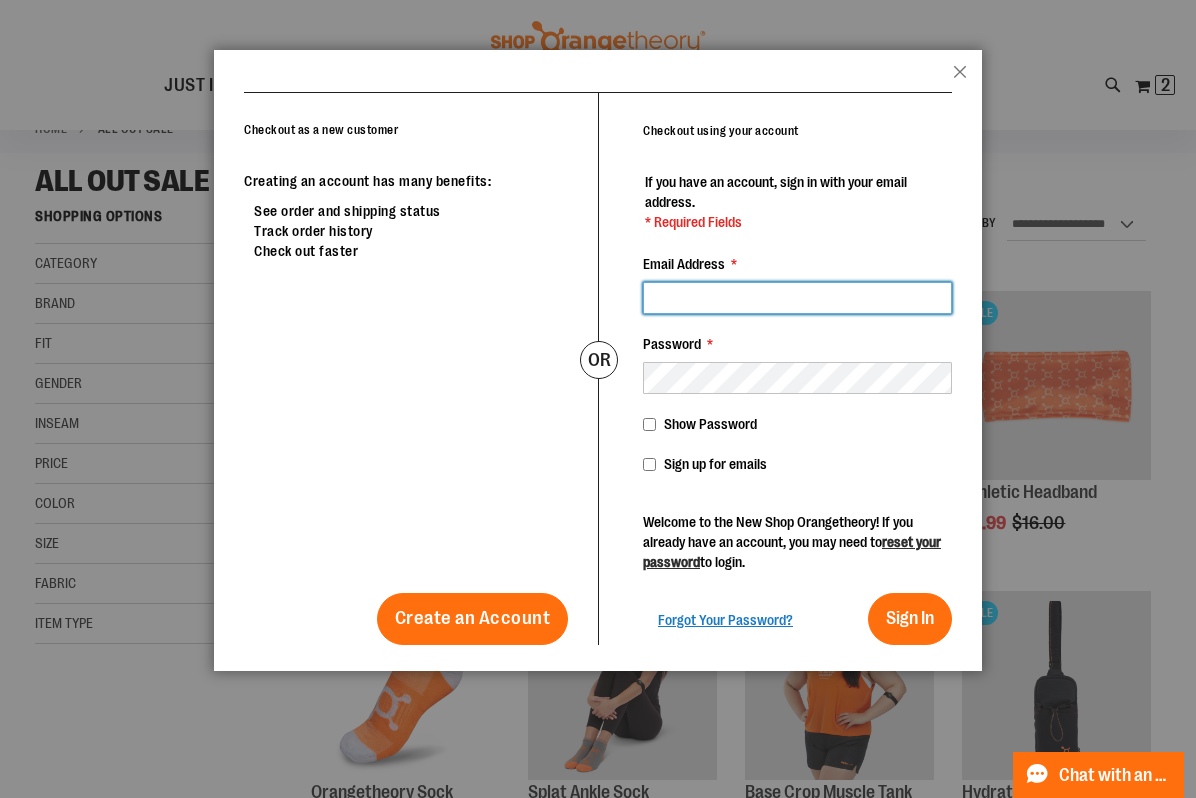 click on "Email Address *" at bounding box center [797, 298] 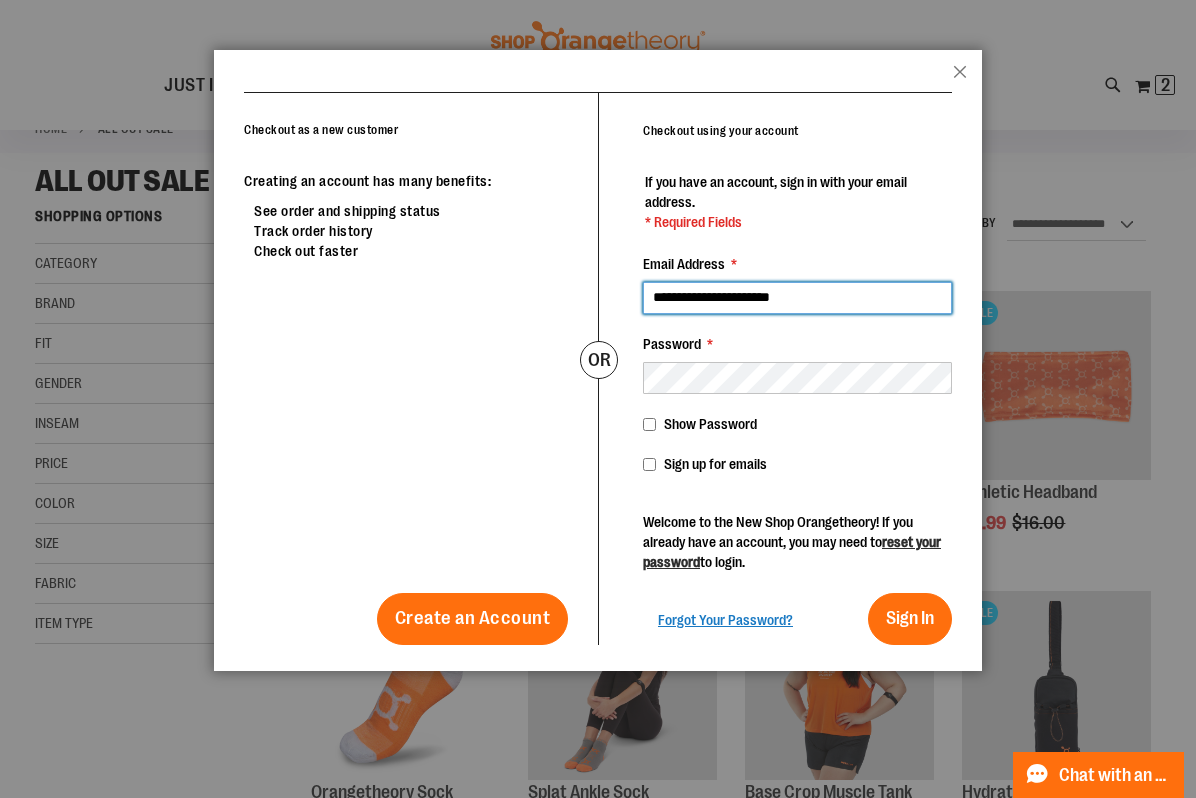 type on "**********" 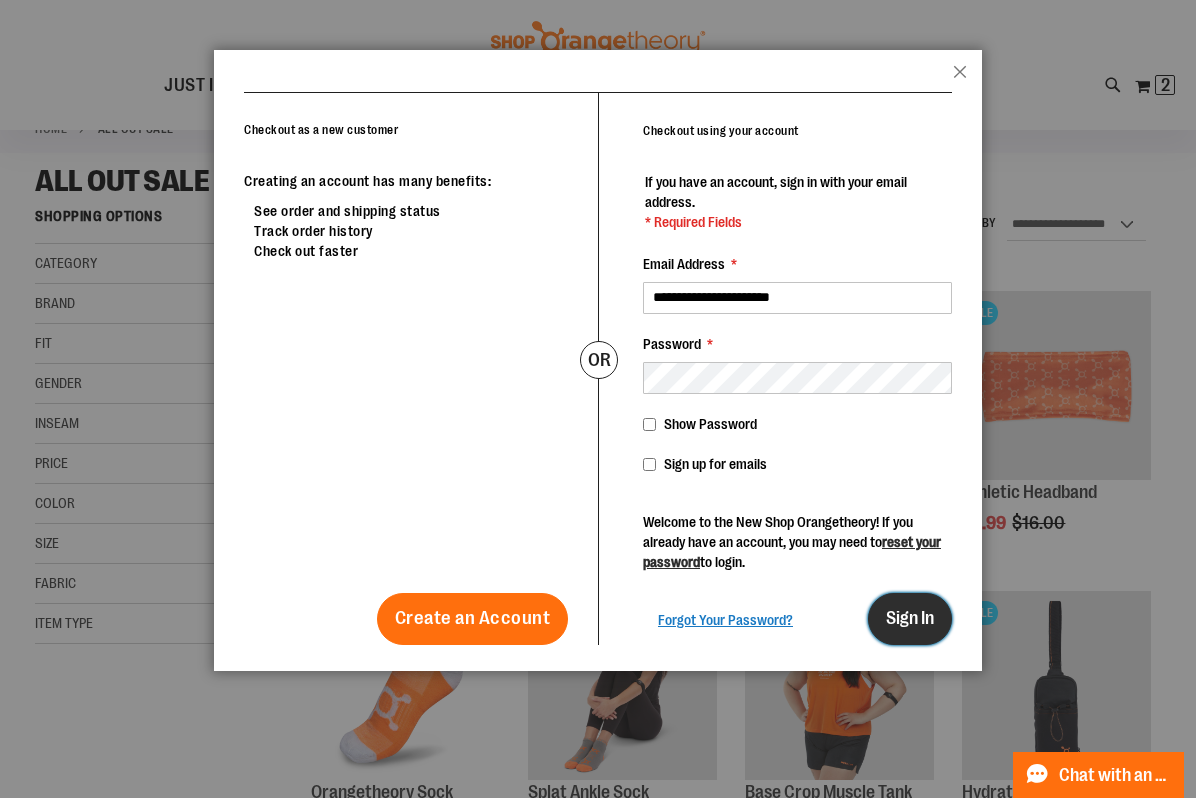 click on "Sign In" at bounding box center (910, 618) 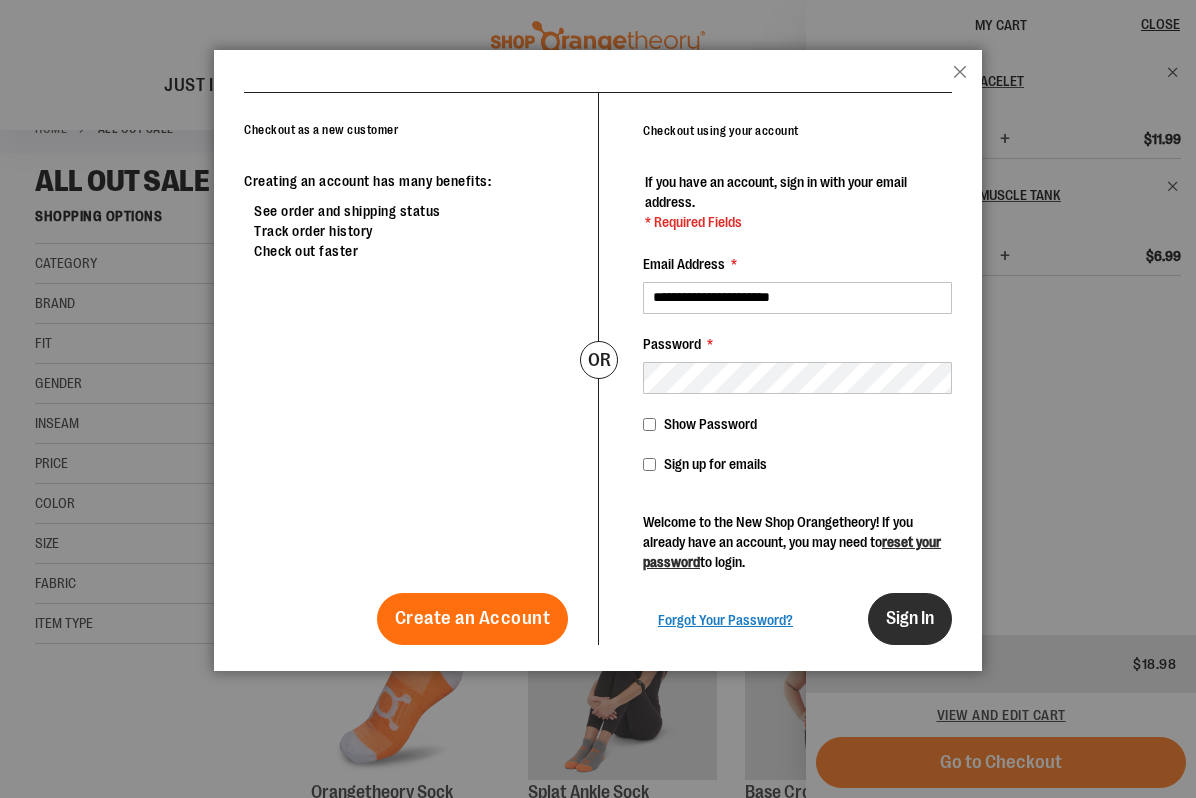 click on "Sign In" at bounding box center (910, 618) 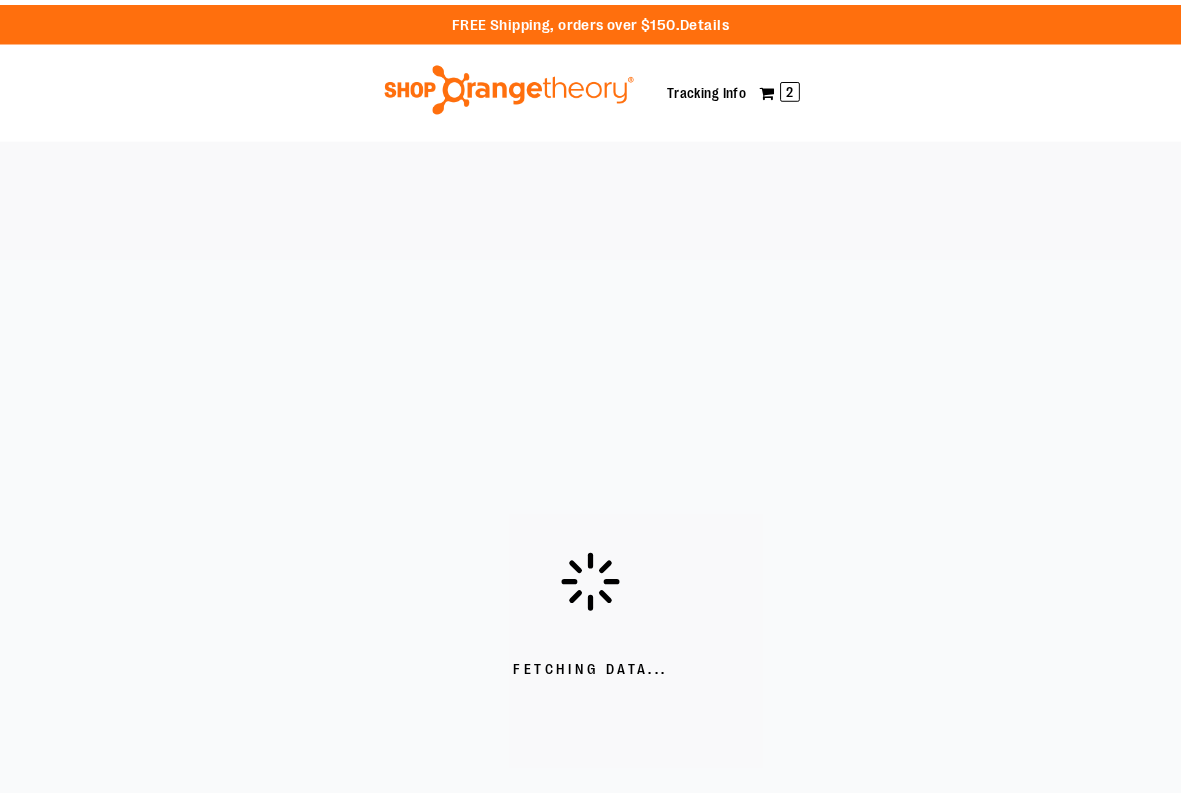 scroll, scrollTop: 0, scrollLeft: 0, axis: both 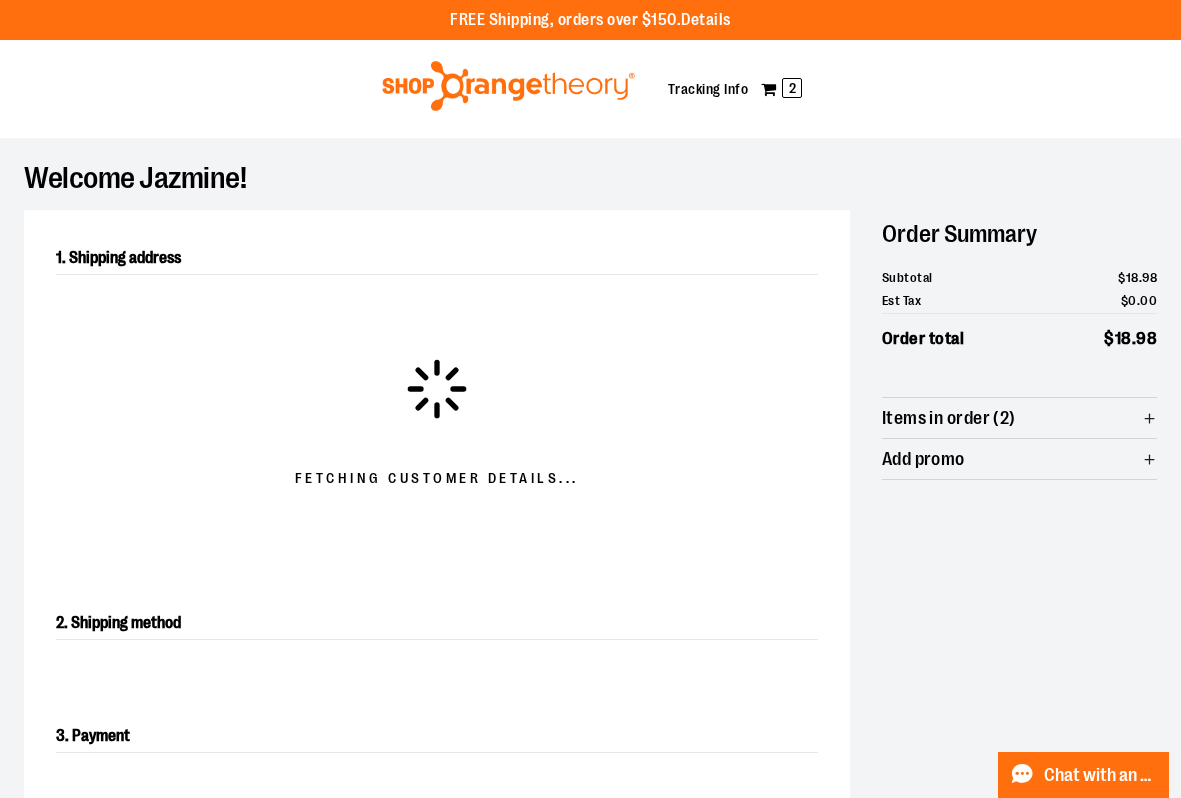 select on "**" 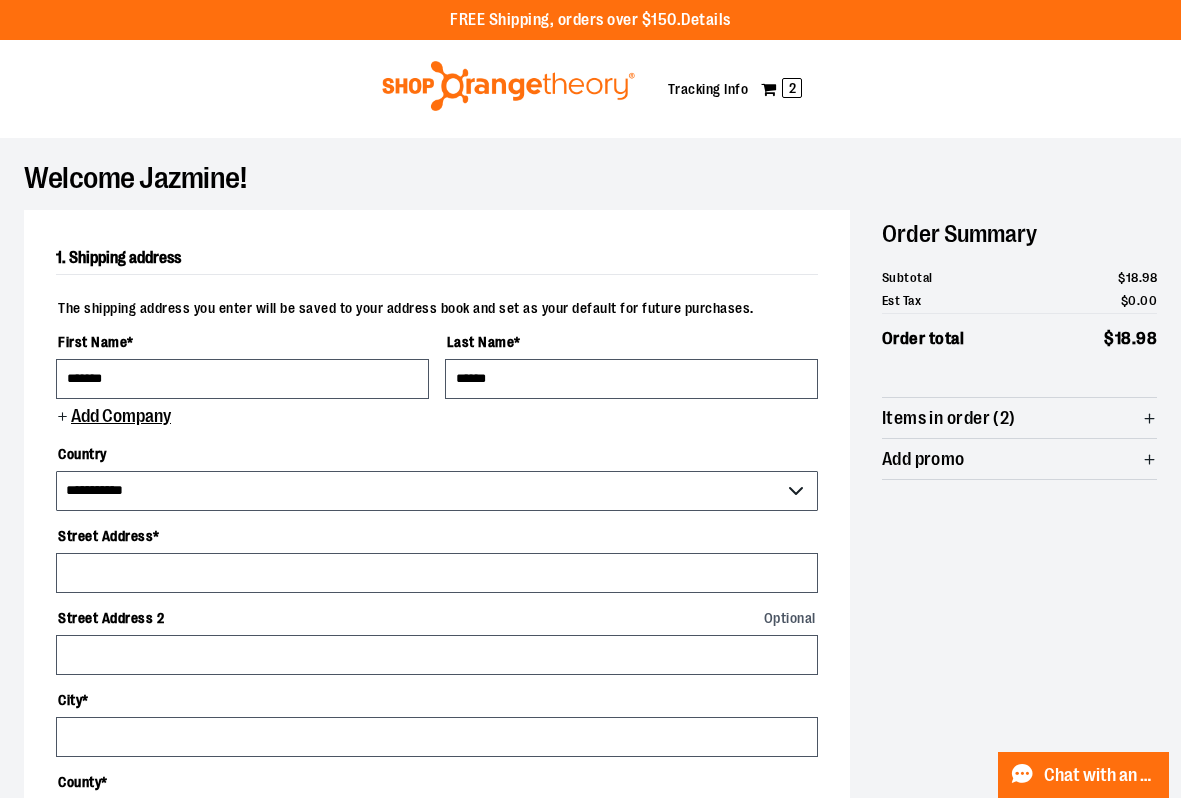 click on "Welcome Jazmine!" at bounding box center (590, 178) 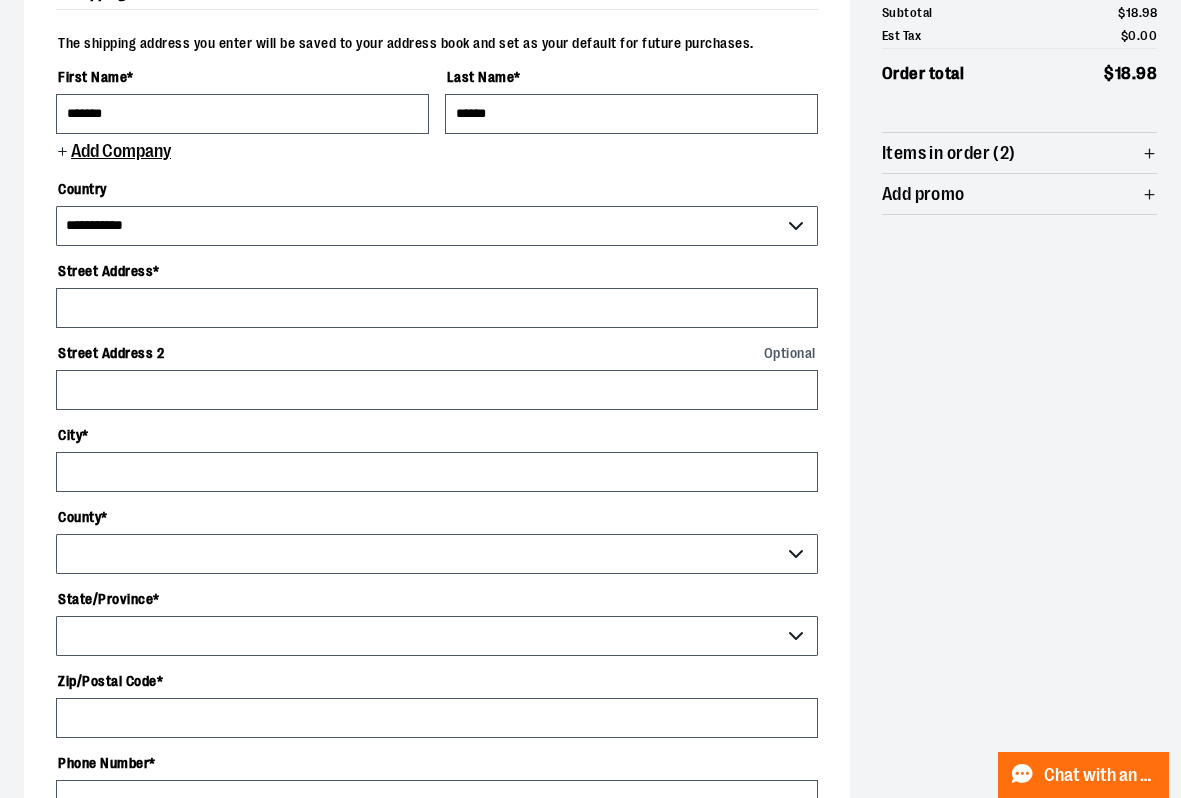 scroll, scrollTop: 300, scrollLeft: 0, axis: vertical 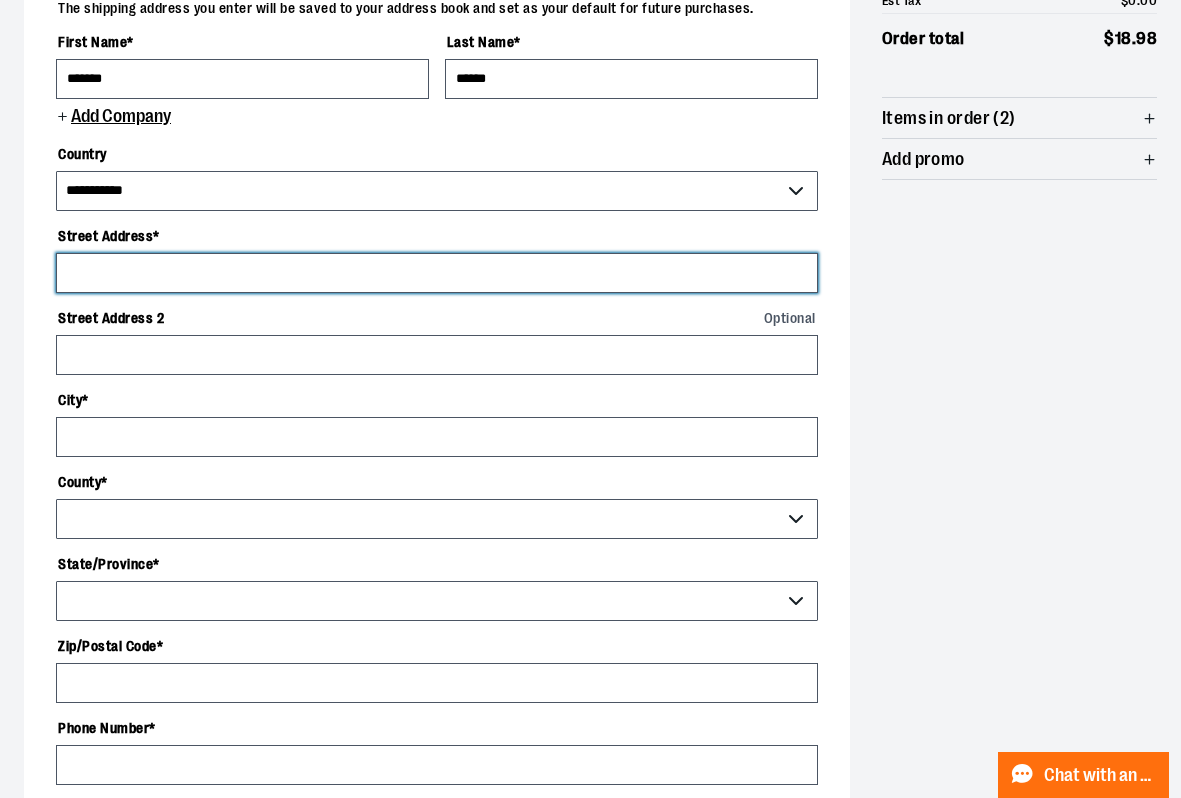 click on "Street Address *" at bounding box center [437, 273] 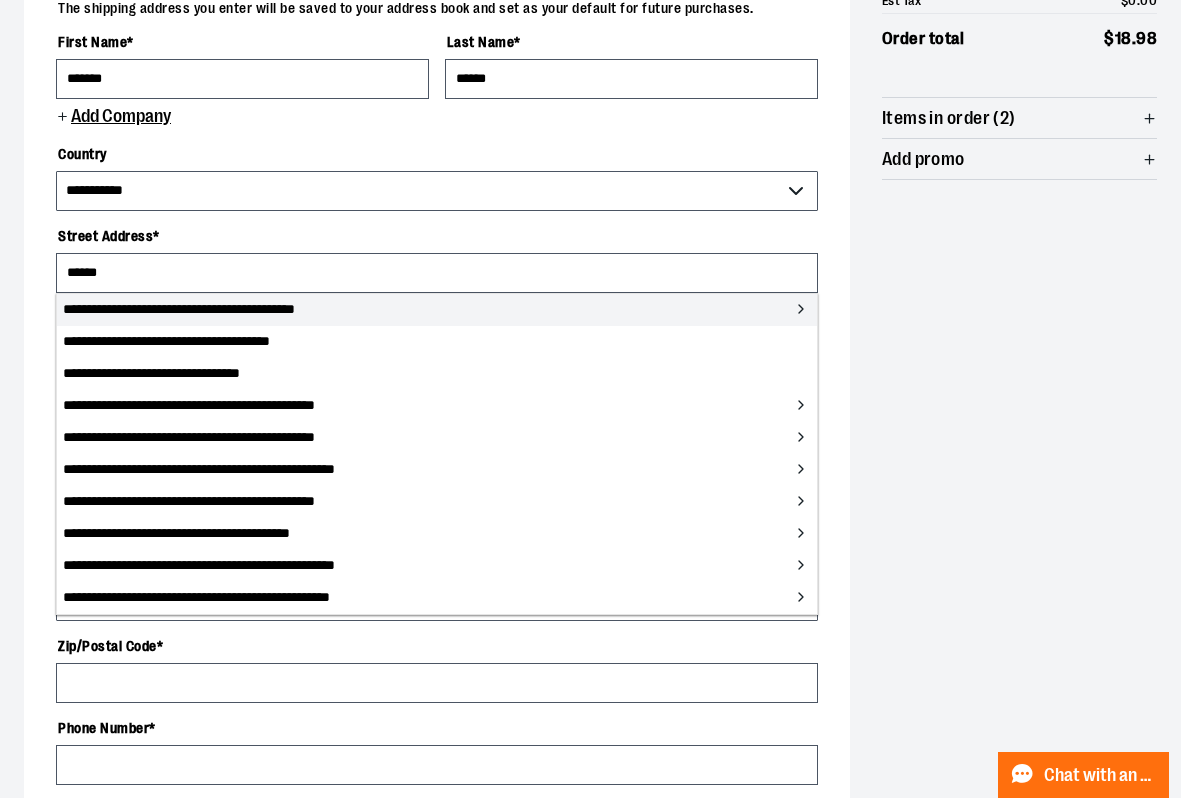 click on "**********" at bounding box center [437, 310] 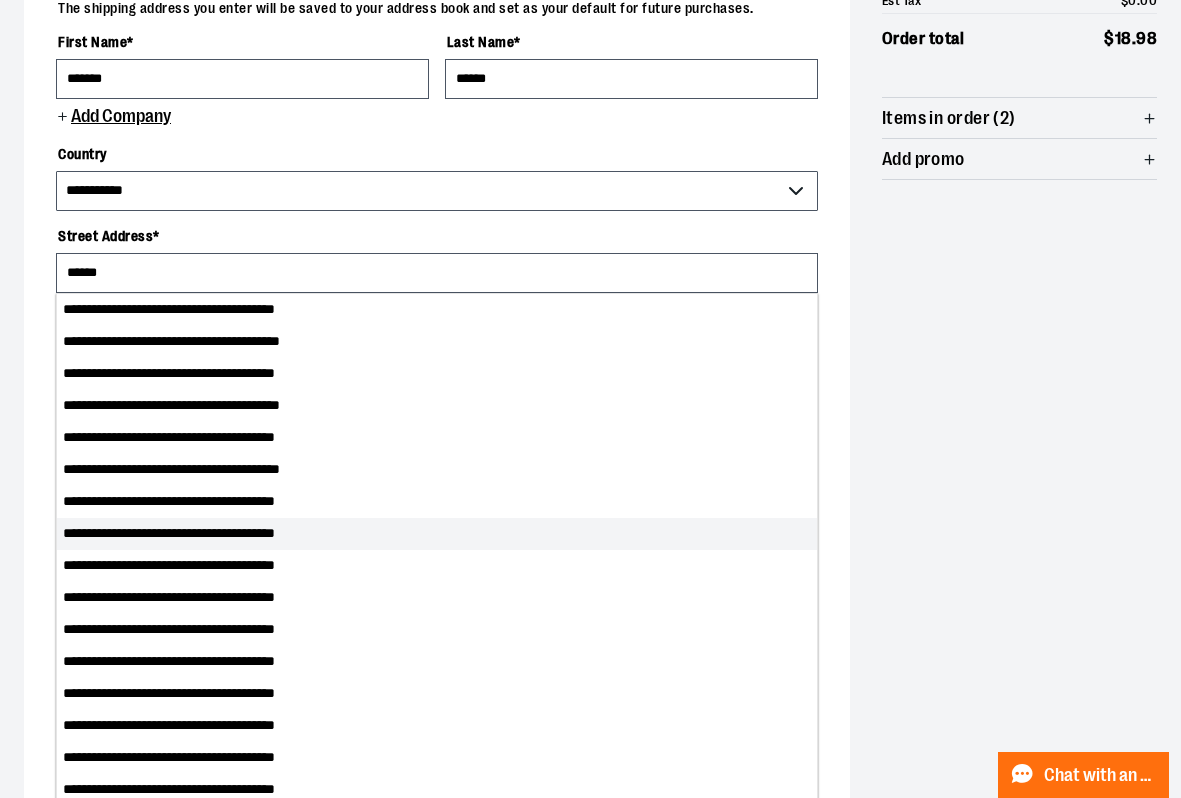 click on "**********" at bounding box center (437, 534) 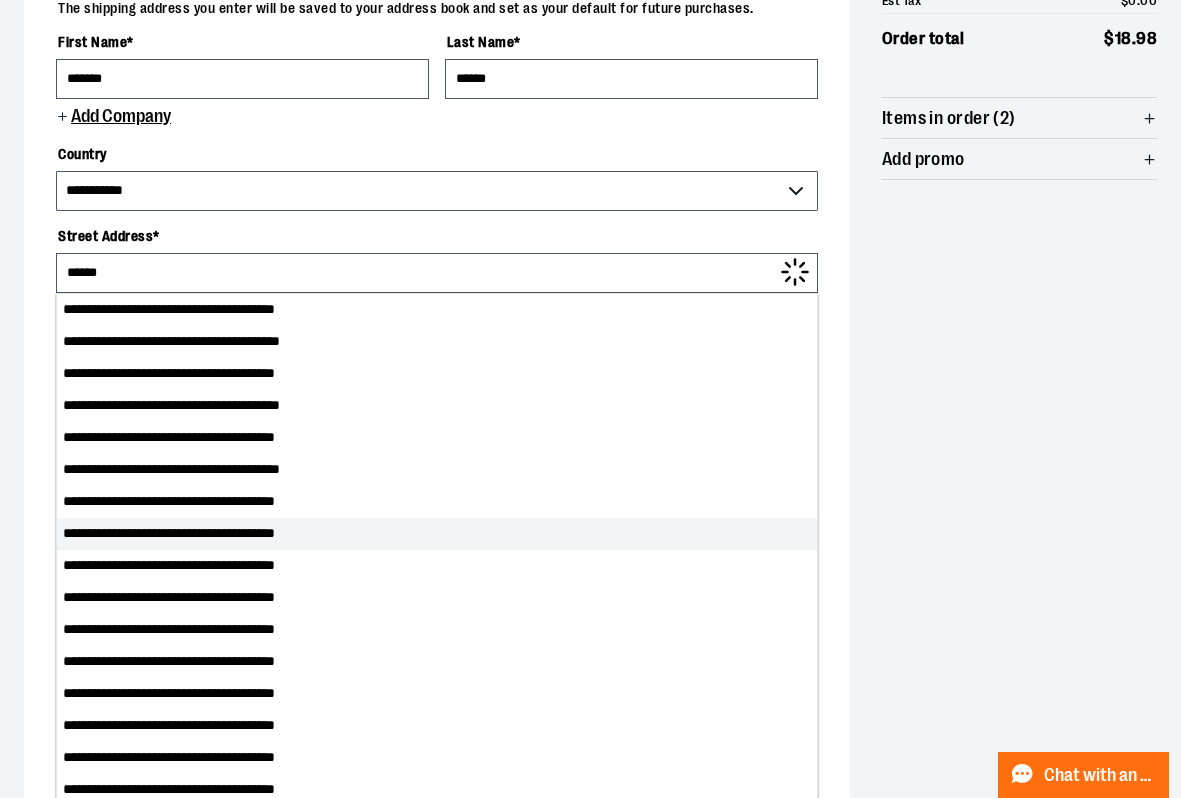 type on "**********" 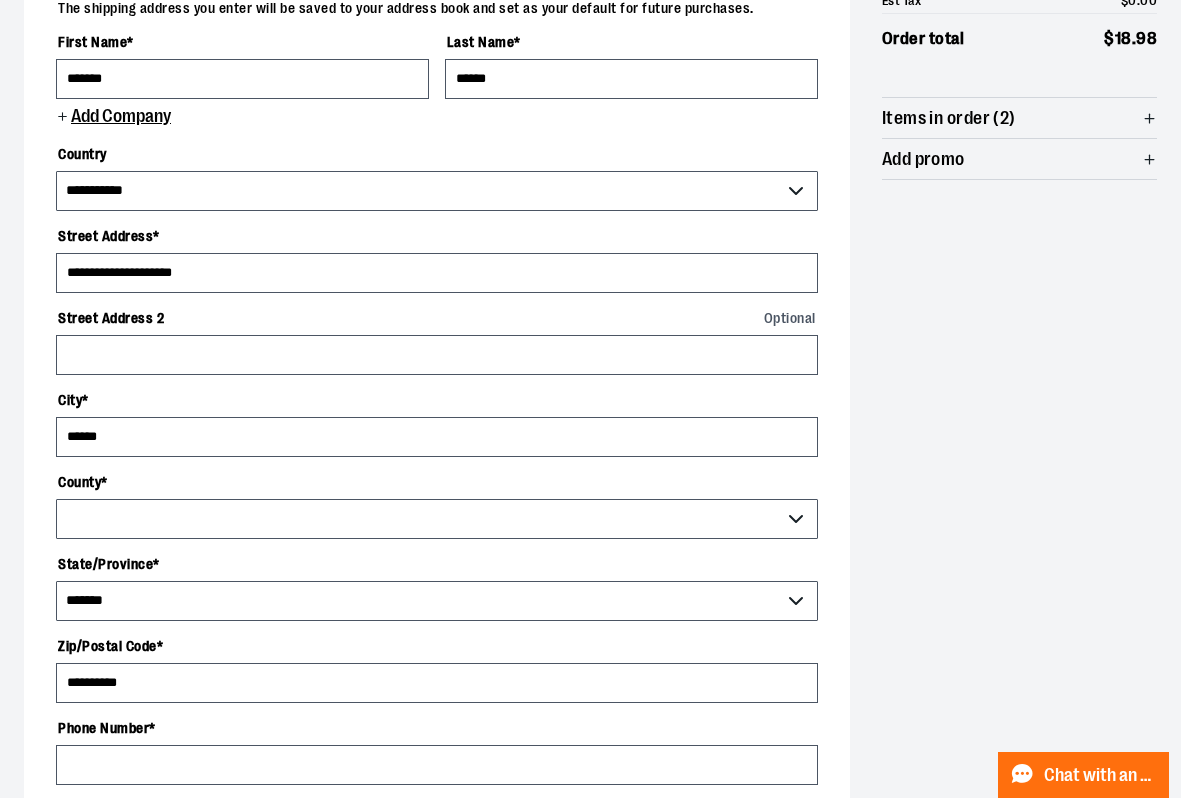 select on "****" 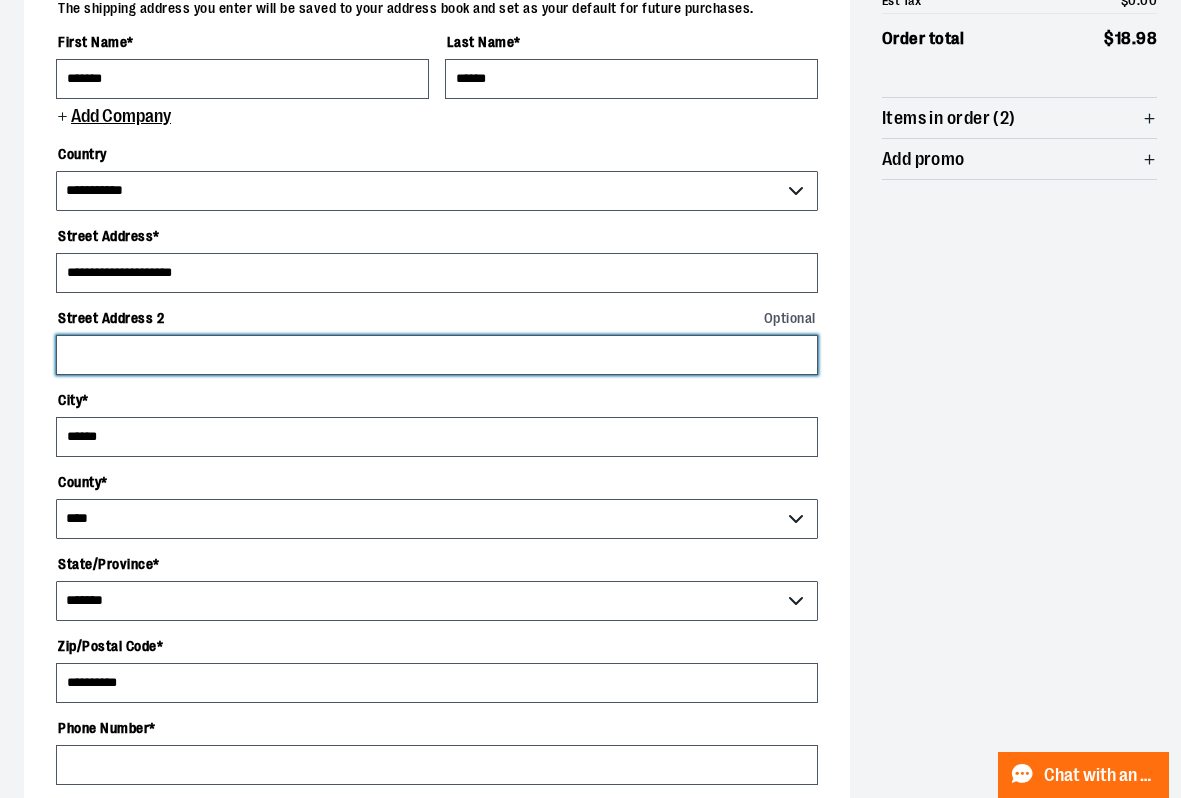 click on "Street Address 2 Optional" at bounding box center [437, 355] 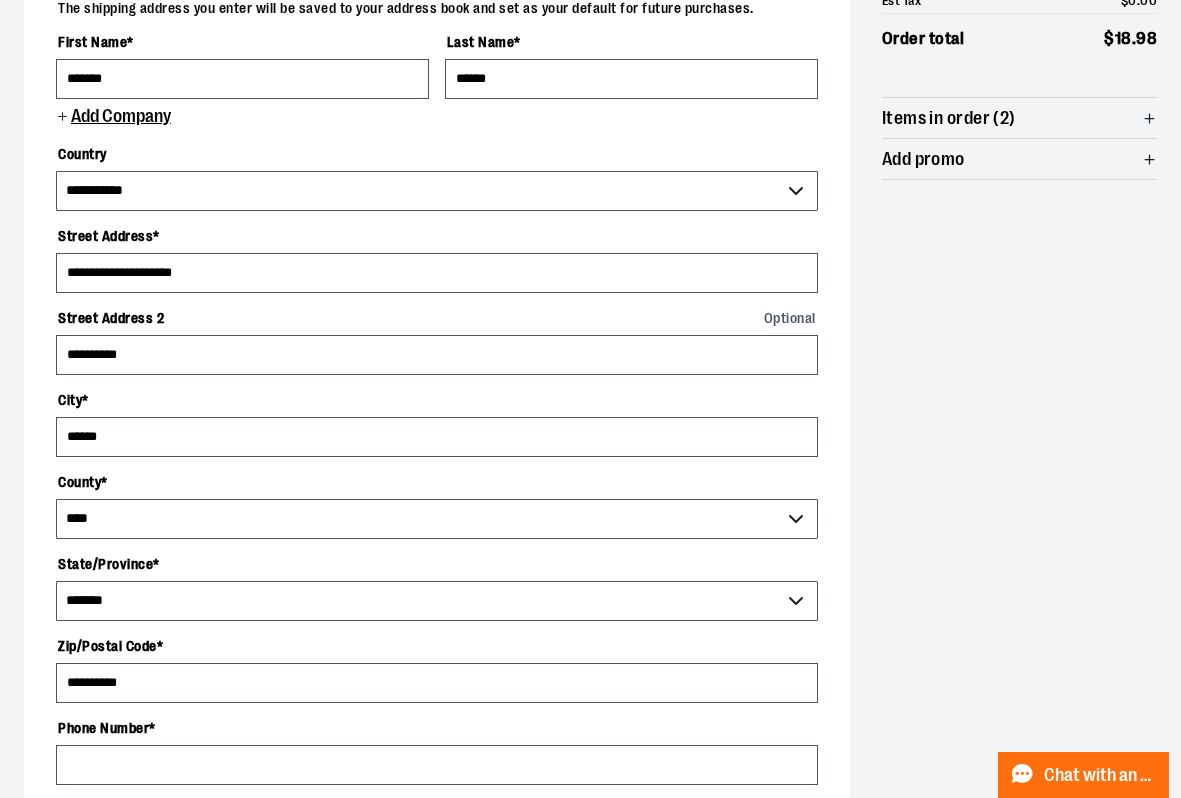 click on "**********" at bounding box center [590, 546] 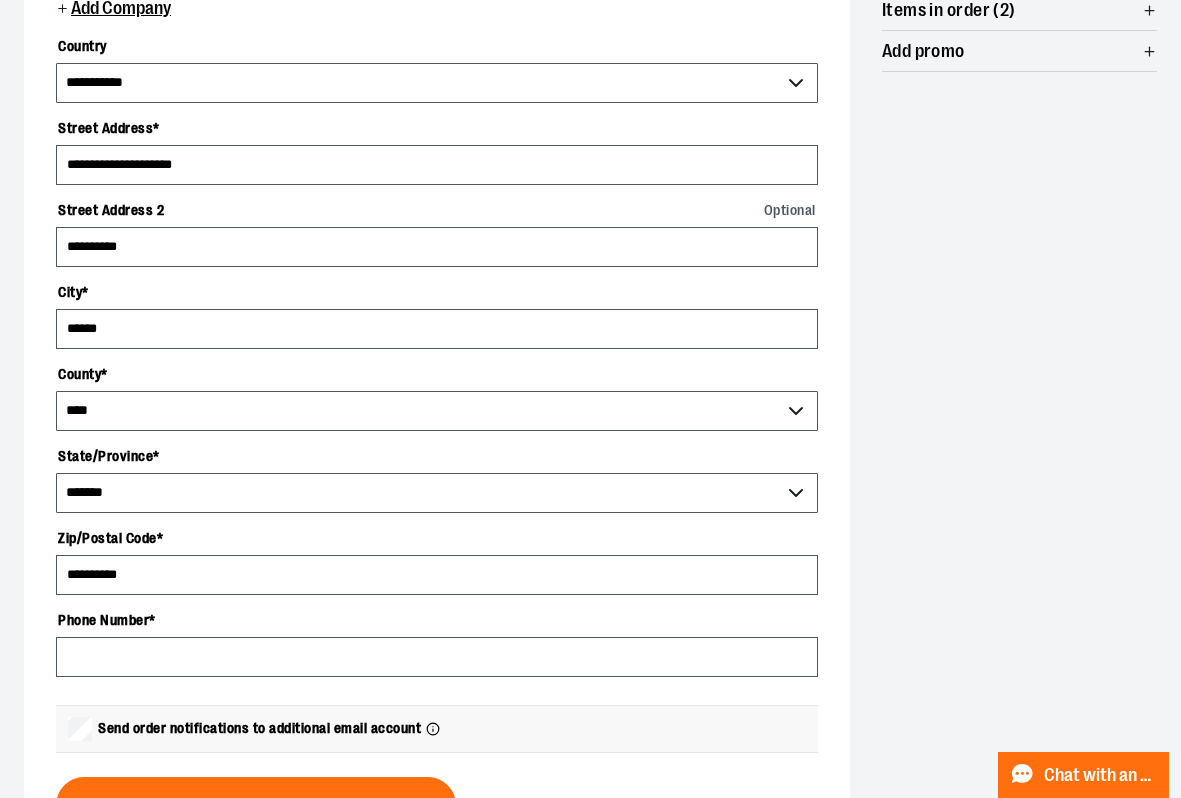 scroll, scrollTop: 400, scrollLeft: 0, axis: vertical 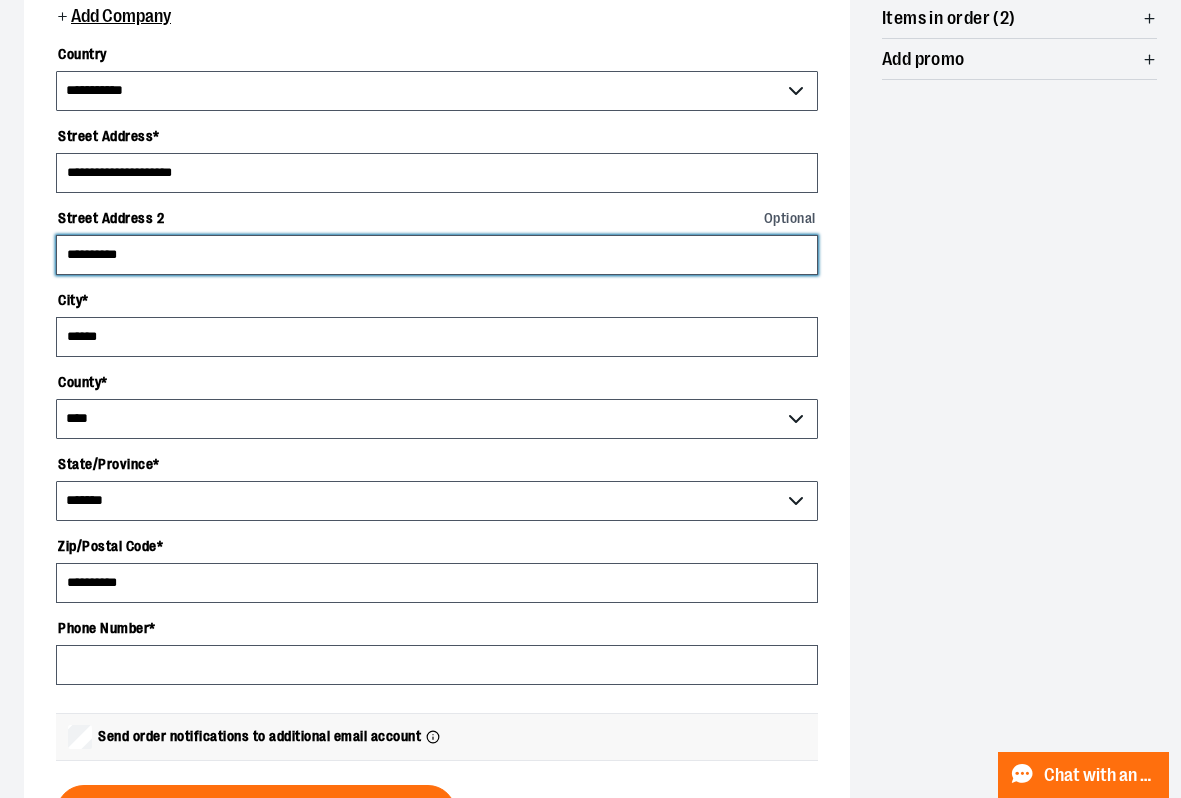 click on "**********" at bounding box center (437, 255) 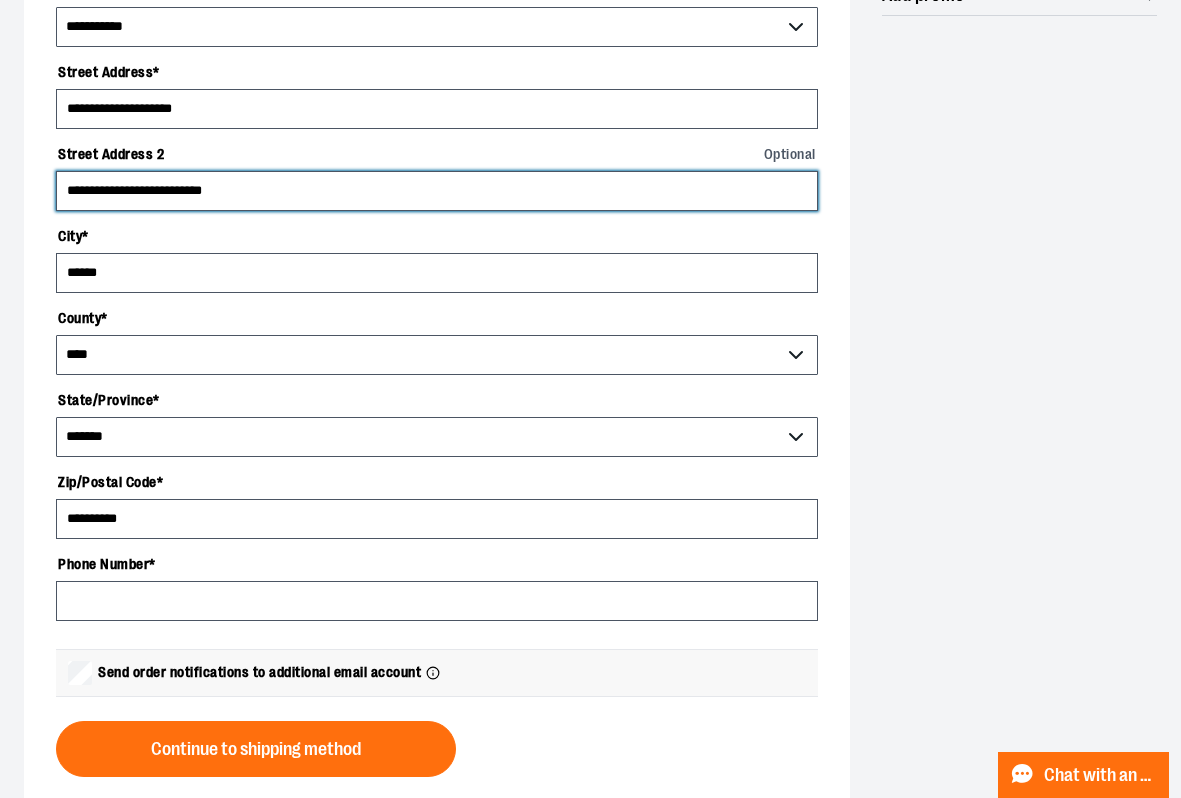 scroll, scrollTop: 500, scrollLeft: 0, axis: vertical 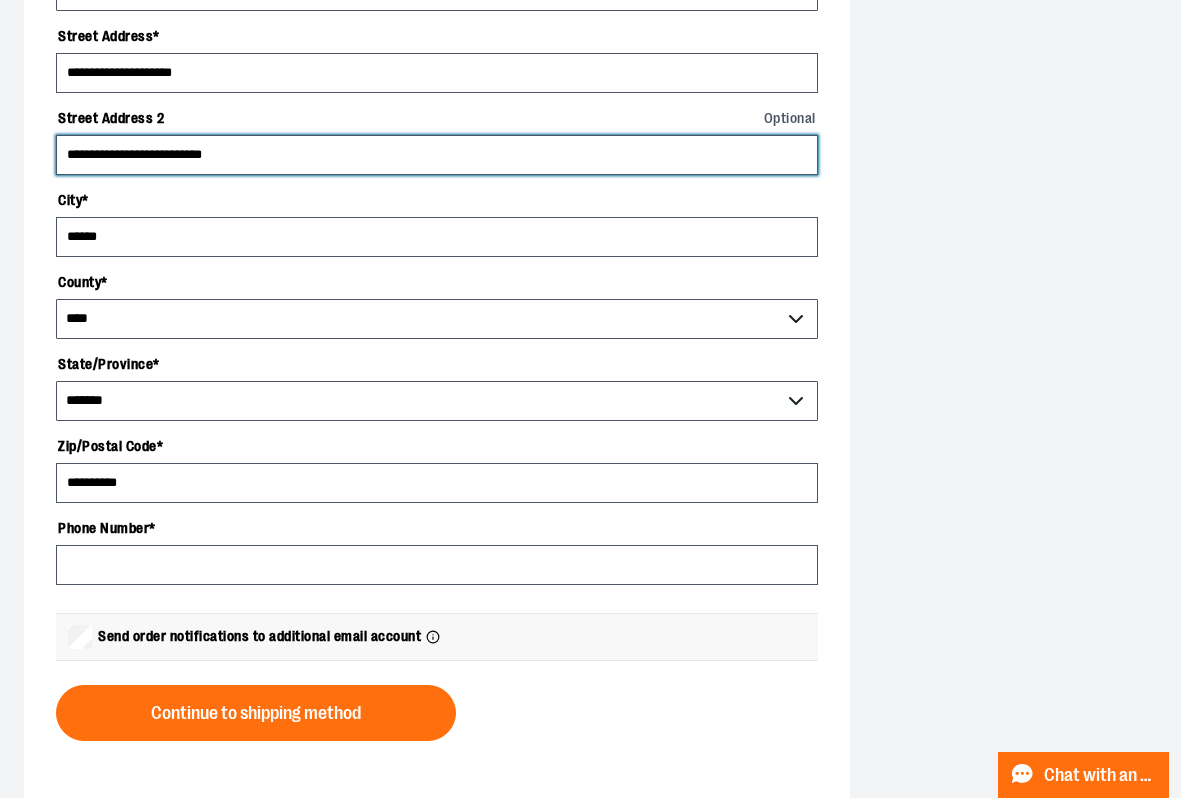 type on "**********" 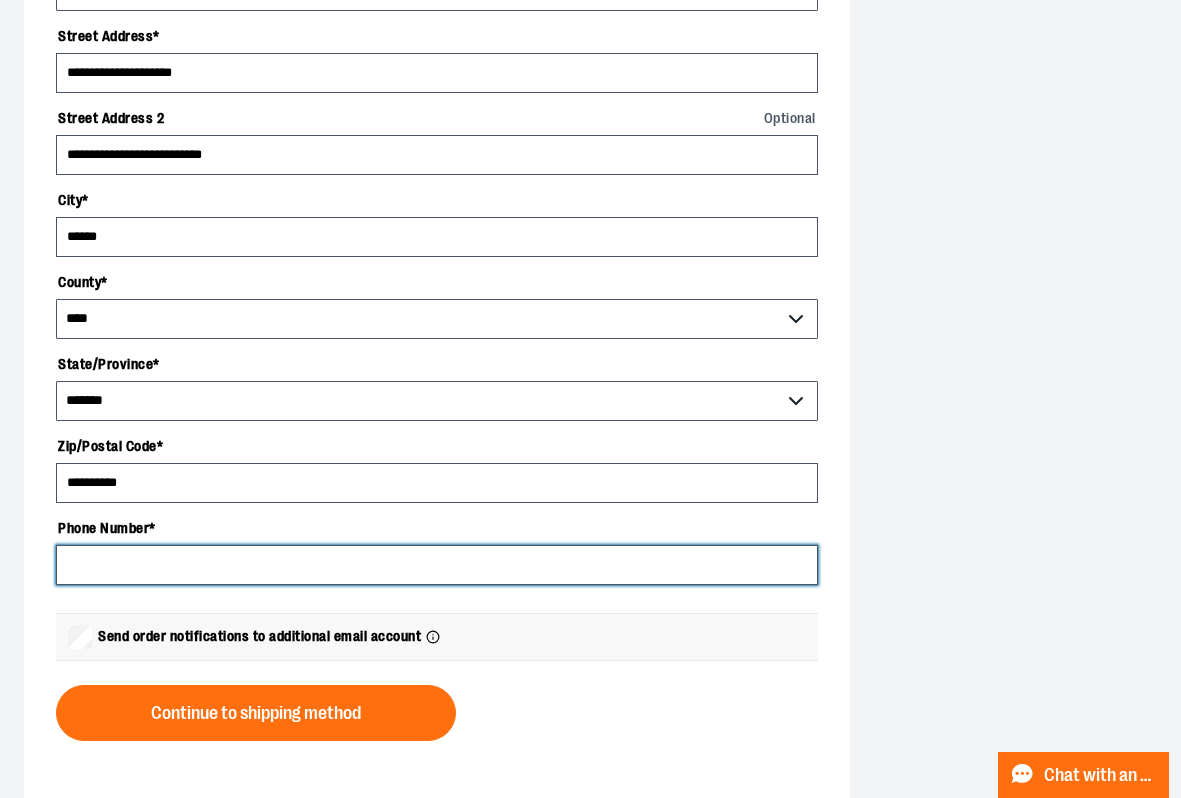 click on "Phone Number *" at bounding box center [437, 565] 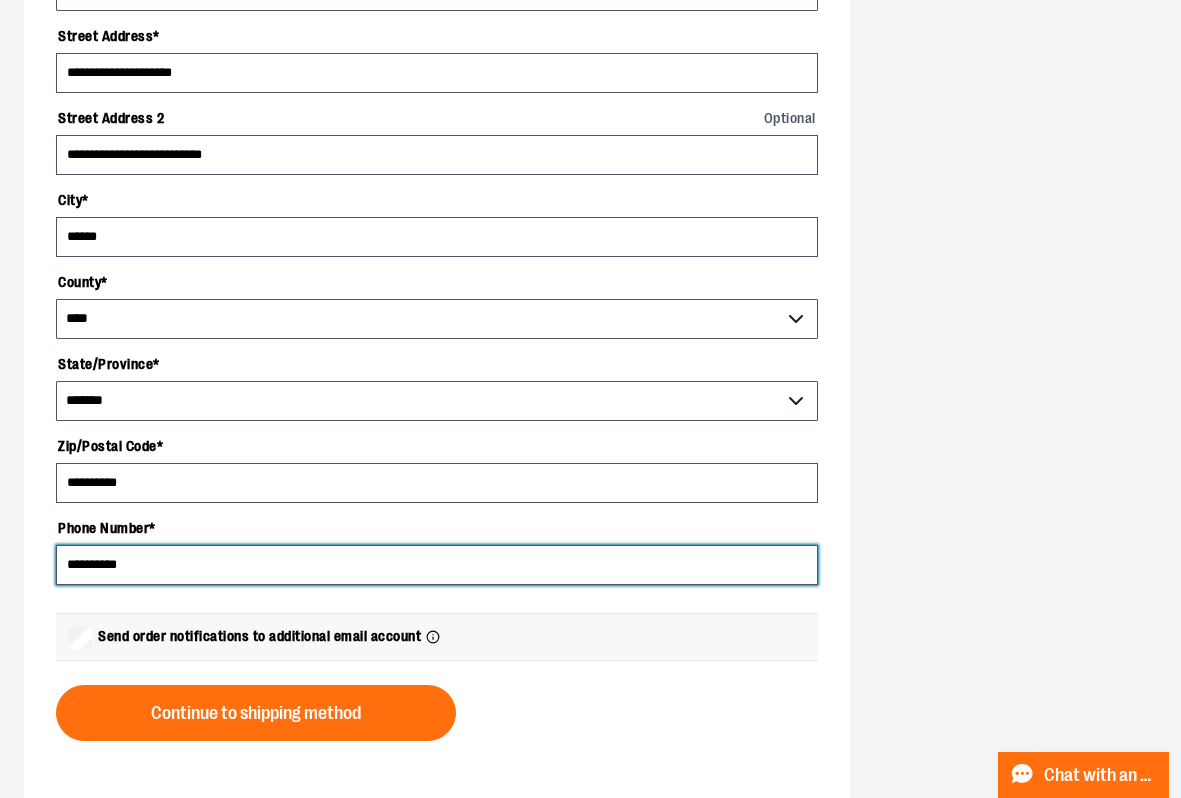 type on "**********" 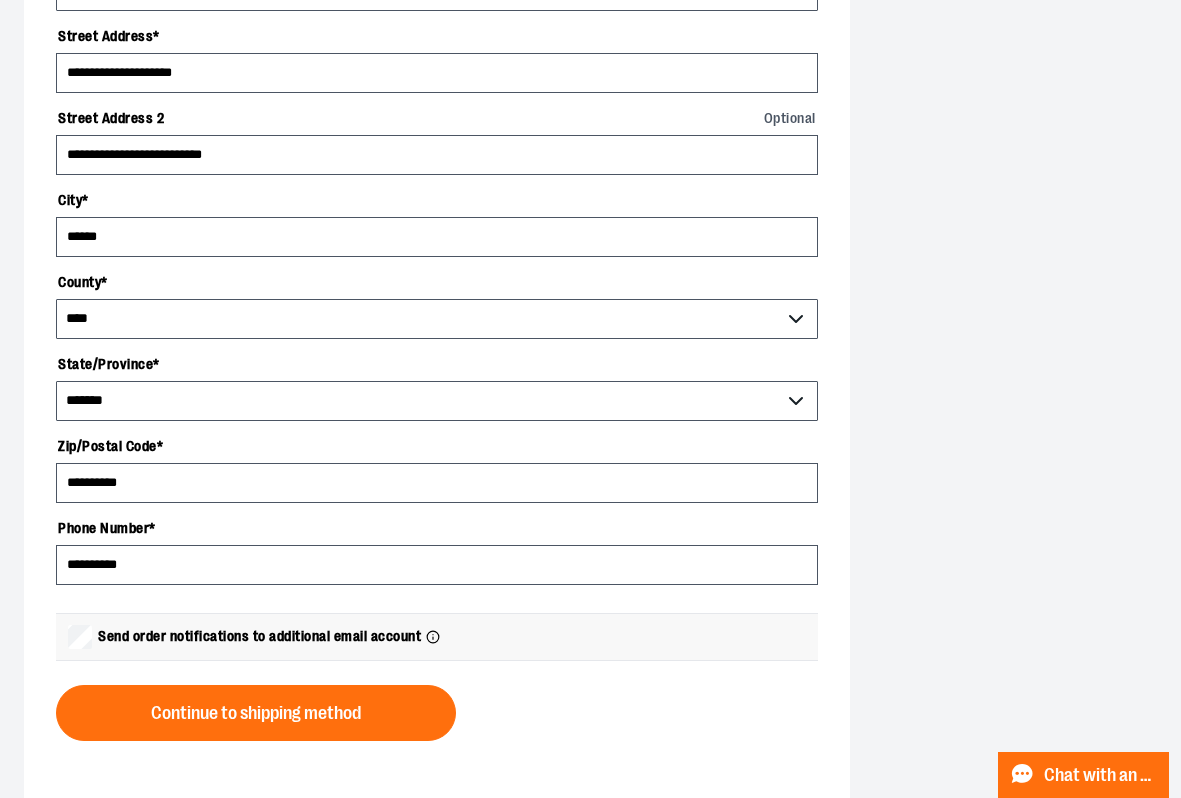 click on "**********" at bounding box center (437, 266) 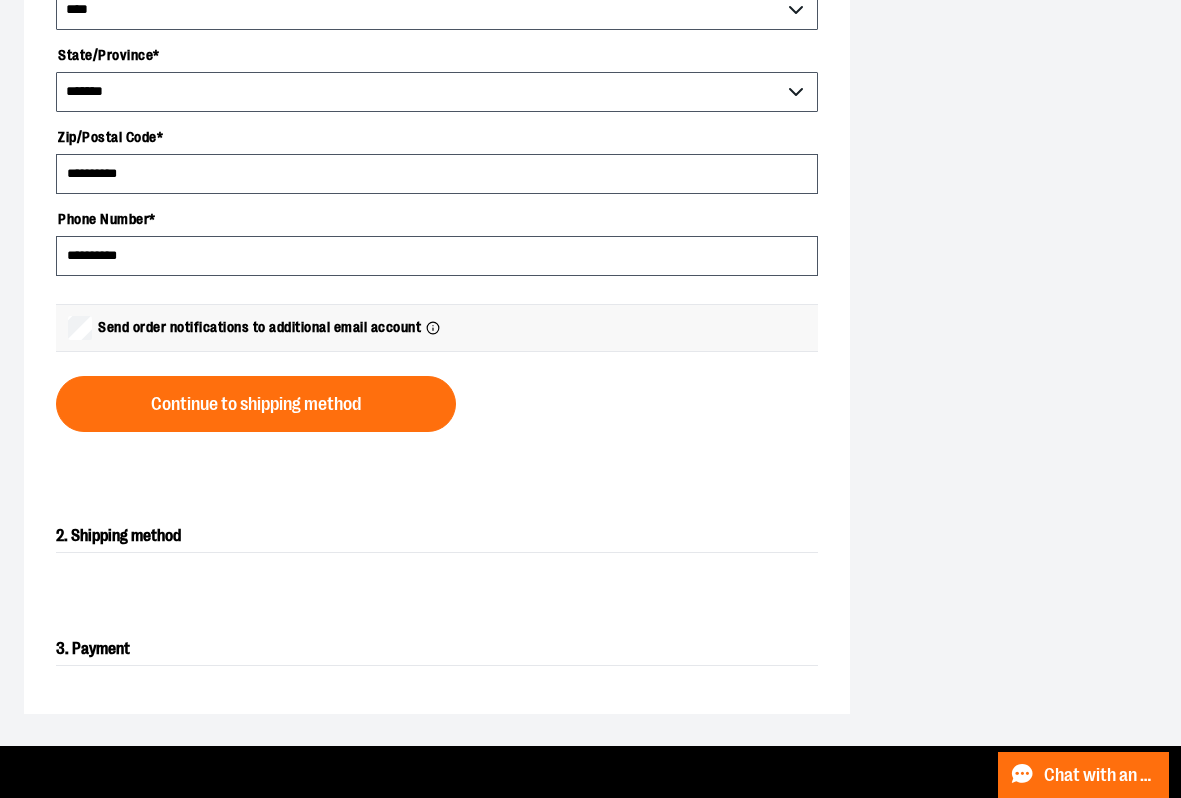 scroll, scrollTop: 1000, scrollLeft: 0, axis: vertical 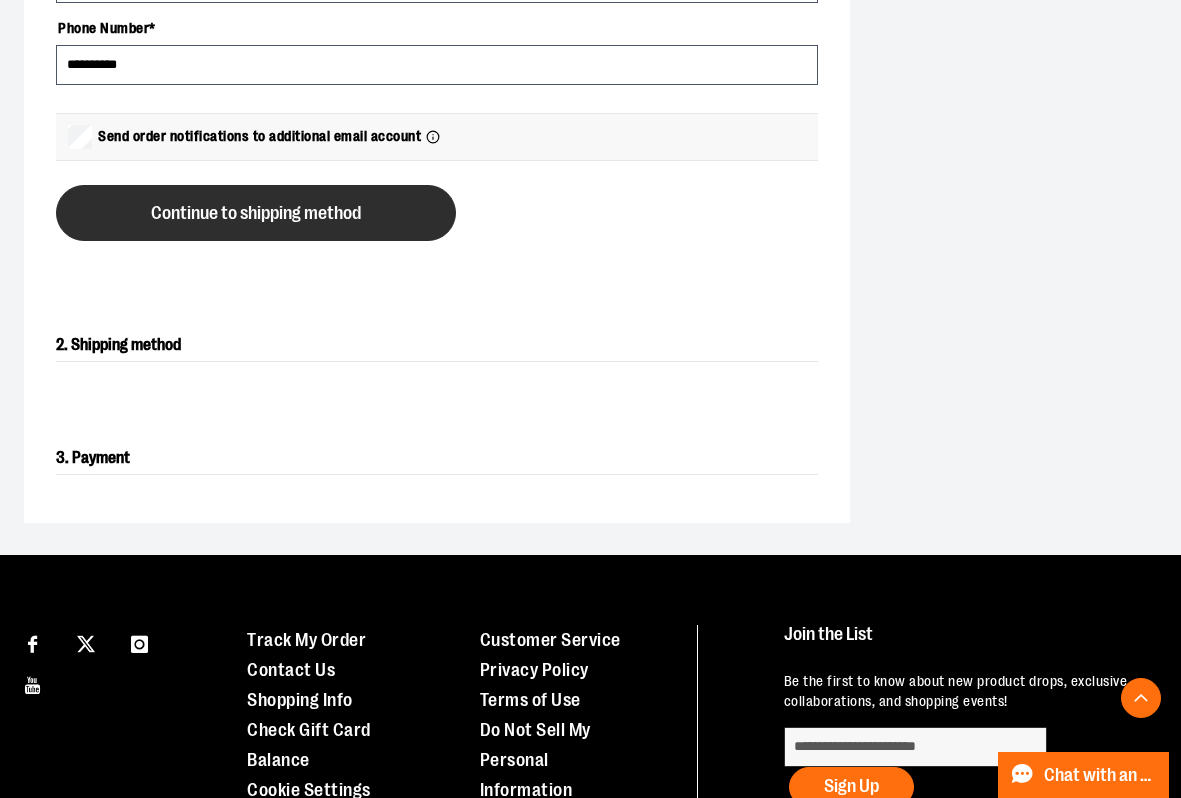 click on "Continue to shipping method" at bounding box center (256, 213) 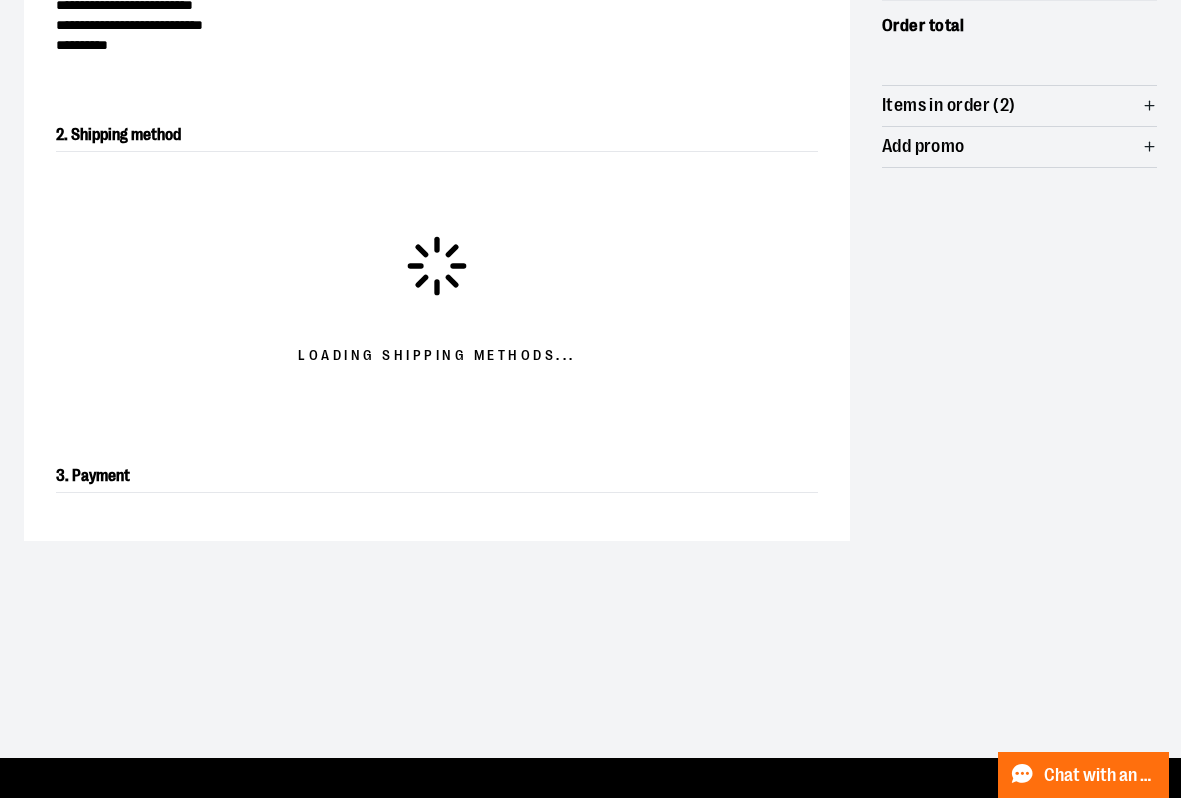 scroll, scrollTop: 341, scrollLeft: 0, axis: vertical 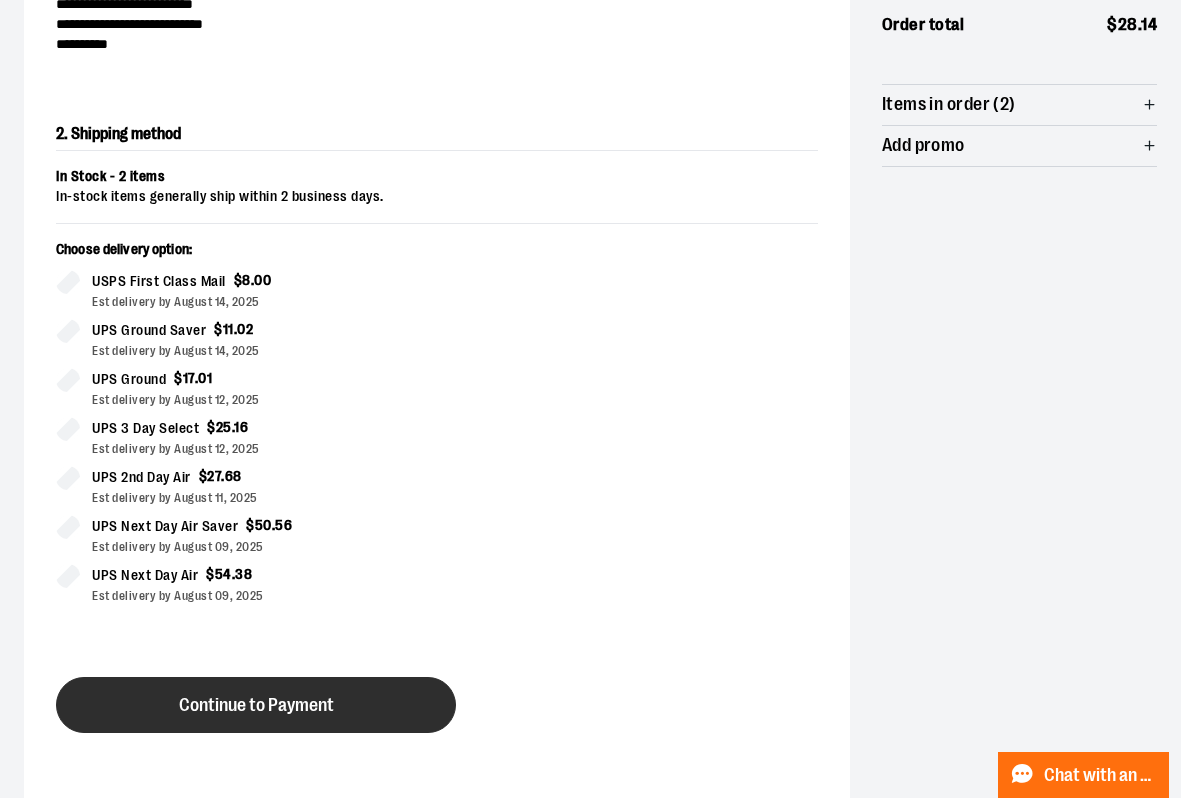 click on "Continue to Payment" at bounding box center (256, 705) 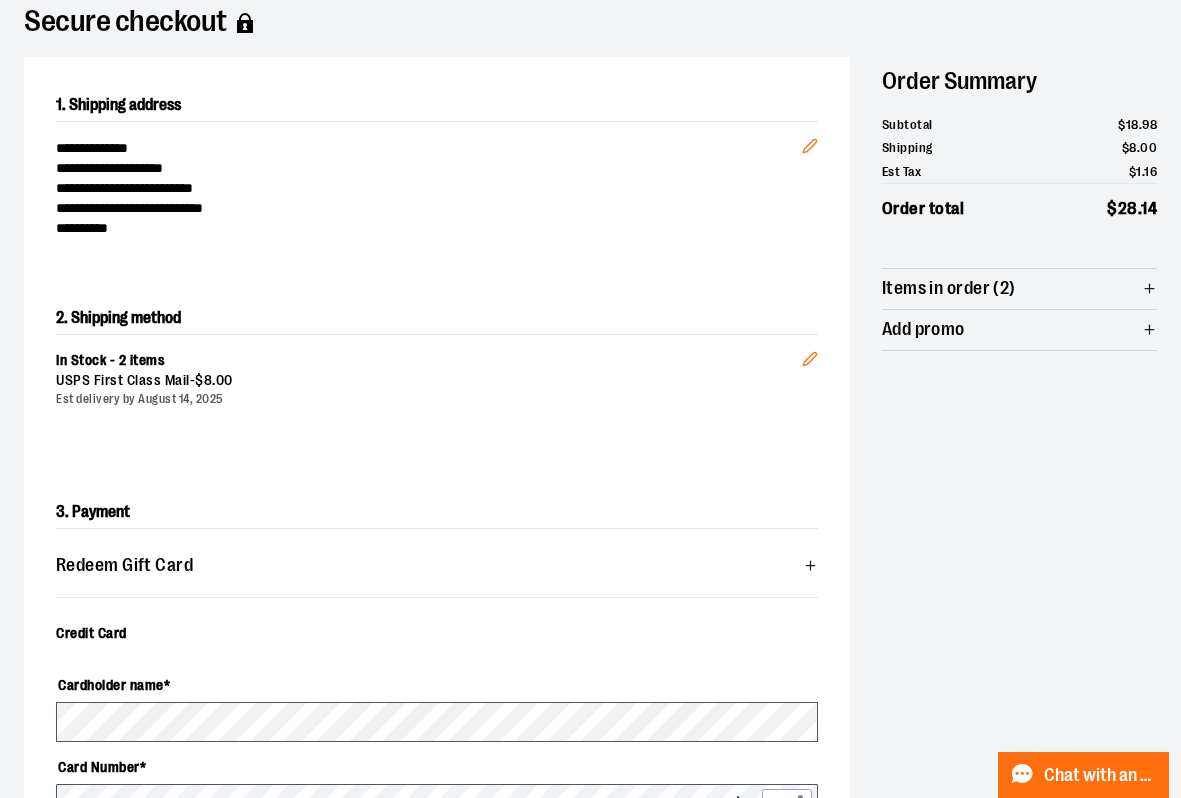 scroll, scrollTop: 141, scrollLeft: 0, axis: vertical 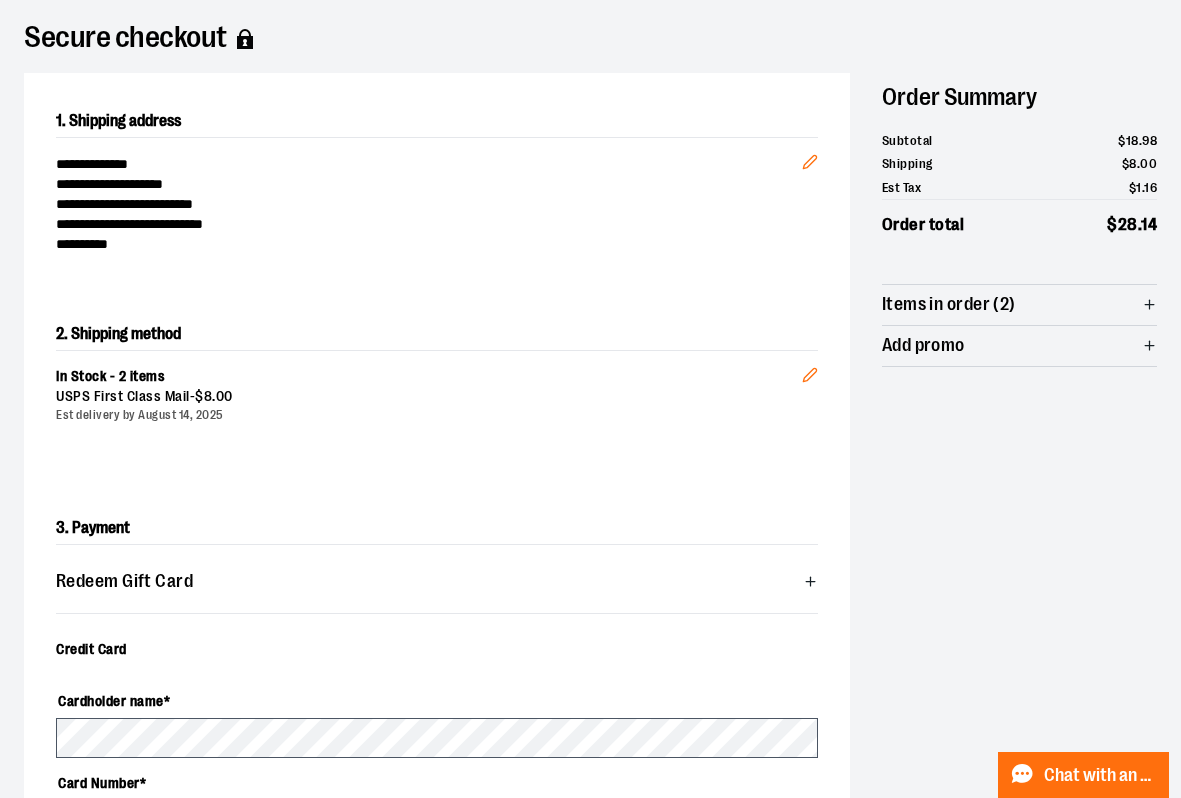 click on "Items in order (2)" at bounding box center [1019, 305] 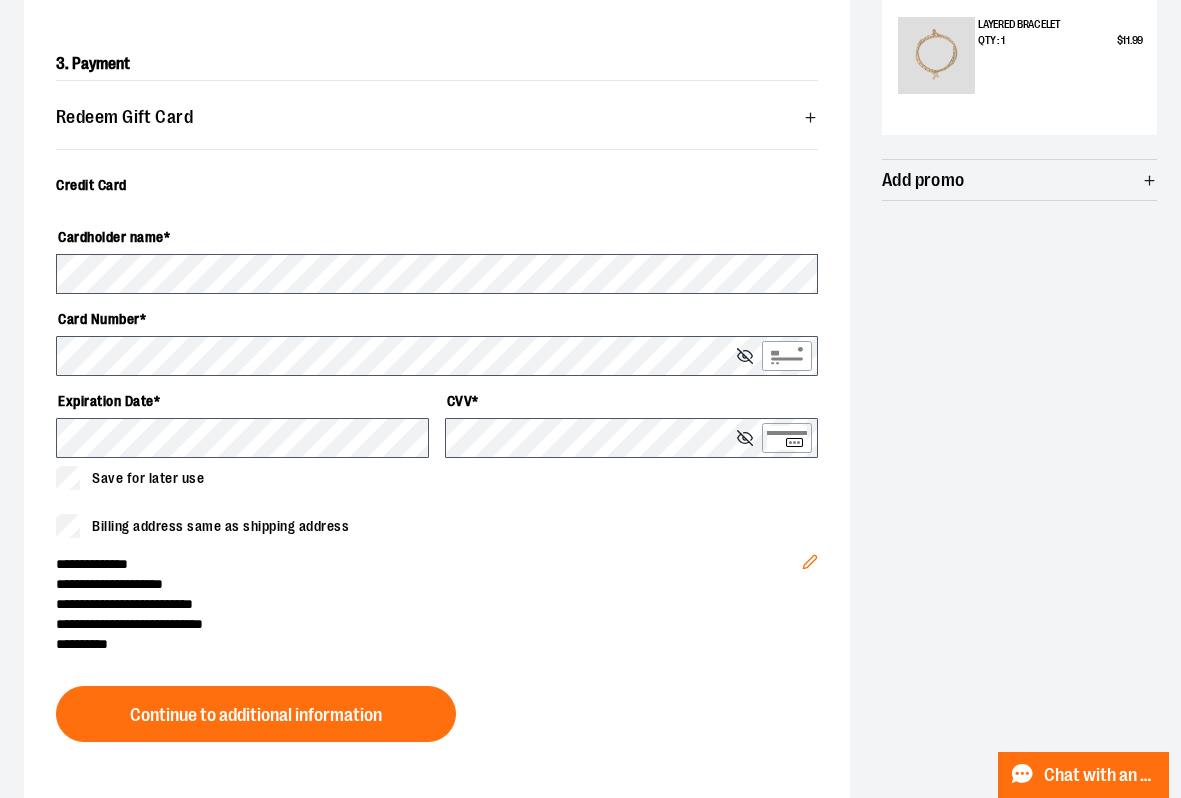 scroll, scrollTop: 641, scrollLeft: 0, axis: vertical 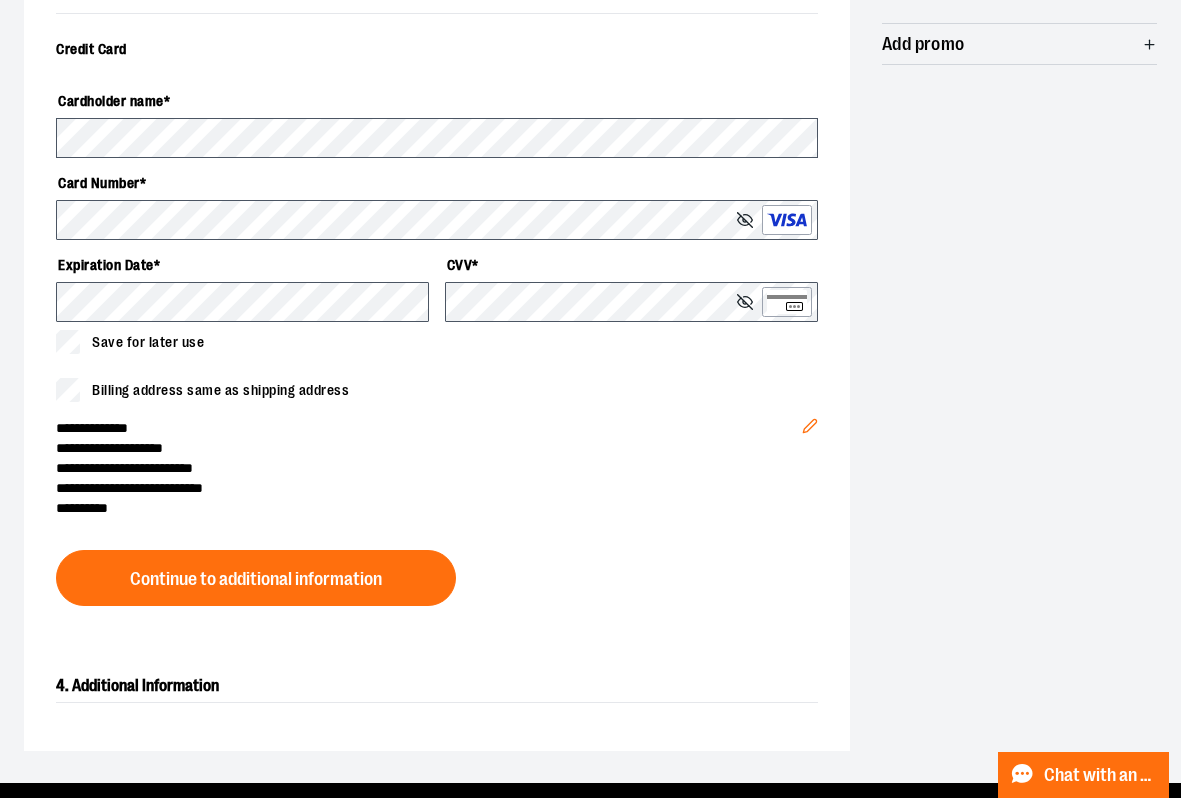 click on "**********" at bounding box center (429, 508) 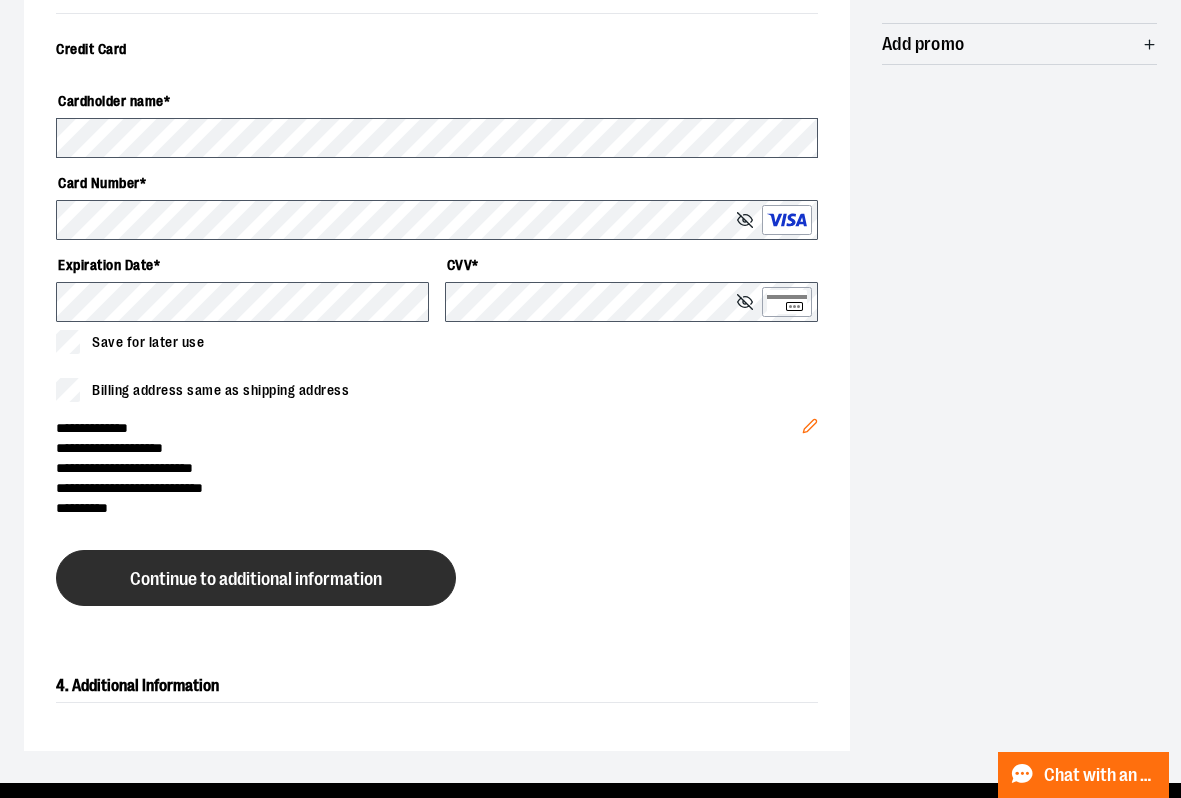 click on "Continue to additional information" at bounding box center (256, 578) 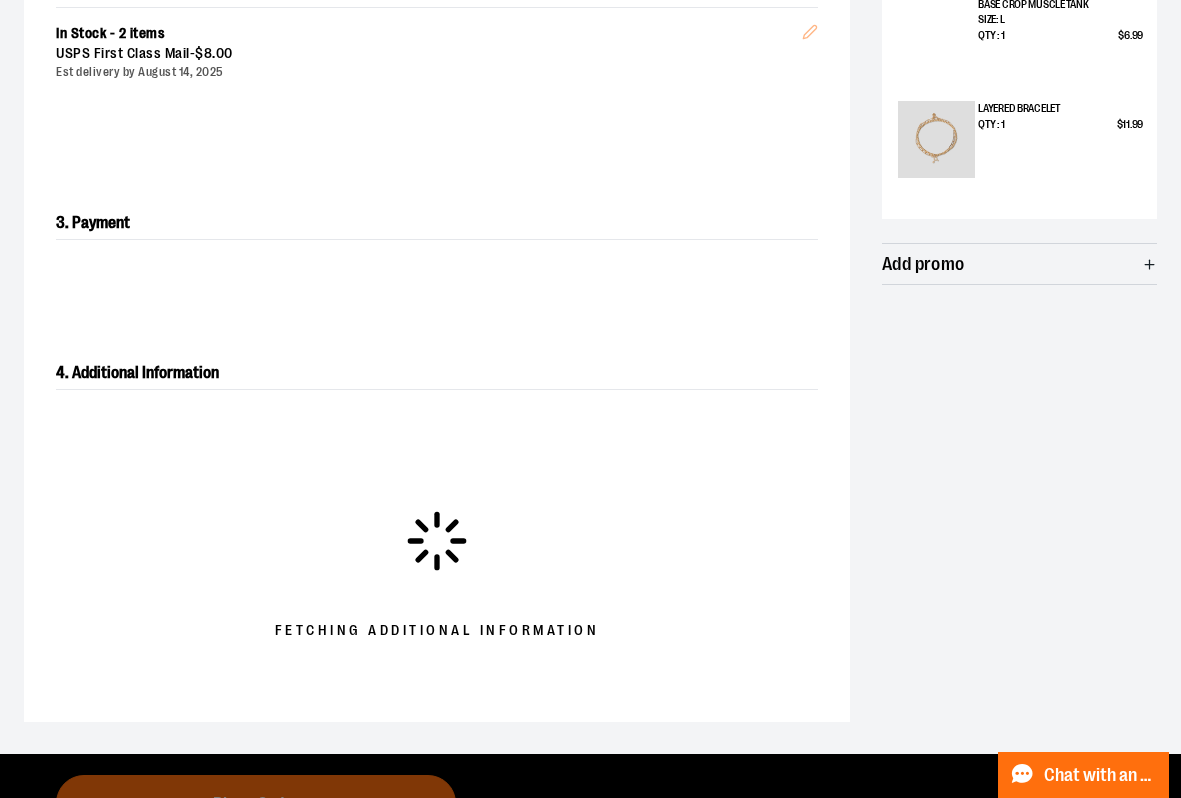 scroll, scrollTop: 546, scrollLeft: 0, axis: vertical 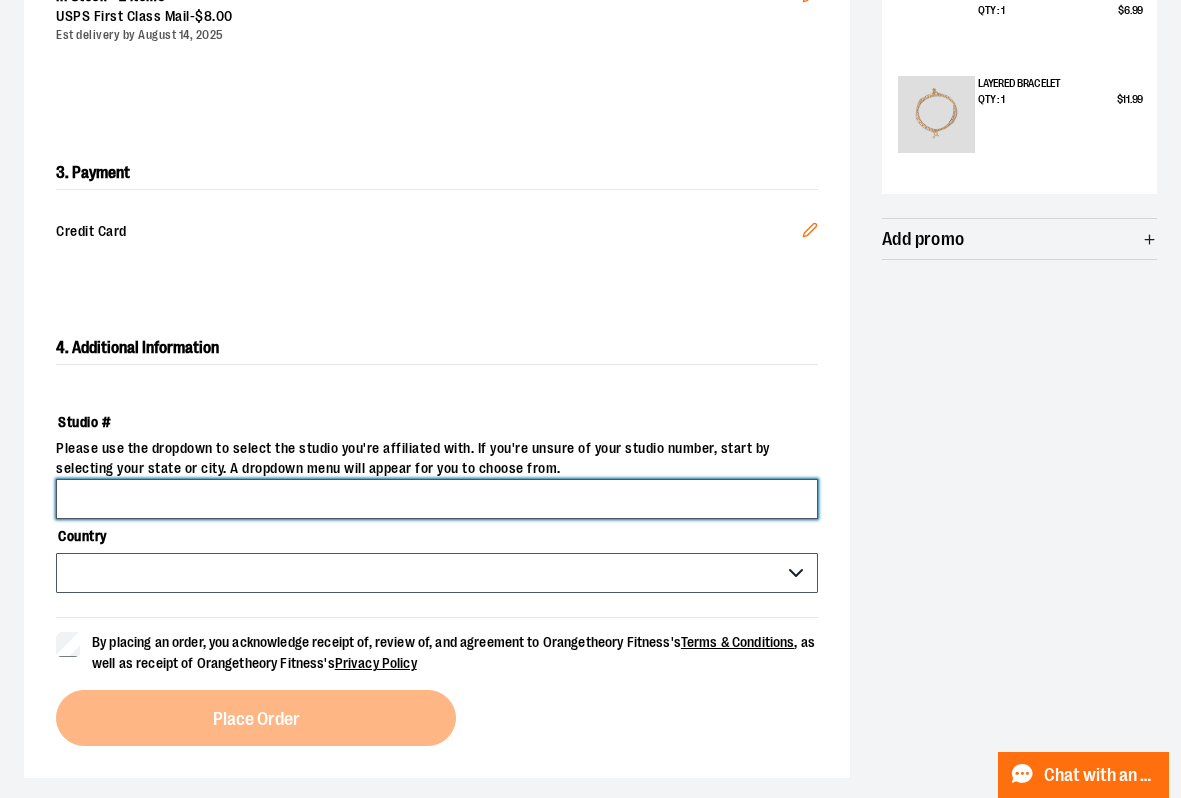 click on "Studio #" at bounding box center [437, 499] 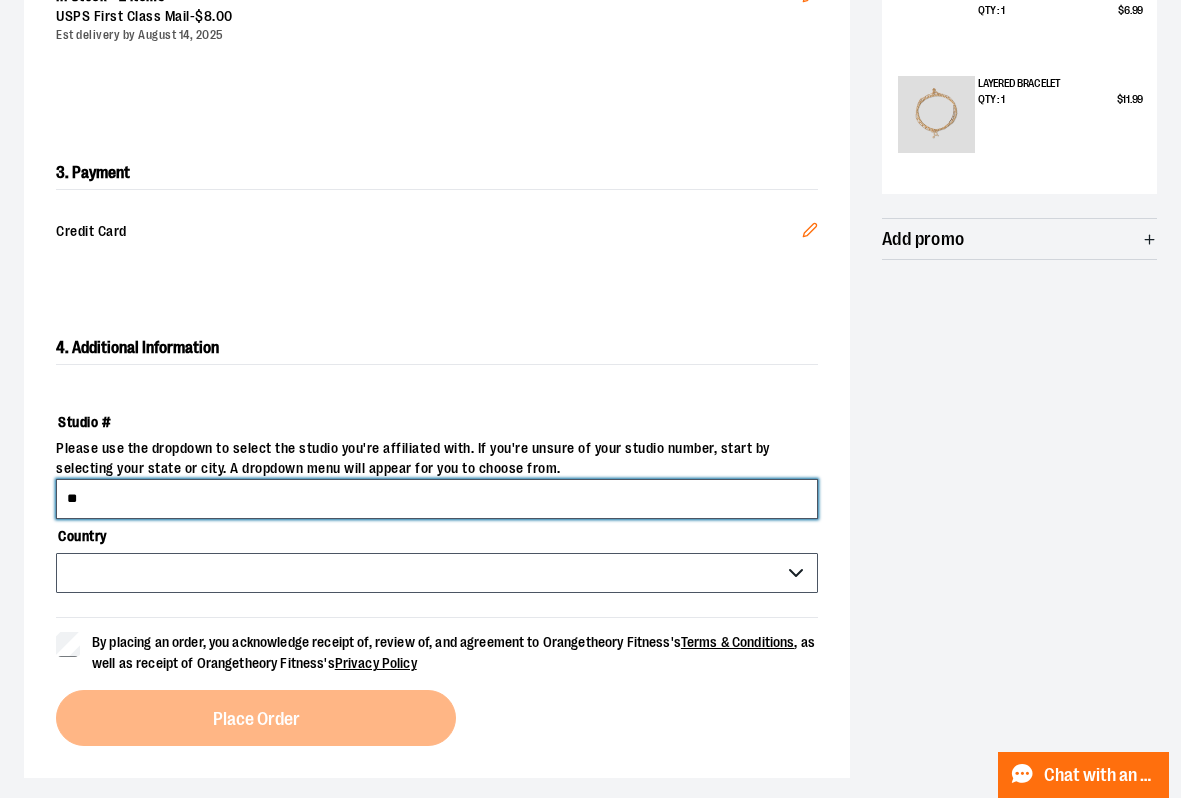 type on "*" 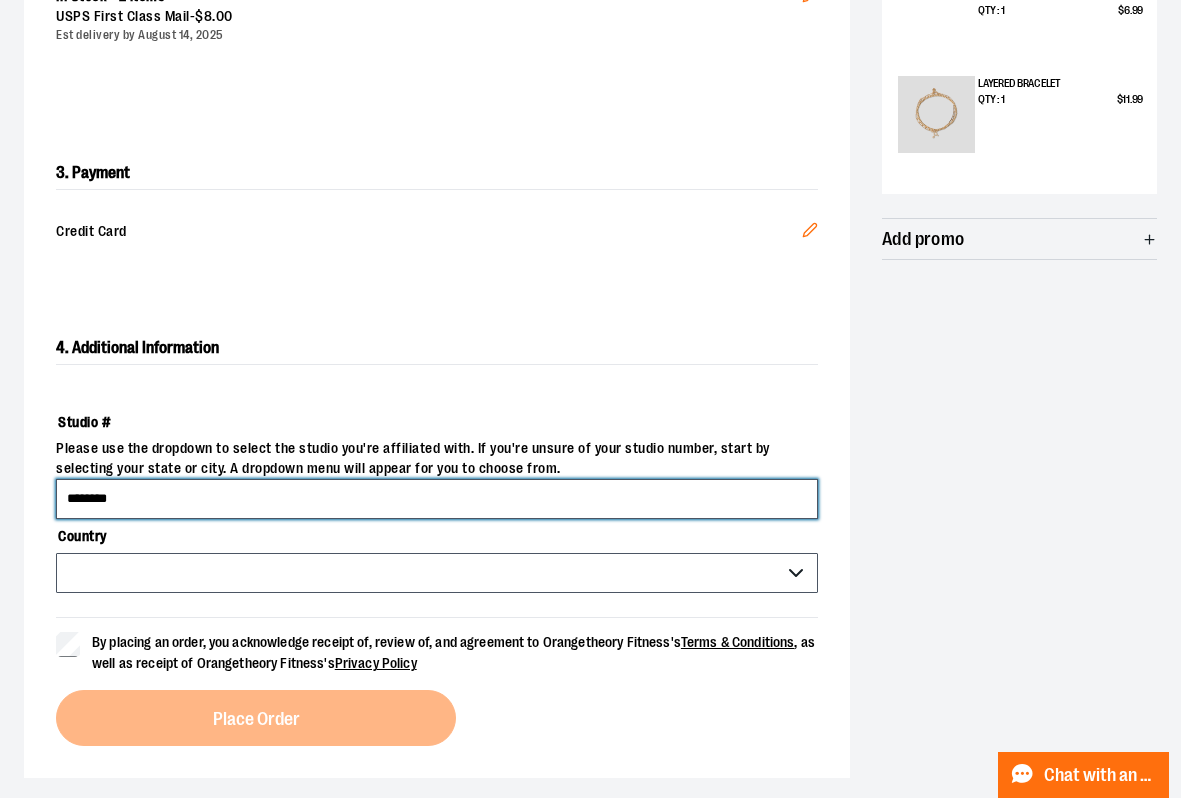 click on "*******" at bounding box center [437, 499] 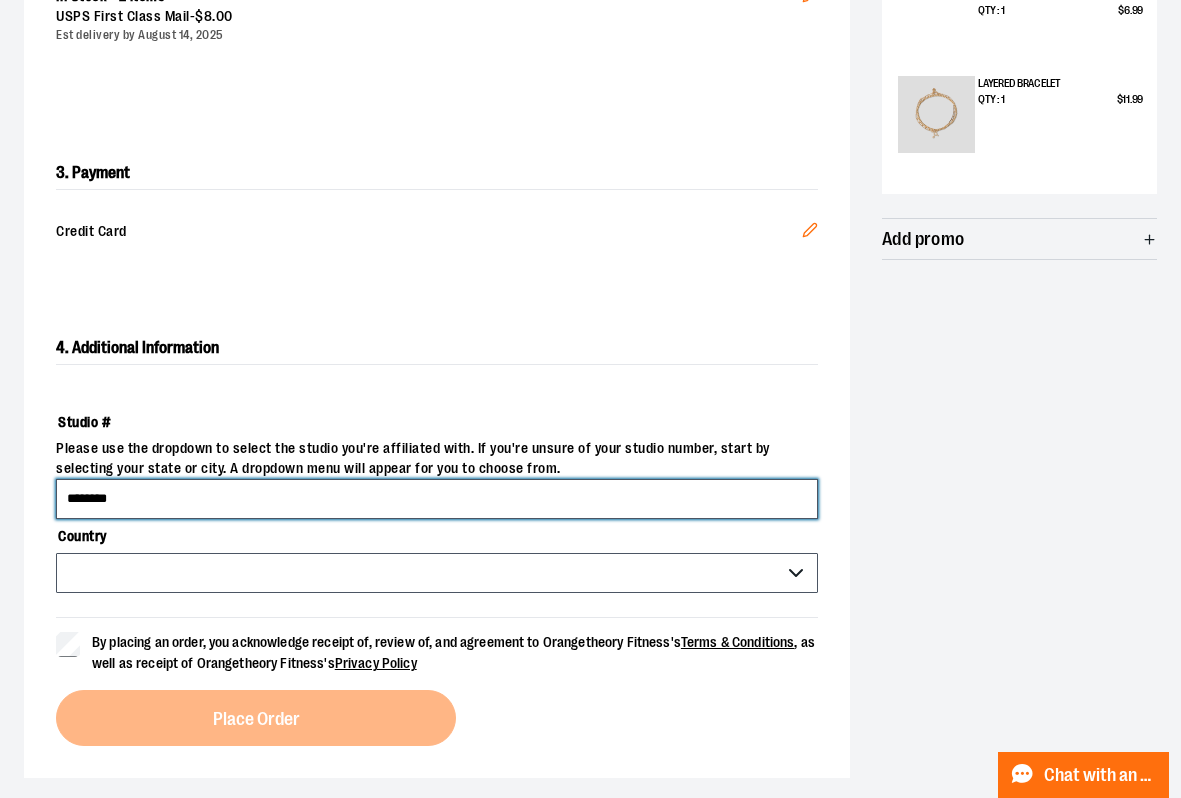 type on "*******" 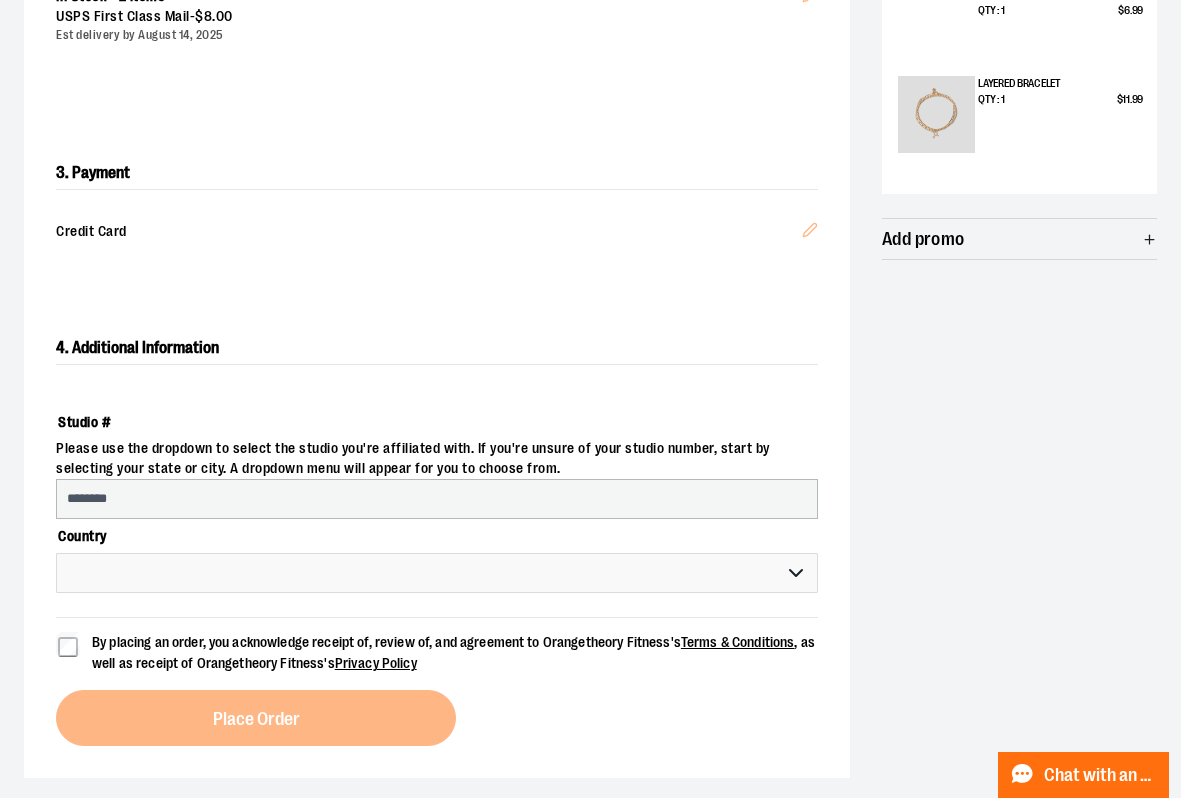 click on "*** *** ******* *** *** *** ** *** *** *** *** *** *** *** *** *** *** *** *** ** *** *** *** ***" at bounding box center [437, 573] 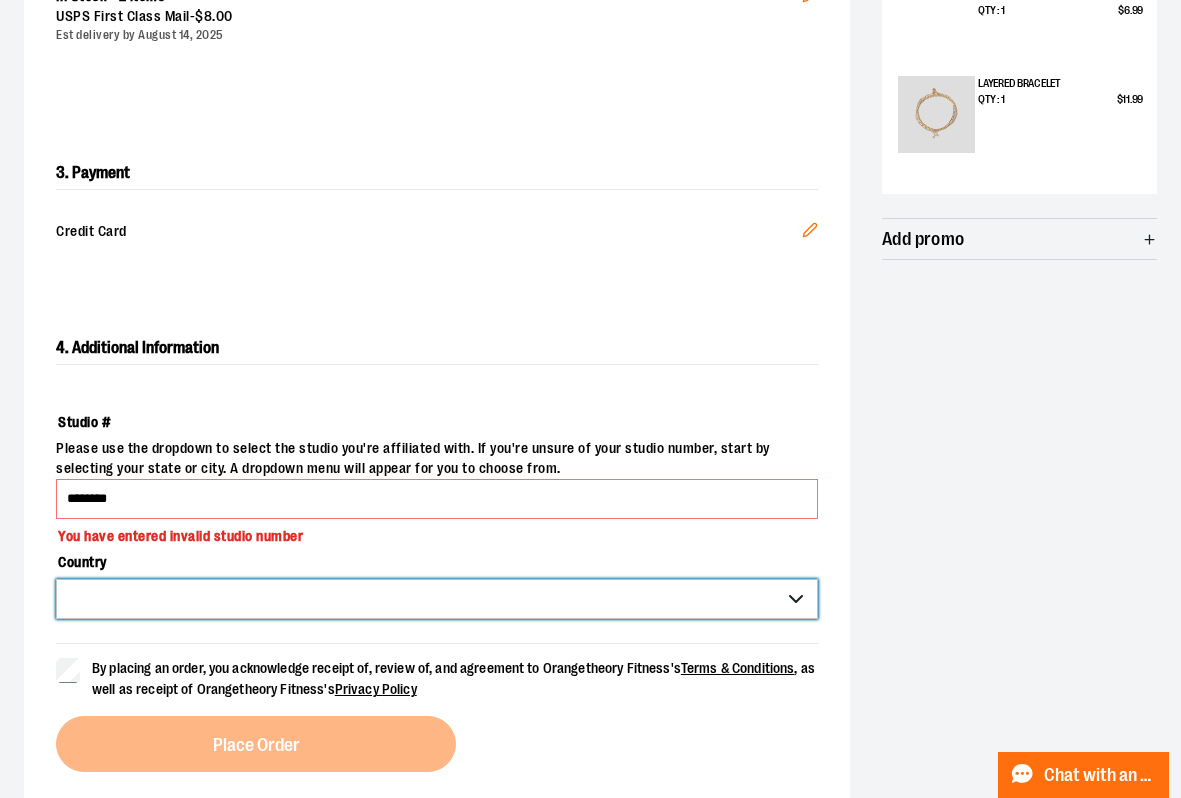 click on "*** *** ******* *** *** *** ** *** *** *** *** *** *** *** *** *** *** *** *** ** *** *** *** ***" at bounding box center (437, 599) 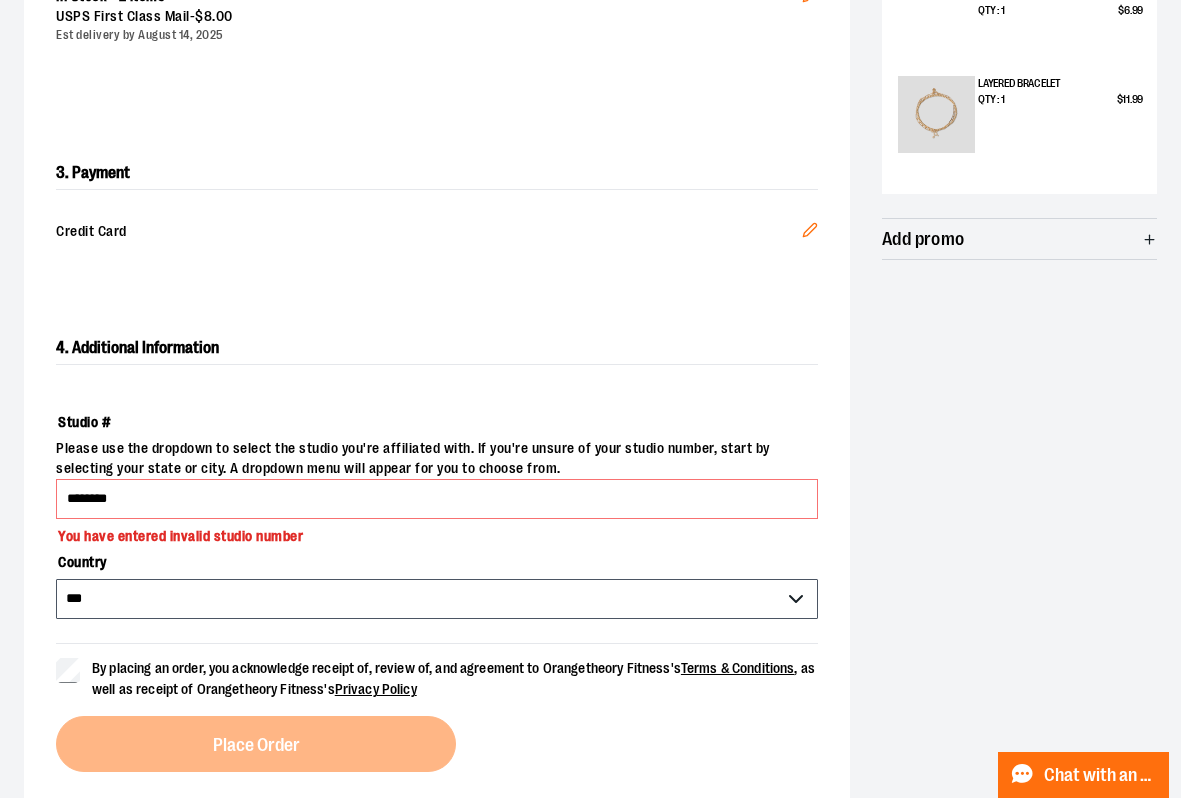 type 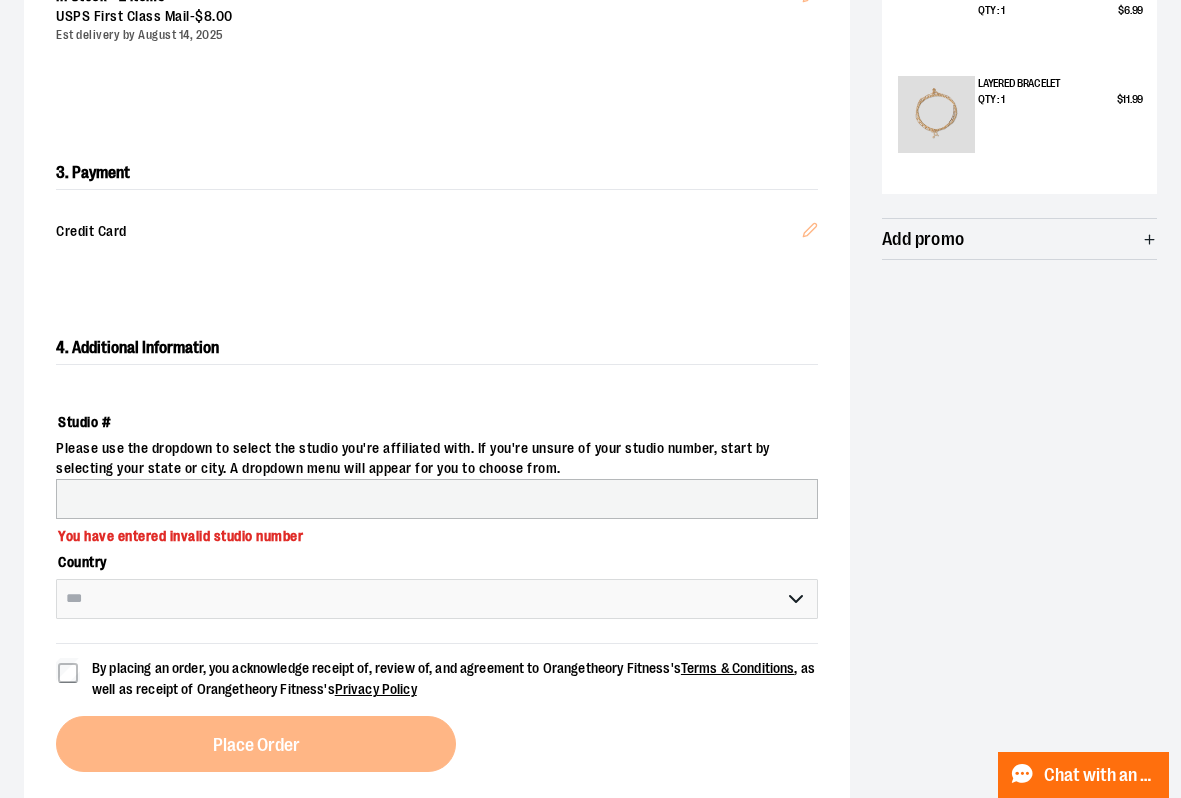 click on "Studio #" at bounding box center [437, 499] 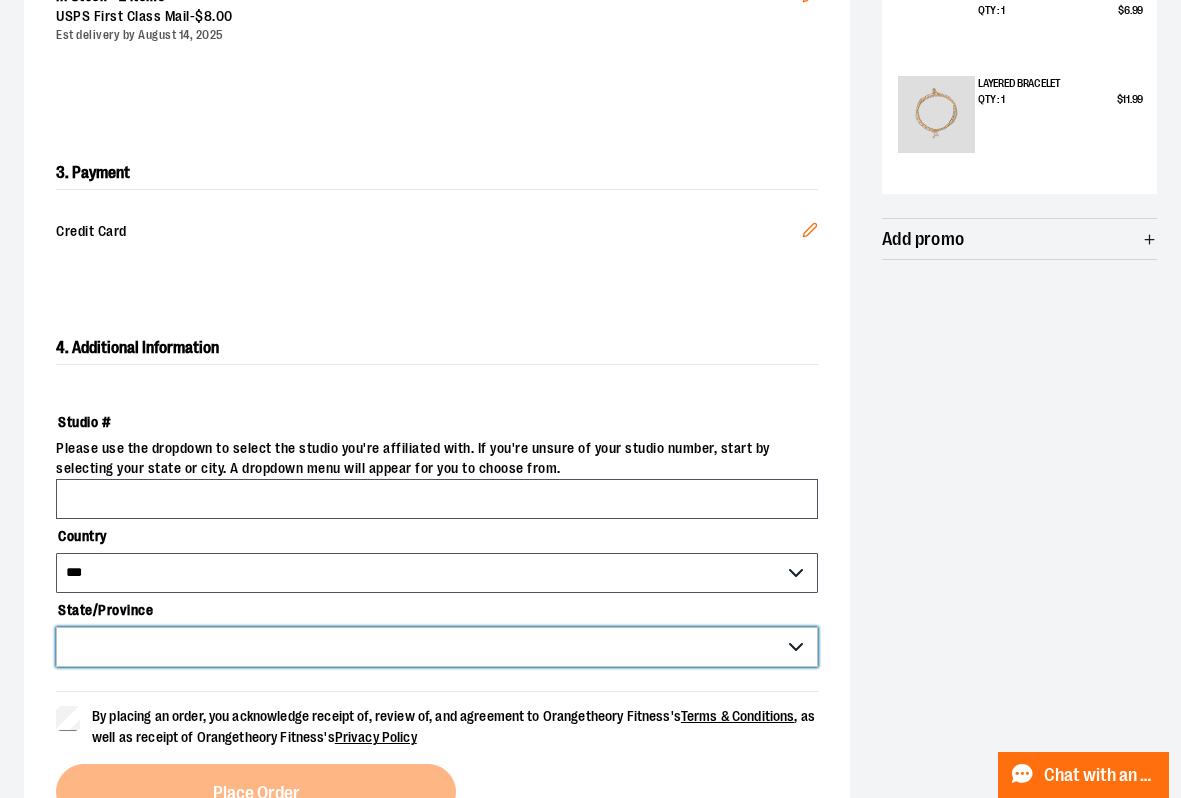 click on "**********" at bounding box center [437, 647] 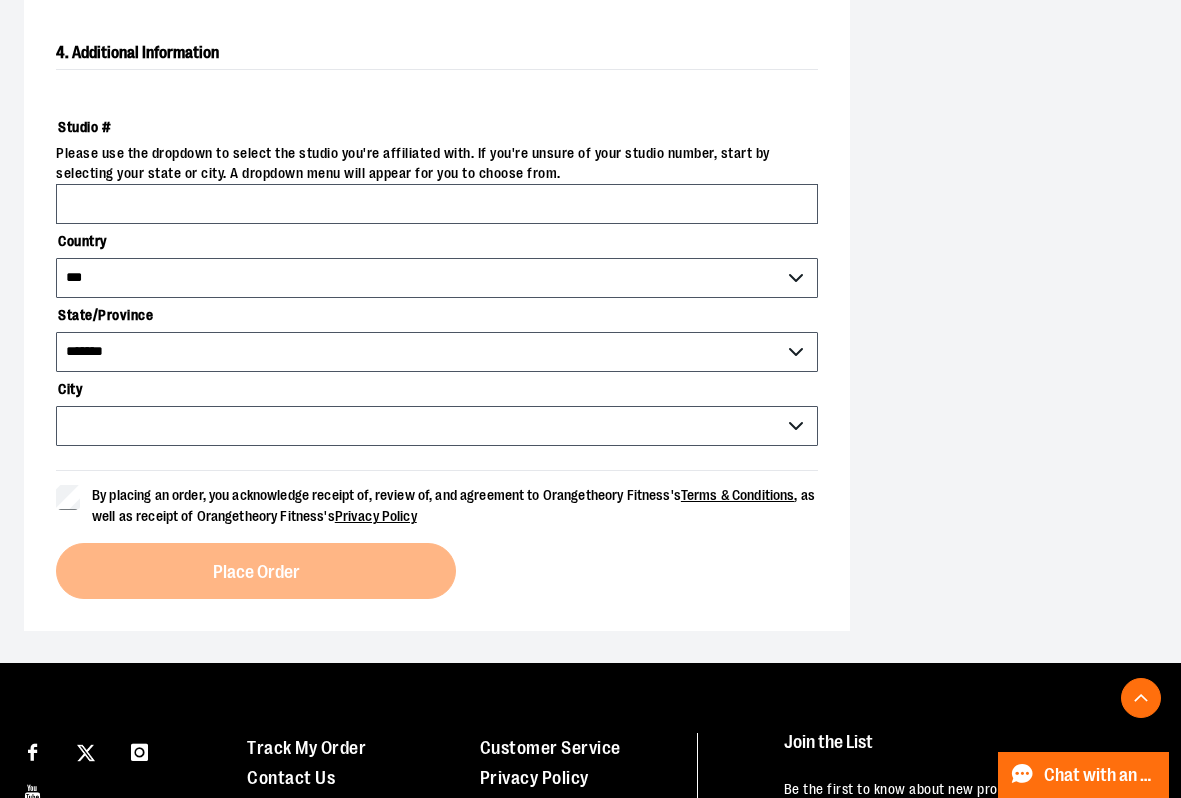 scroll, scrollTop: 846, scrollLeft: 0, axis: vertical 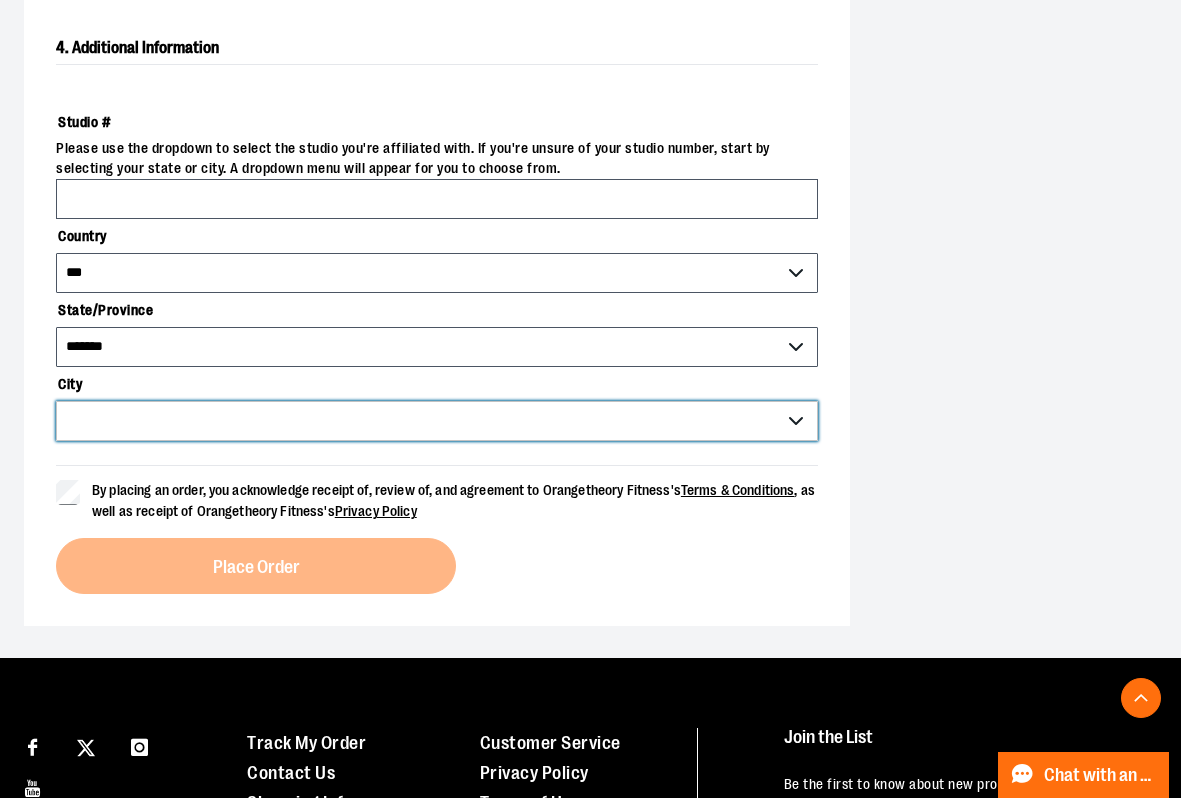 click on "**********" at bounding box center (437, 421) 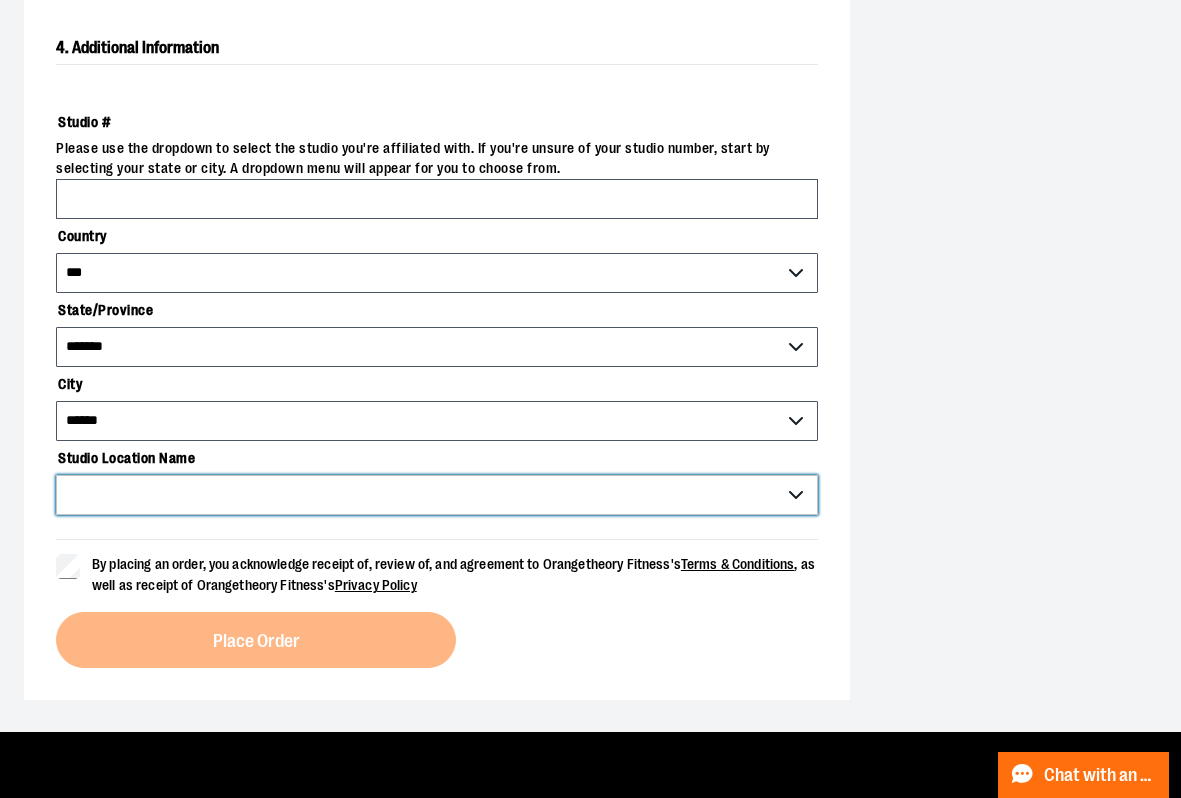 click on "**********" at bounding box center [437, 495] 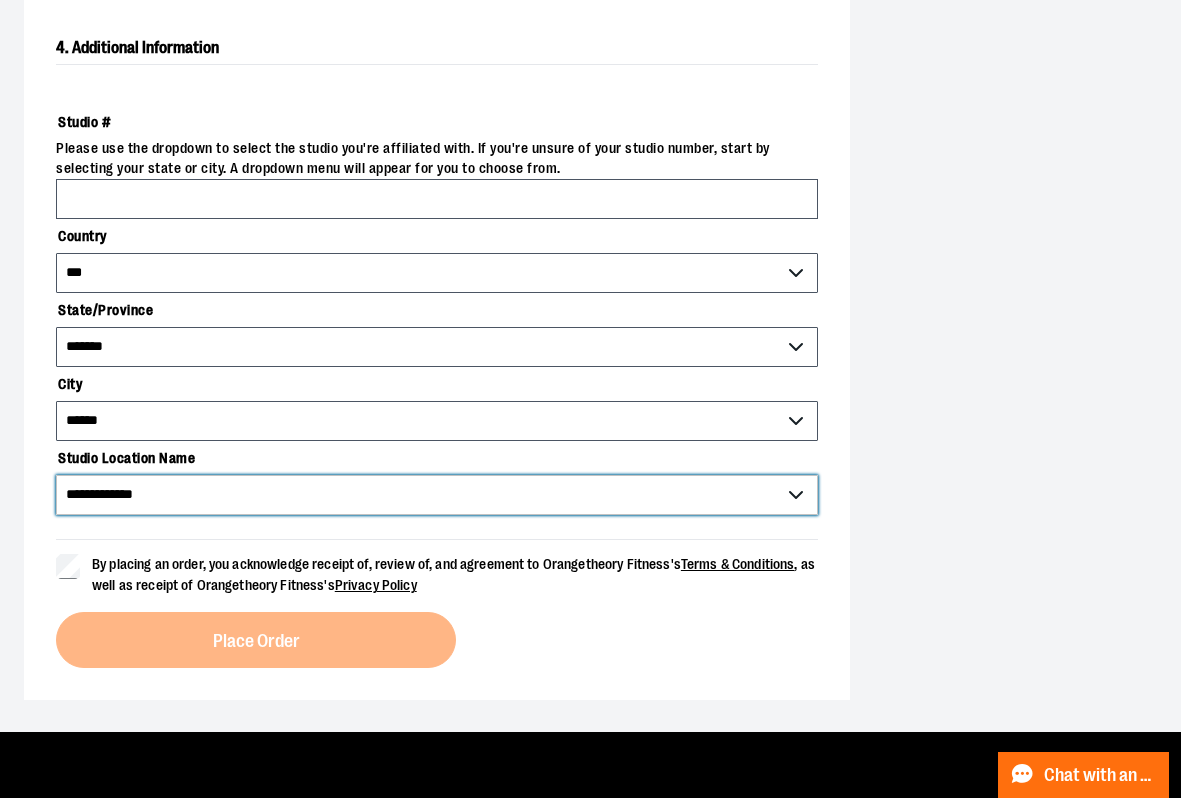 click on "**********" at bounding box center [437, 495] 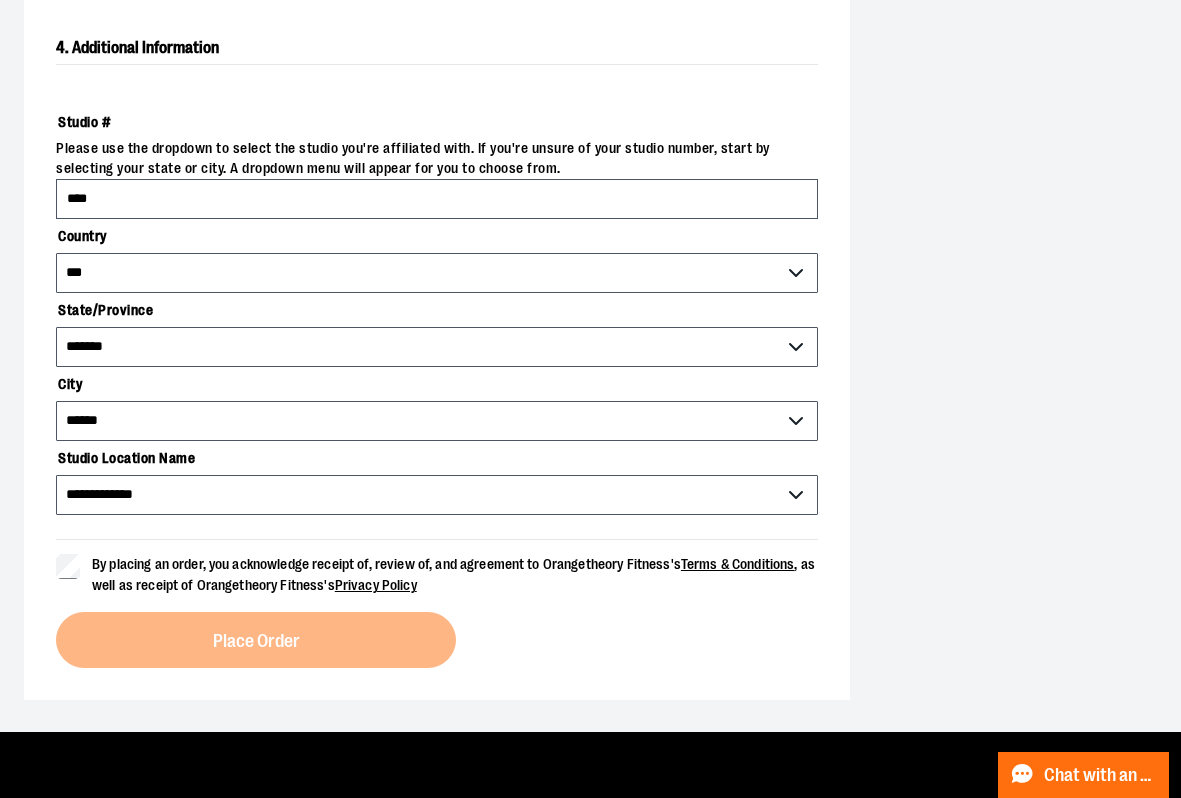 click on "**********" at bounding box center (590, 12) 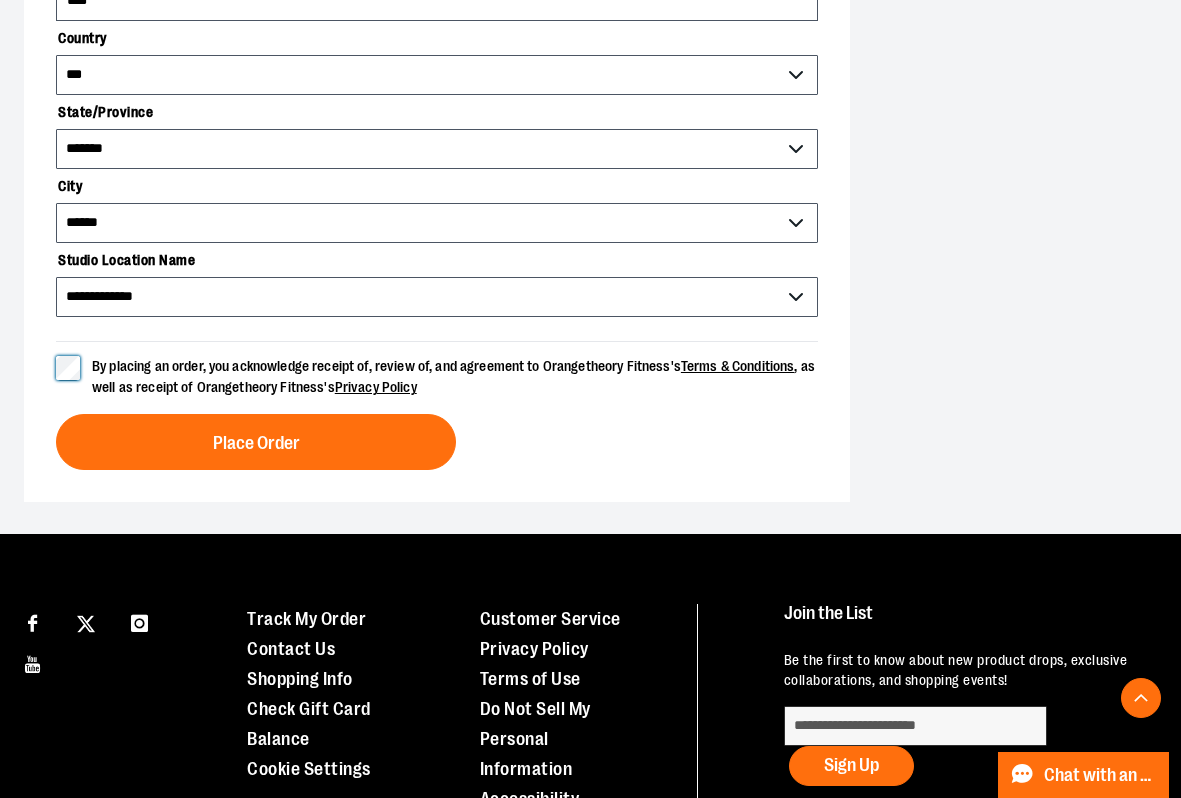 scroll, scrollTop: 1046, scrollLeft: 0, axis: vertical 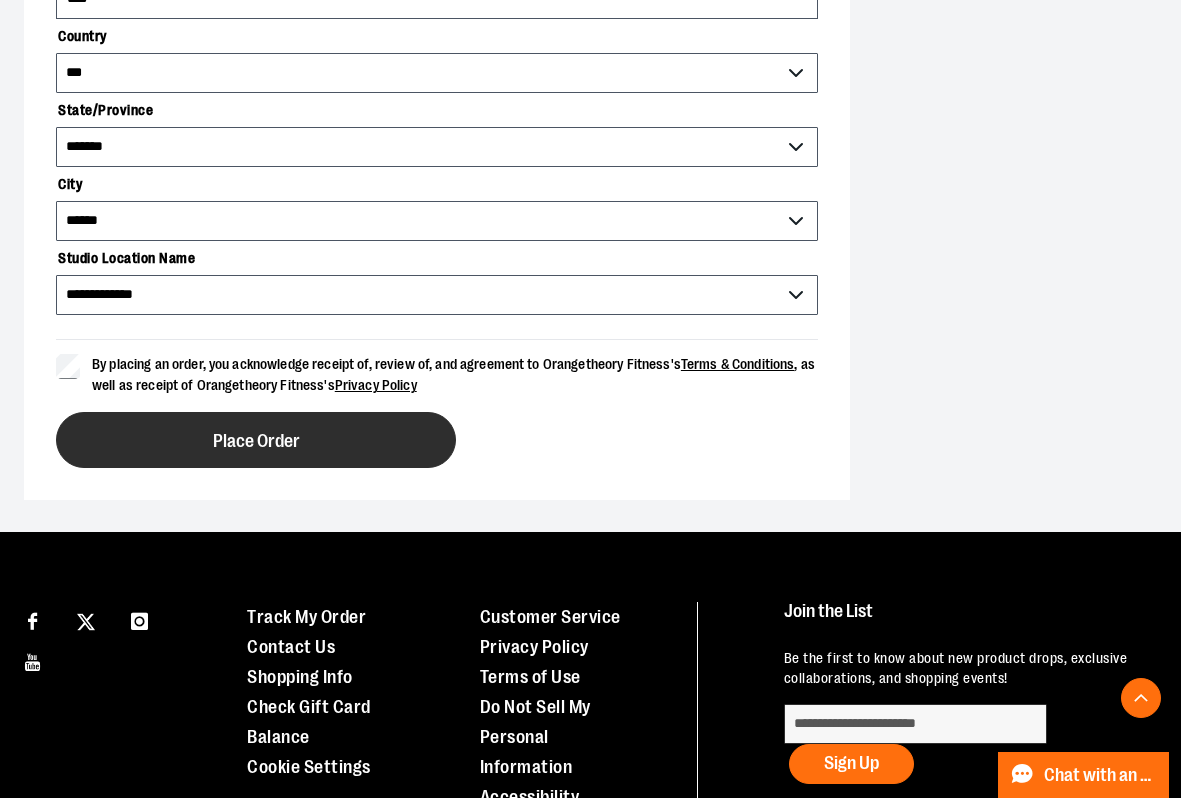 click on "Place Order" at bounding box center (256, 441) 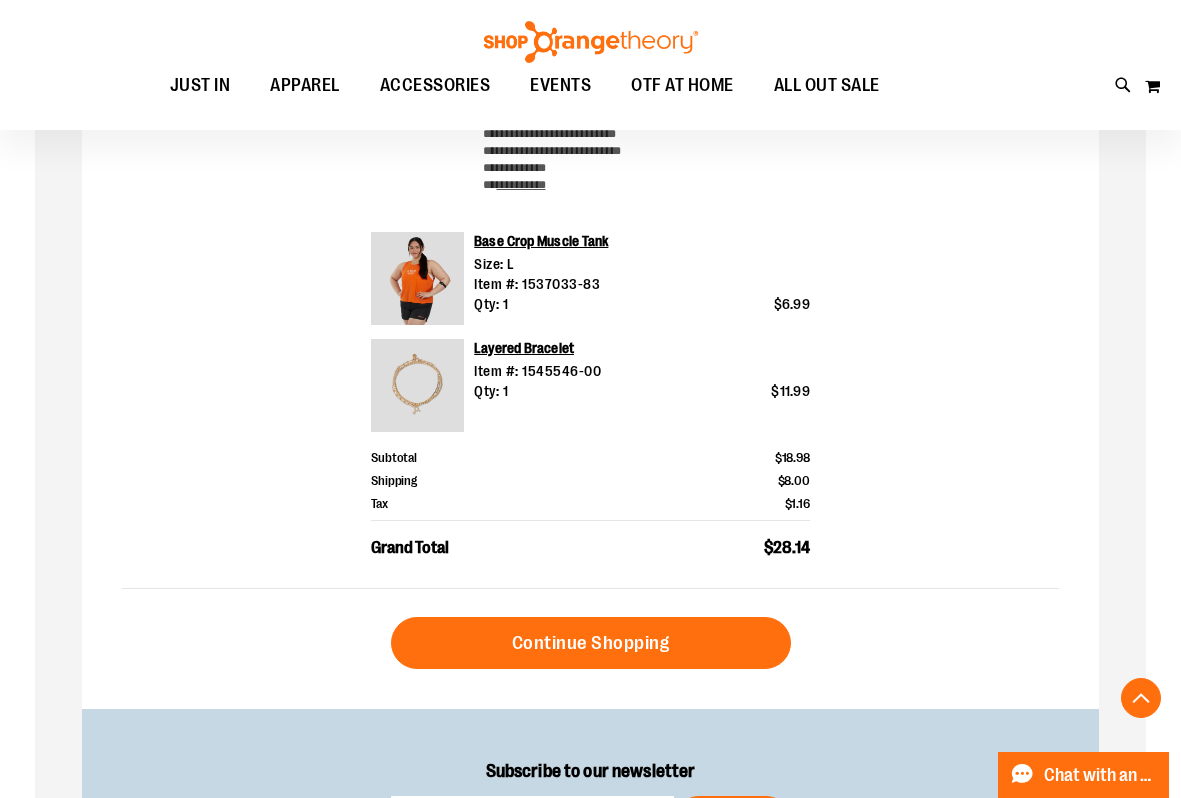scroll, scrollTop: 699, scrollLeft: 0, axis: vertical 